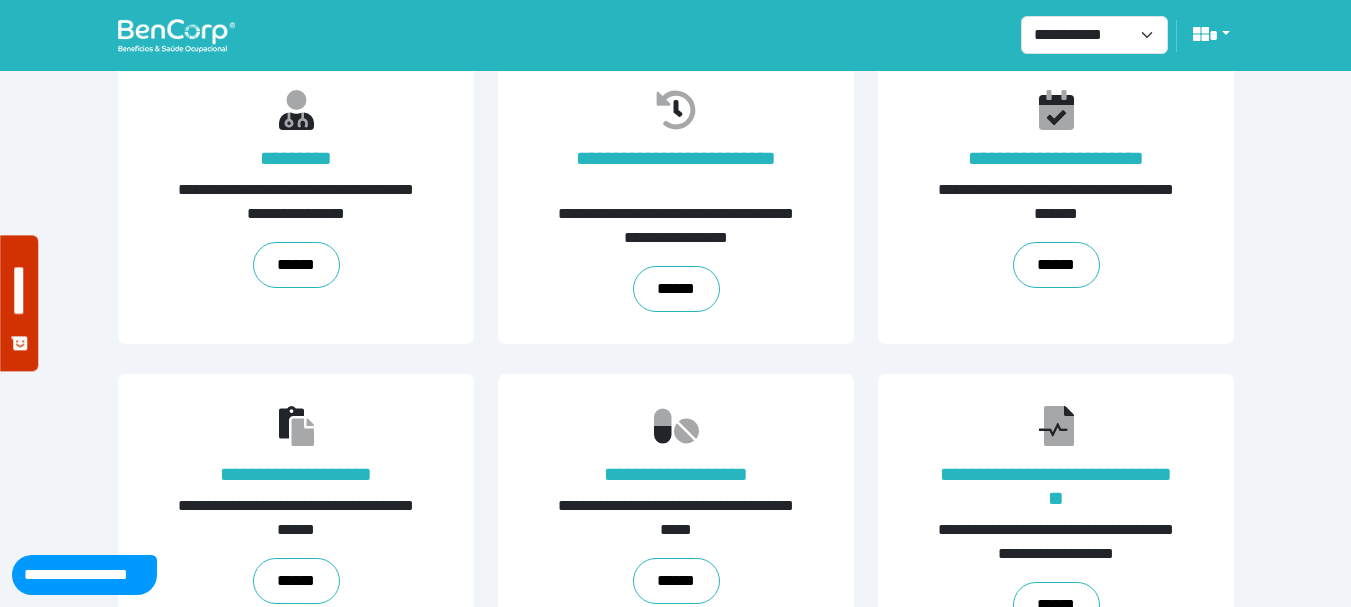 scroll, scrollTop: 489, scrollLeft: 0, axis: vertical 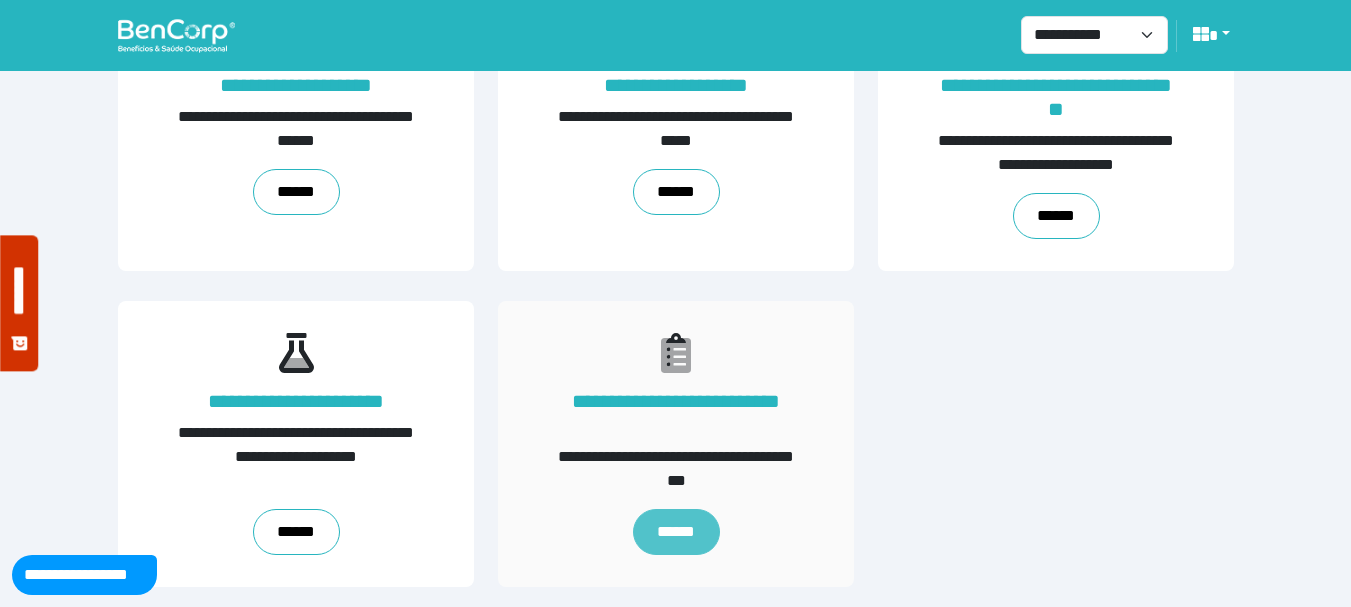 click on "******" at bounding box center (675, 532) 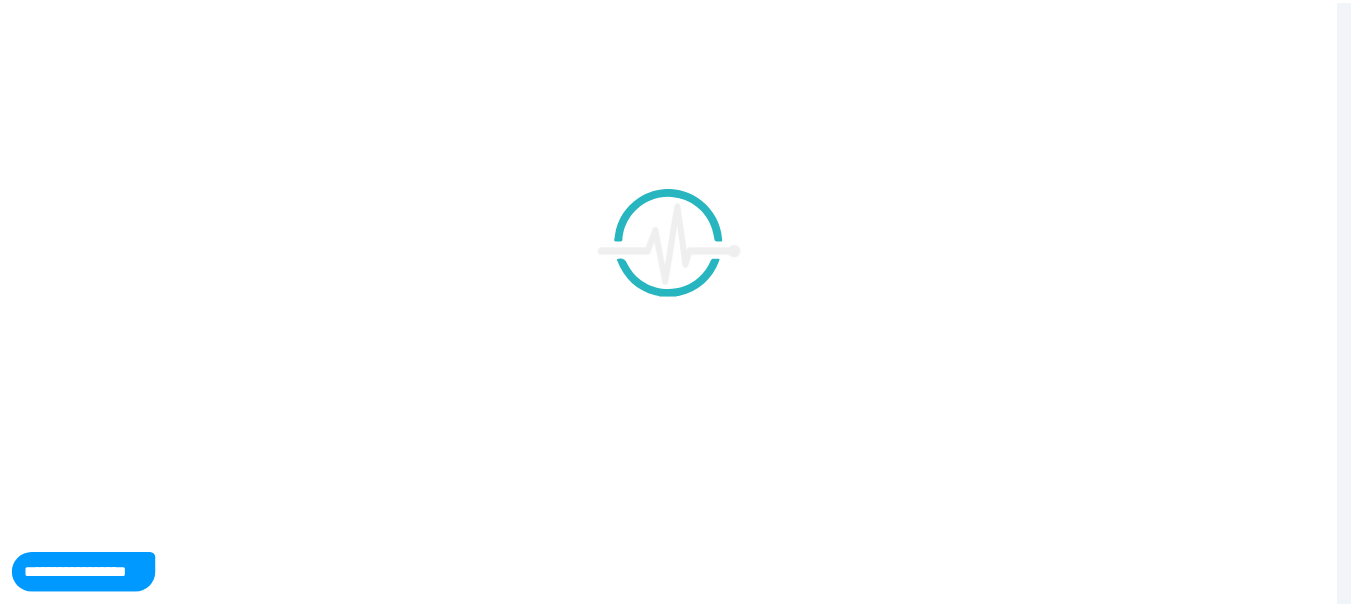 scroll, scrollTop: 0, scrollLeft: 0, axis: both 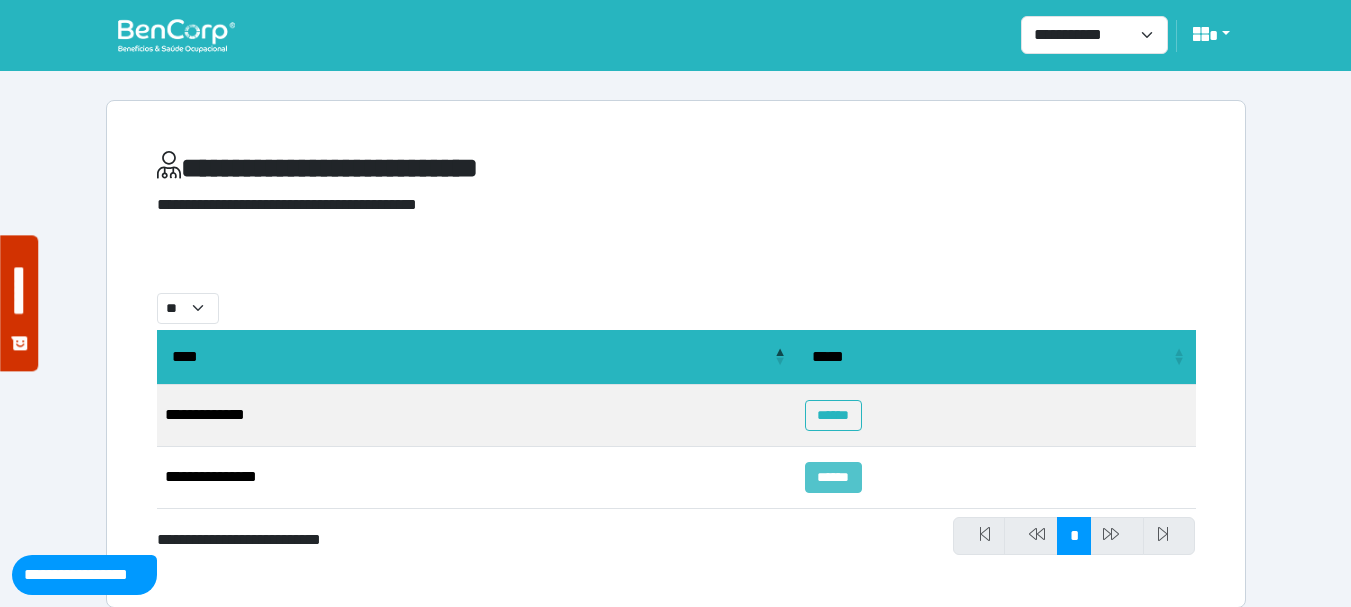 click on "******" at bounding box center (833, 477) 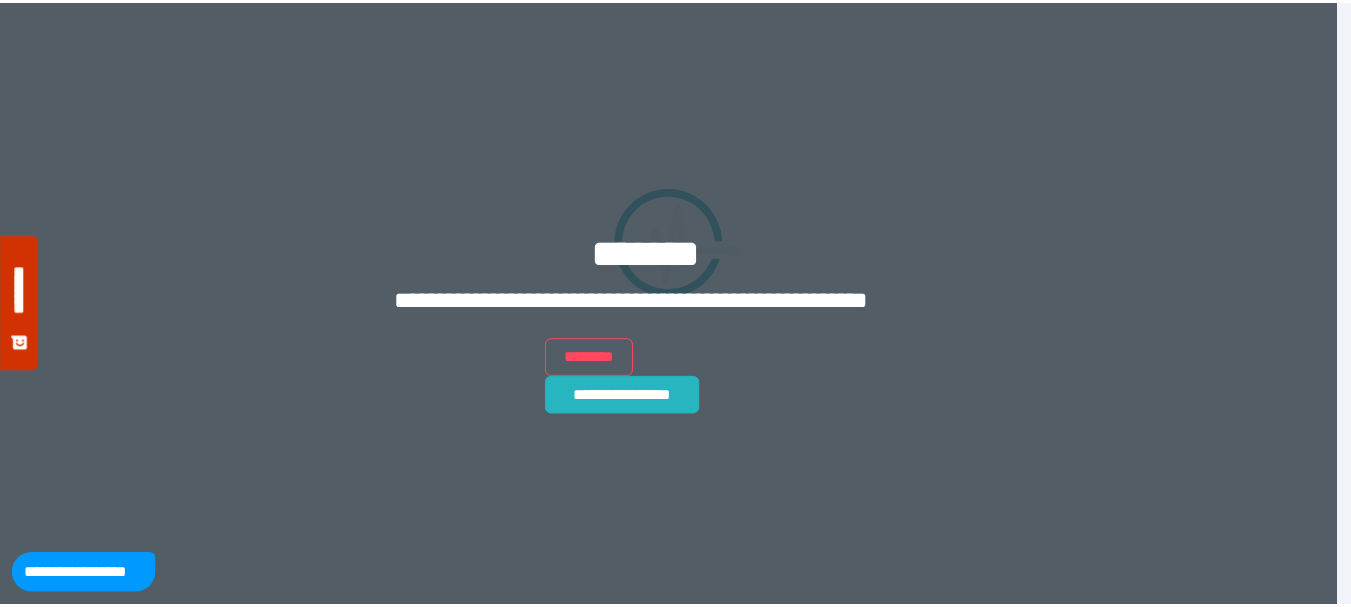 scroll, scrollTop: 0, scrollLeft: 0, axis: both 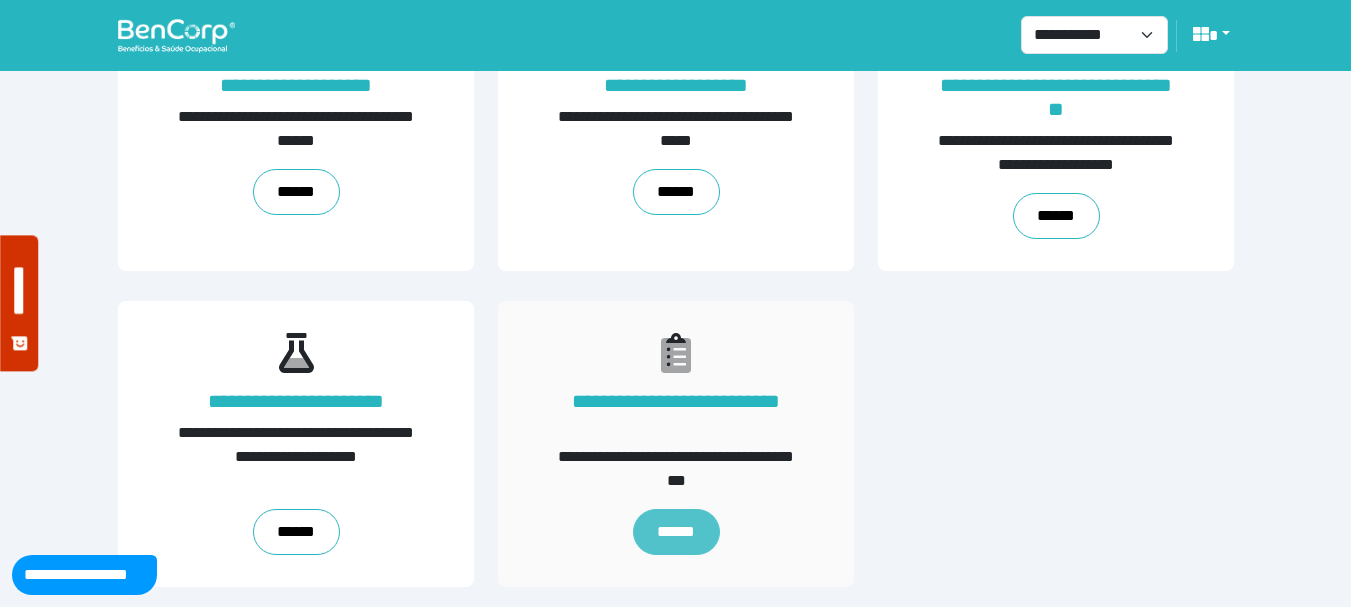 click on "******" at bounding box center (675, 532) 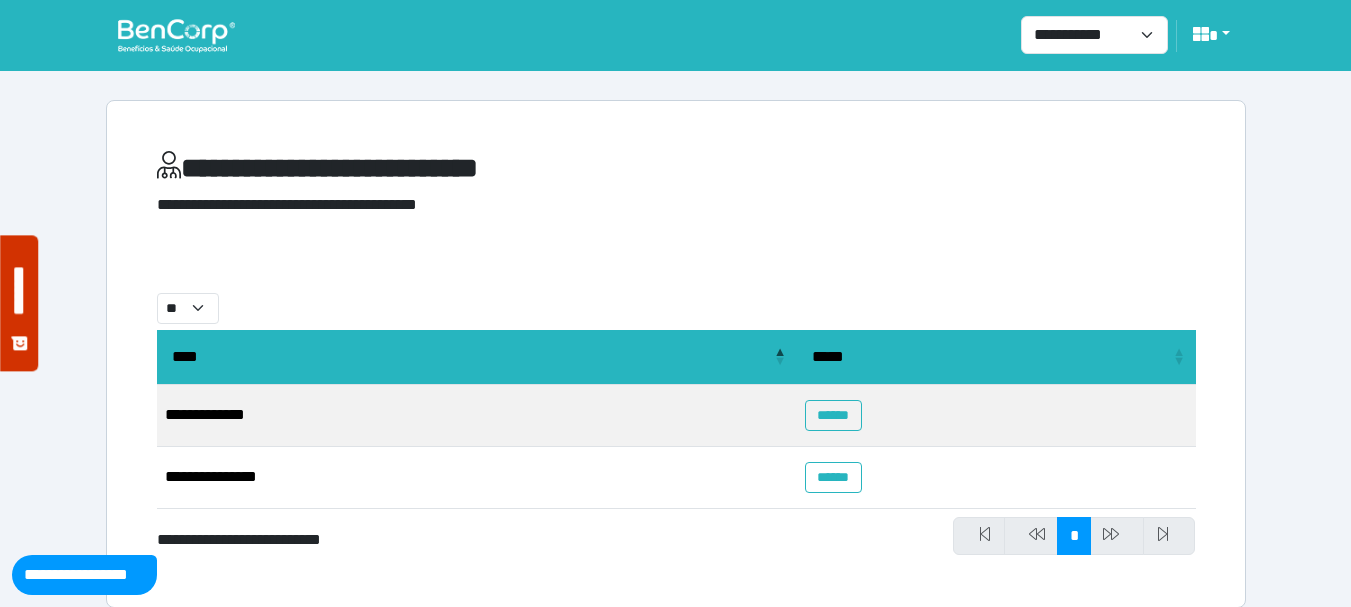 scroll, scrollTop: 21, scrollLeft: 0, axis: vertical 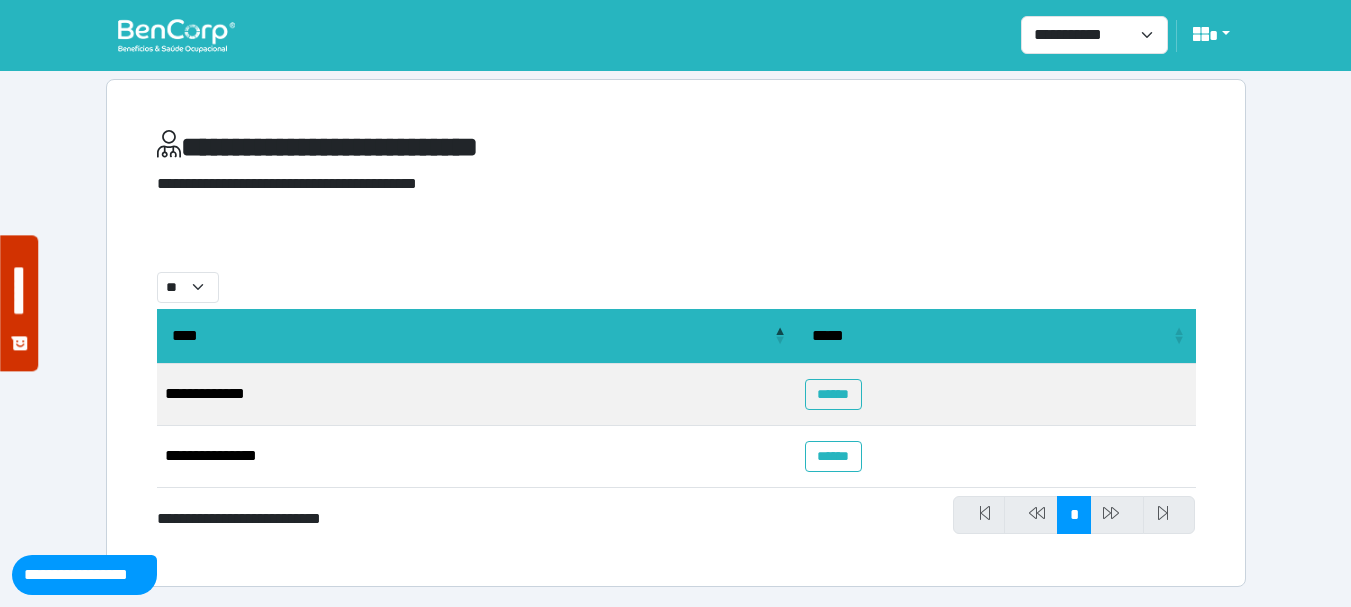 click on "******" at bounding box center [996, 457] 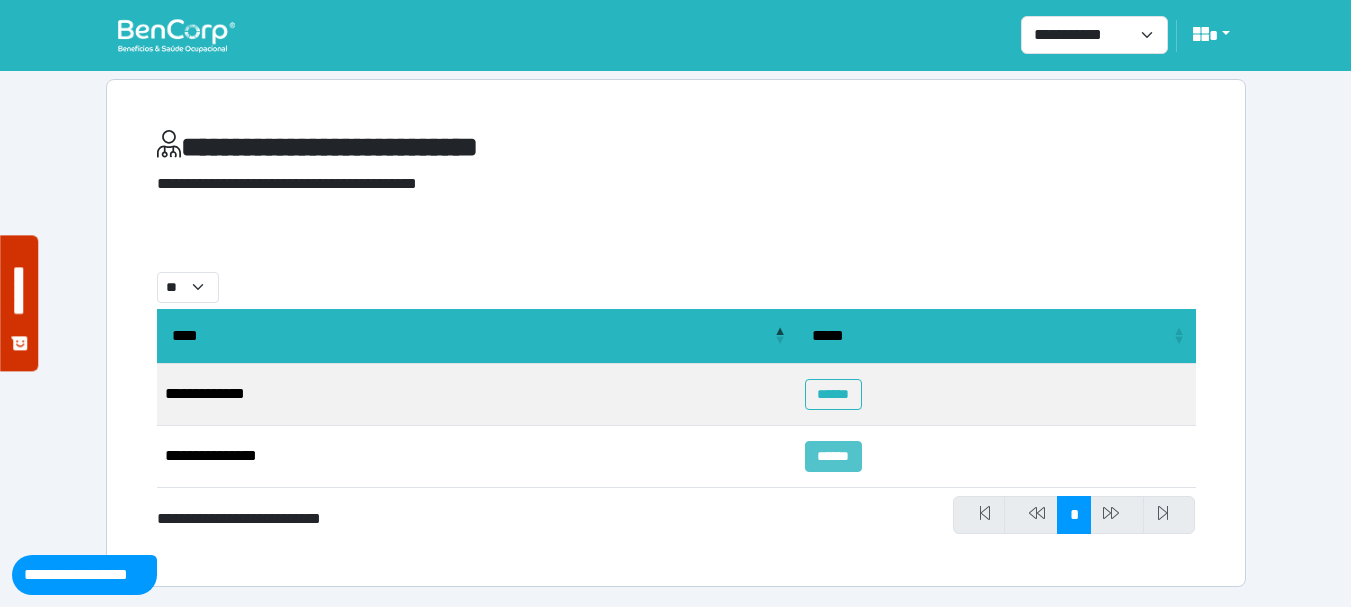 click on "******" at bounding box center (833, 456) 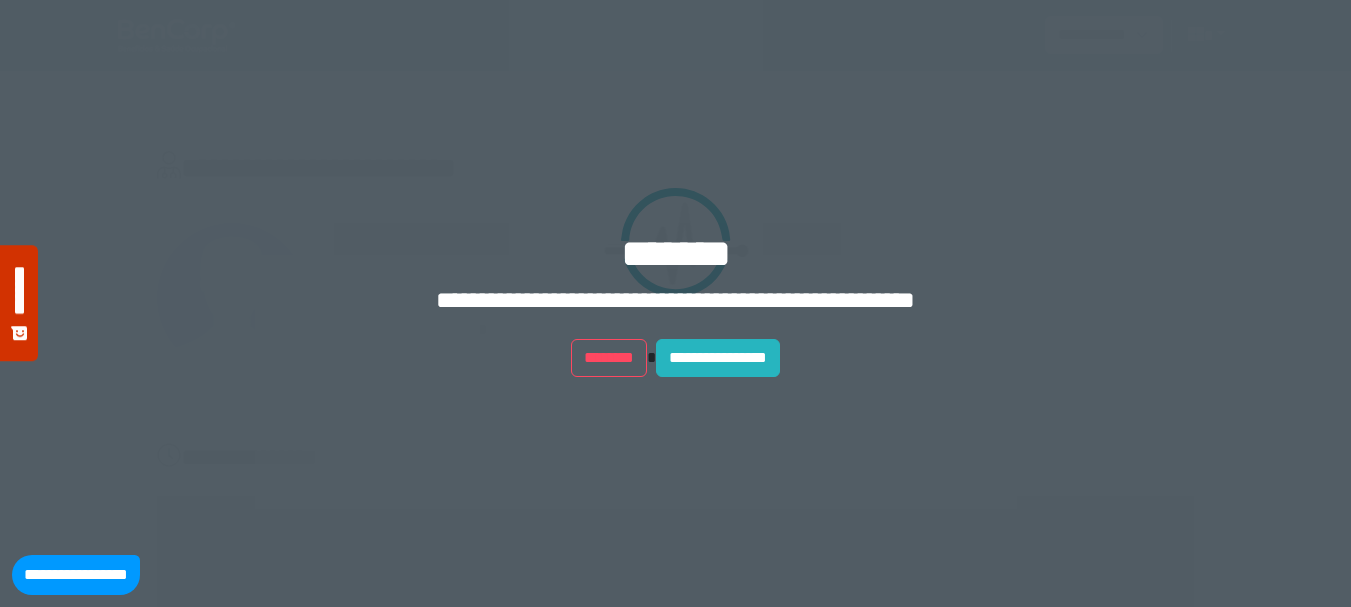 scroll, scrollTop: 0, scrollLeft: 0, axis: both 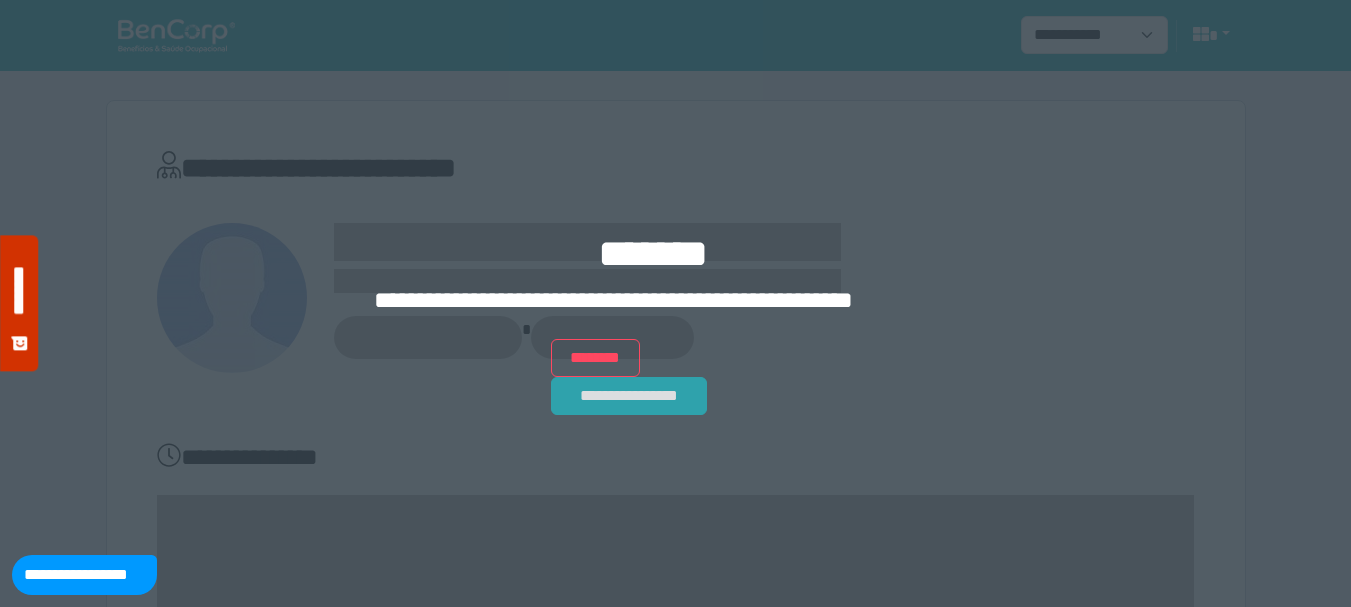 click on "**********" at bounding box center (629, 396) 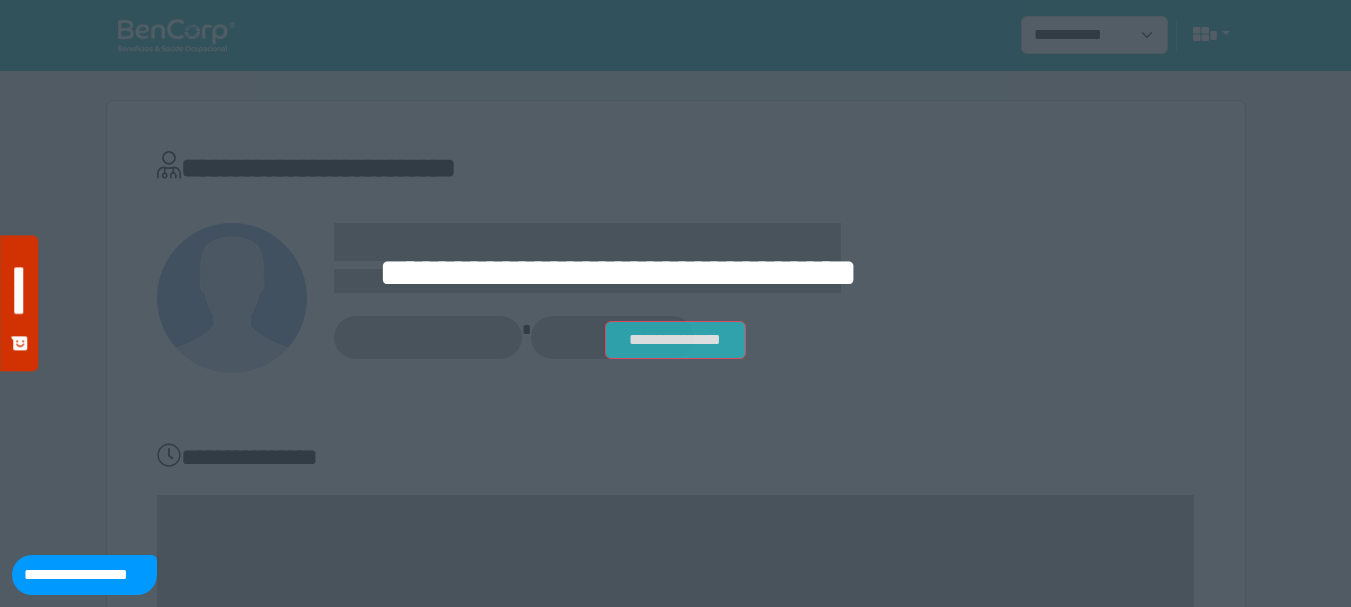 scroll, scrollTop: 109, scrollLeft: 0, axis: vertical 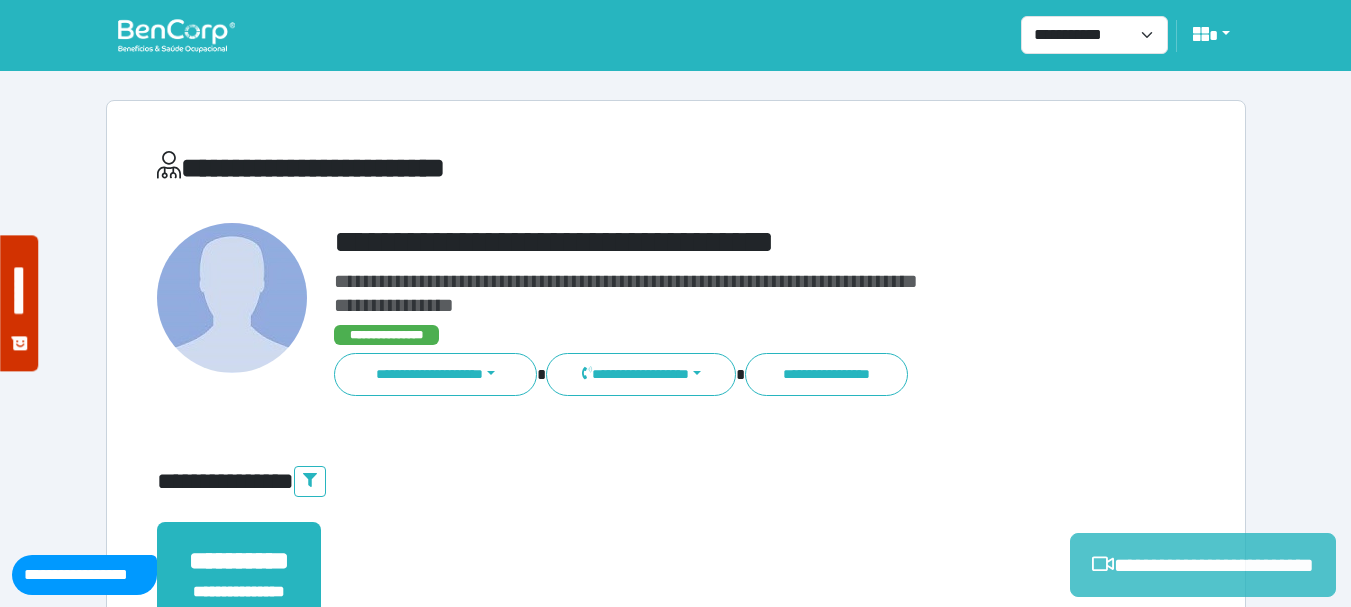 click on "**********" at bounding box center [1203, 565] 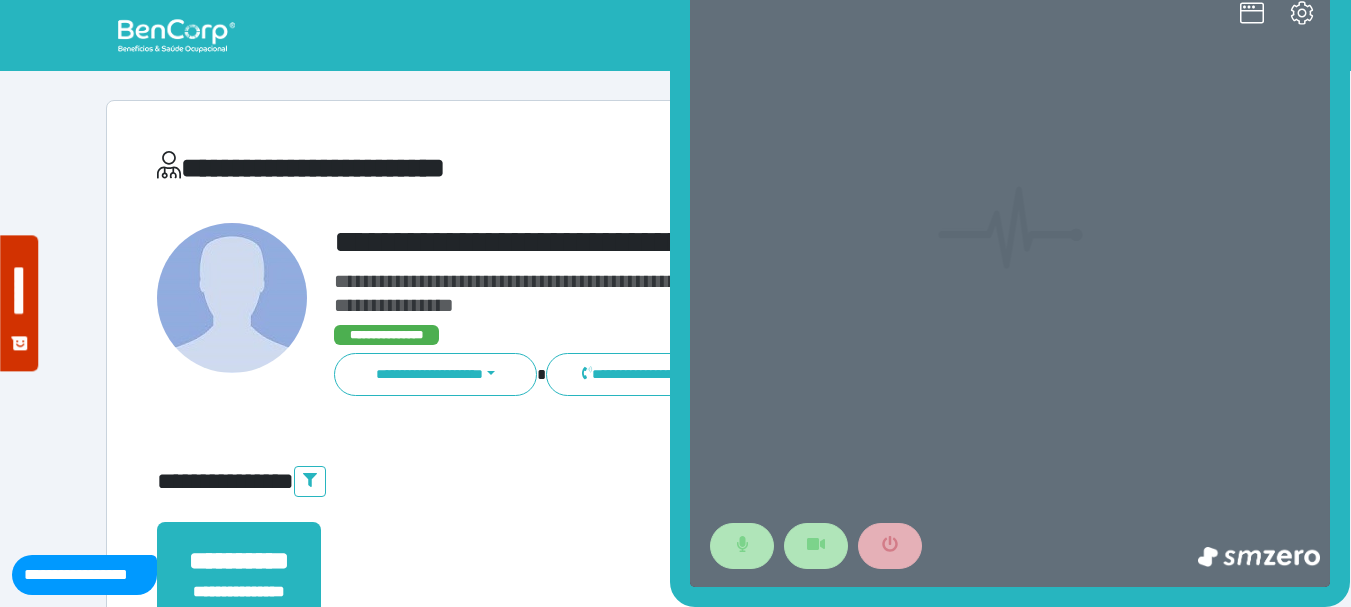 scroll, scrollTop: 0, scrollLeft: 0, axis: both 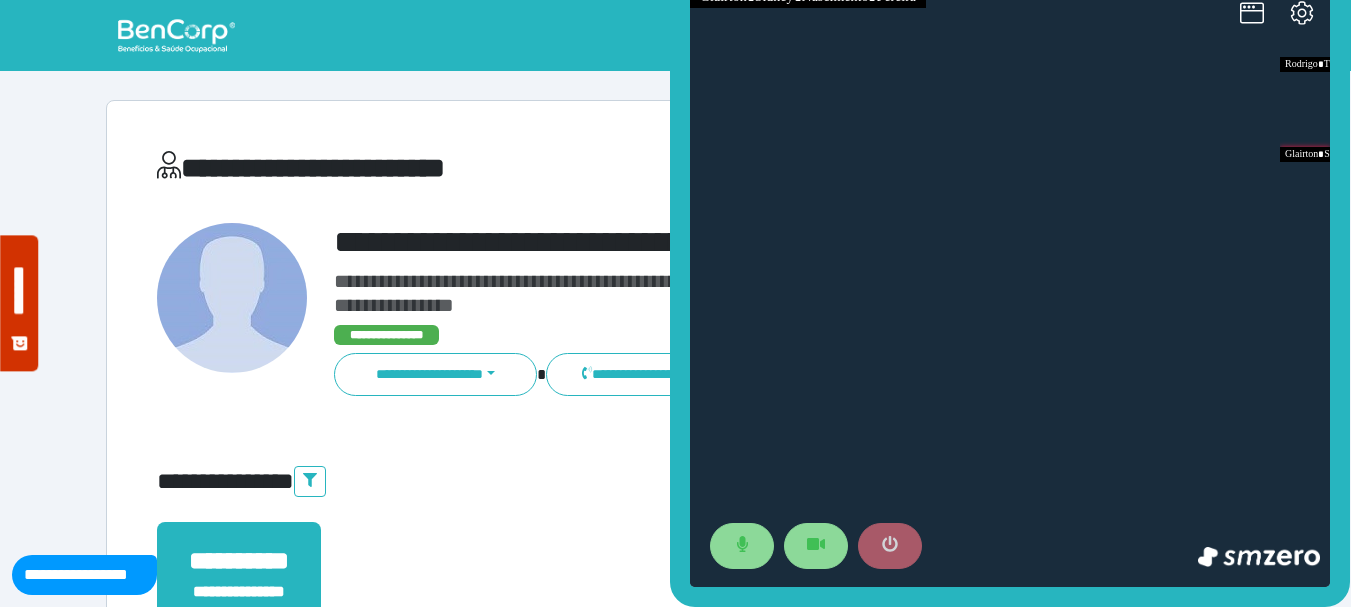 click 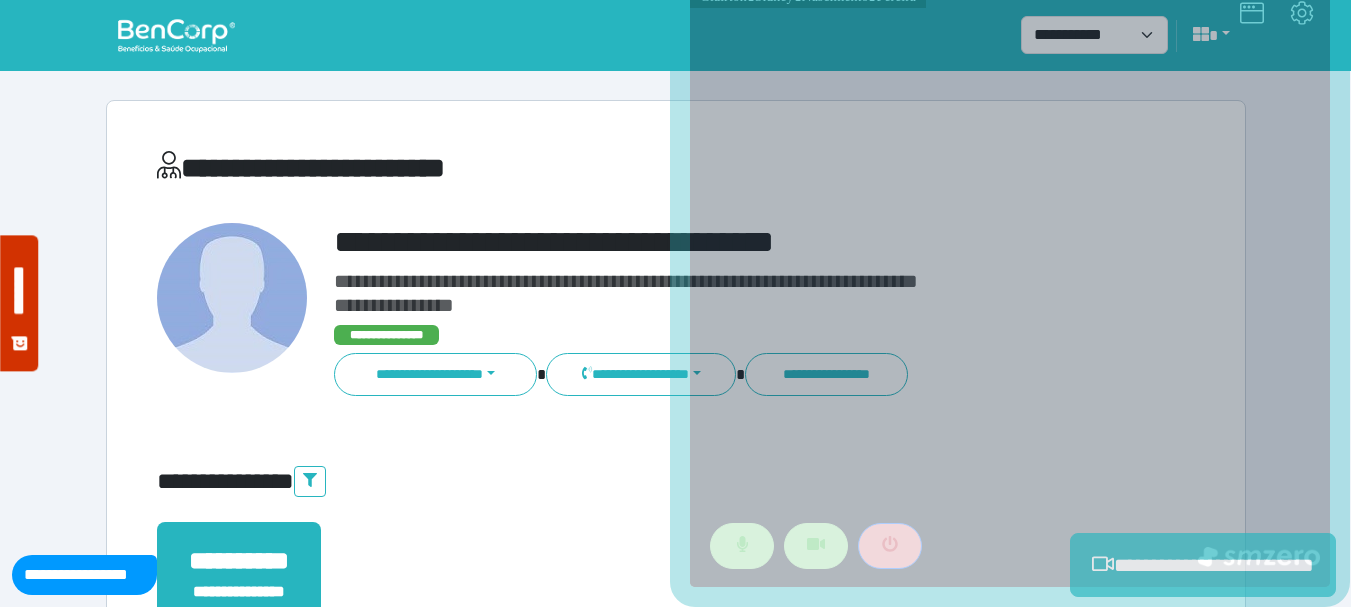 scroll, scrollTop: 529, scrollLeft: 0, axis: vertical 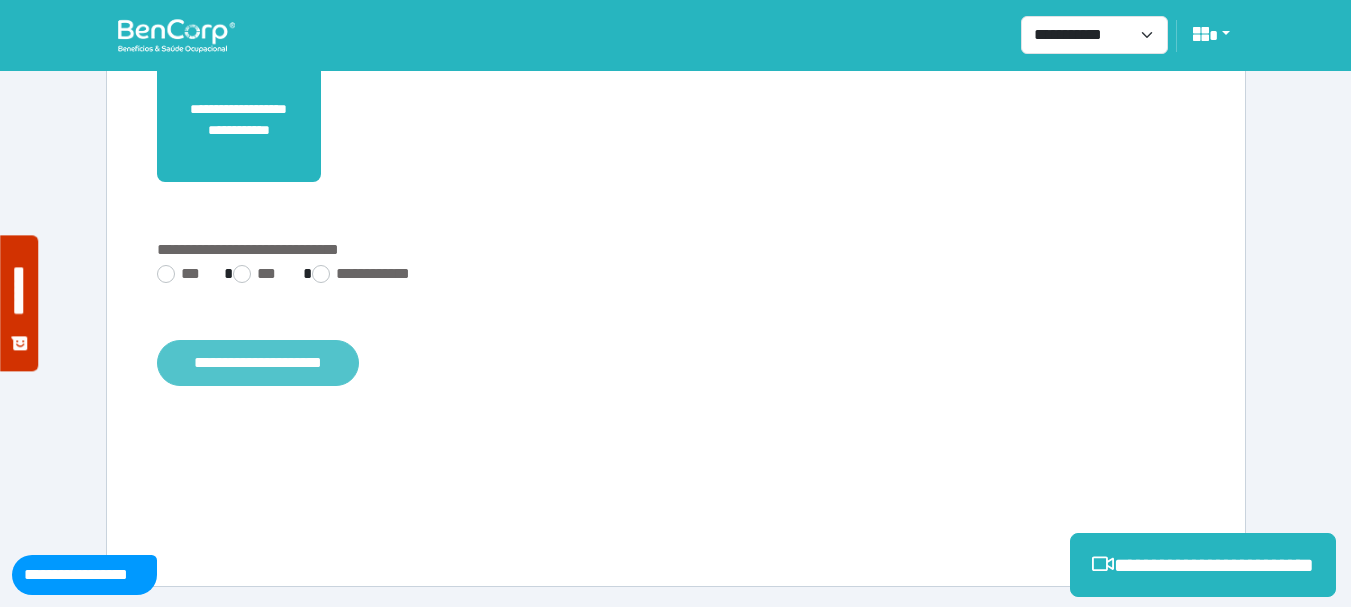 click on "**********" at bounding box center [258, 363] 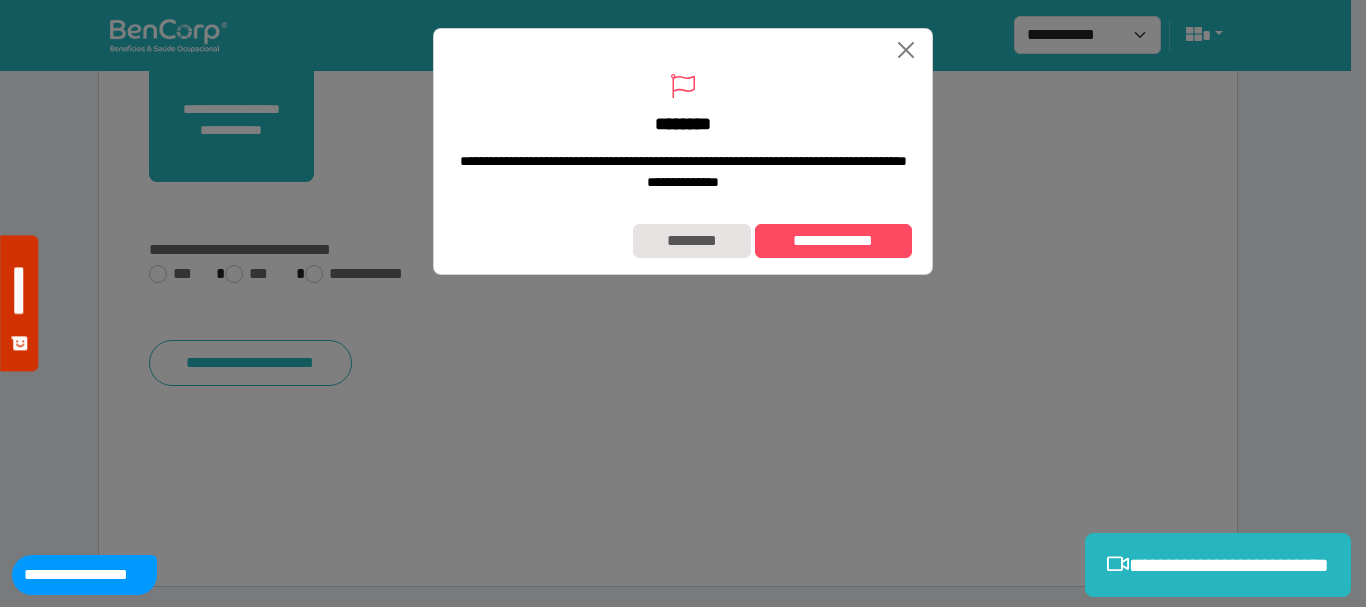 click on "**********" at bounding box center [683, 241] 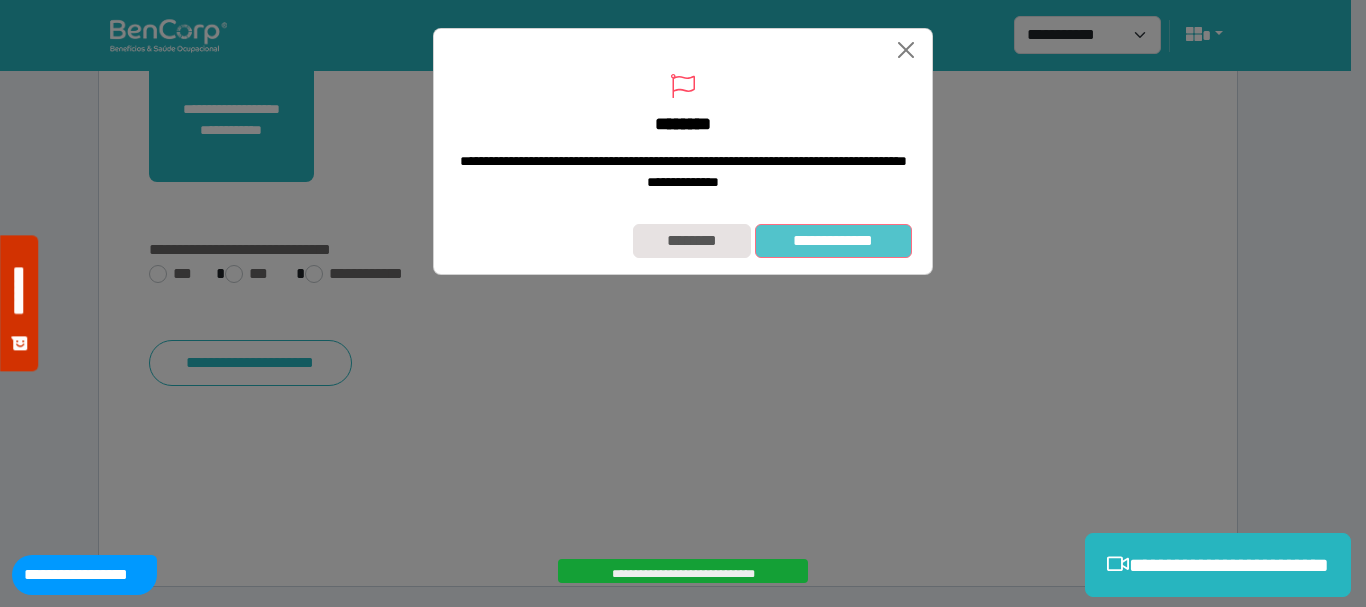 click on "**********" at bounding box center (833, 241) 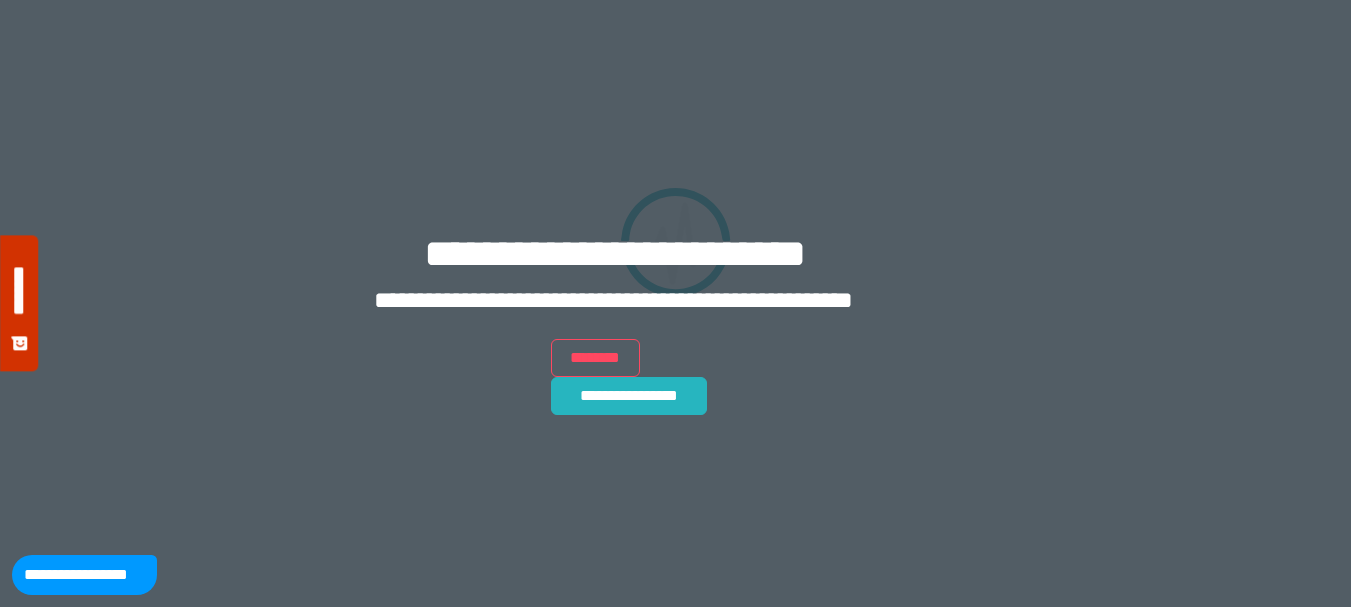 scroll, scrollTop: 0, scrollLeft: 0, axis: both 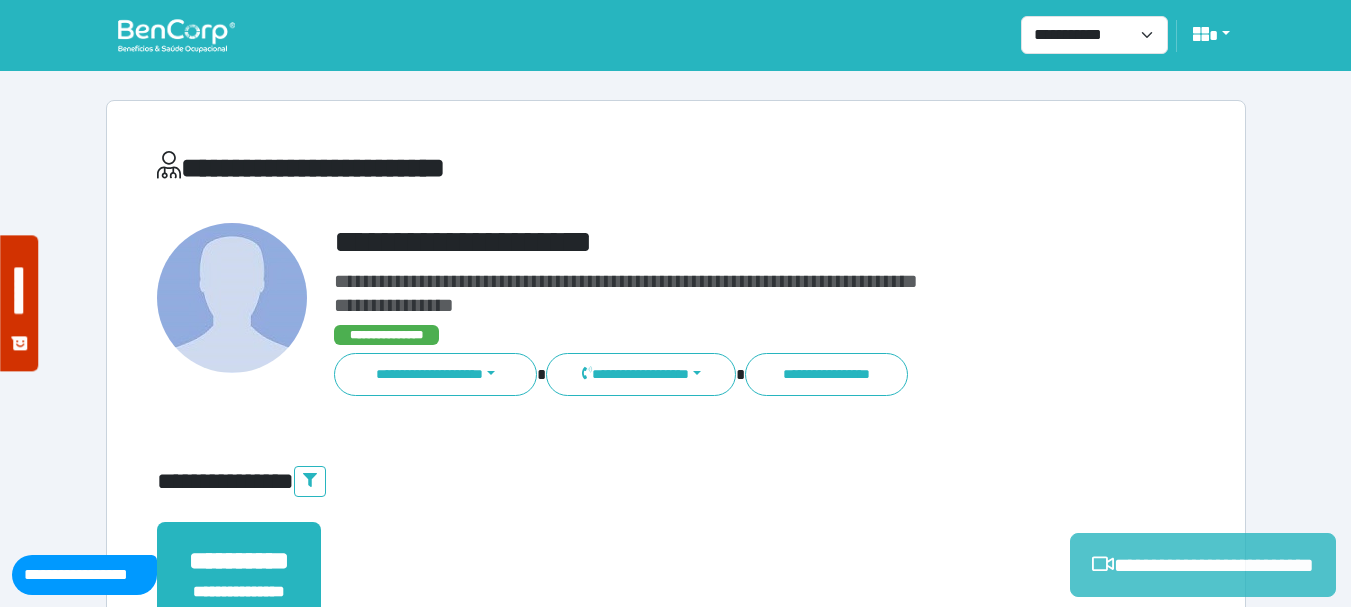 click on "**********" at bounding box center [1203, 565] 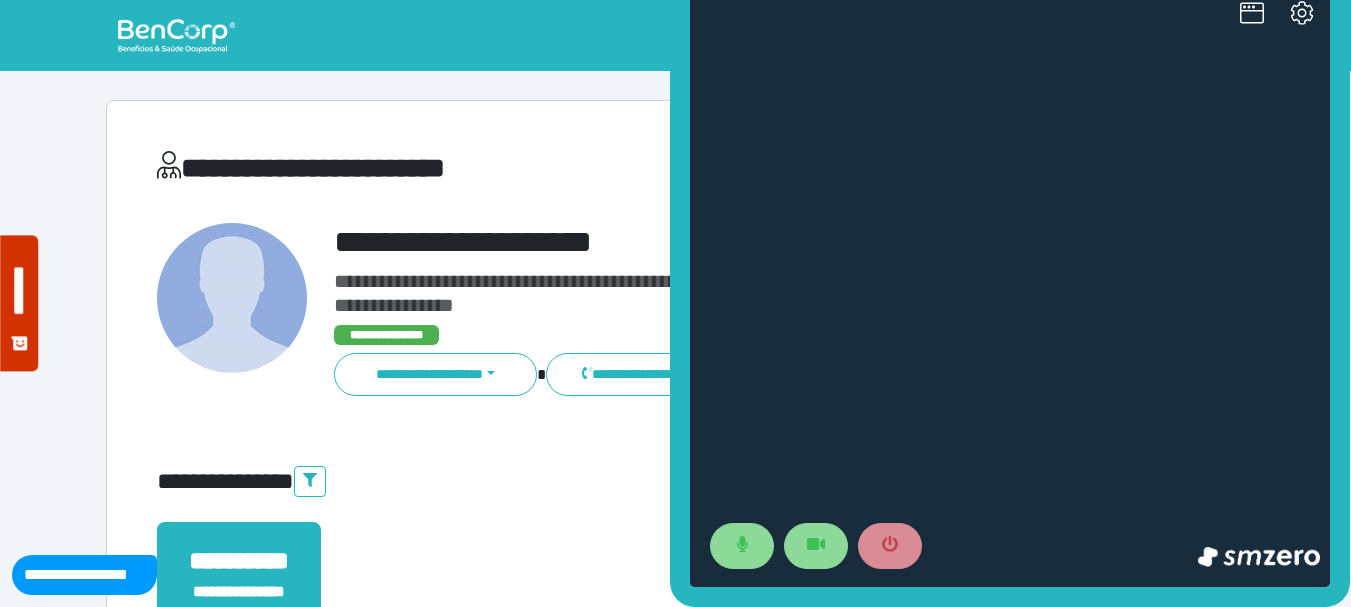 scroll, scrollTop: 0, scrollLeft: 0, axis: both 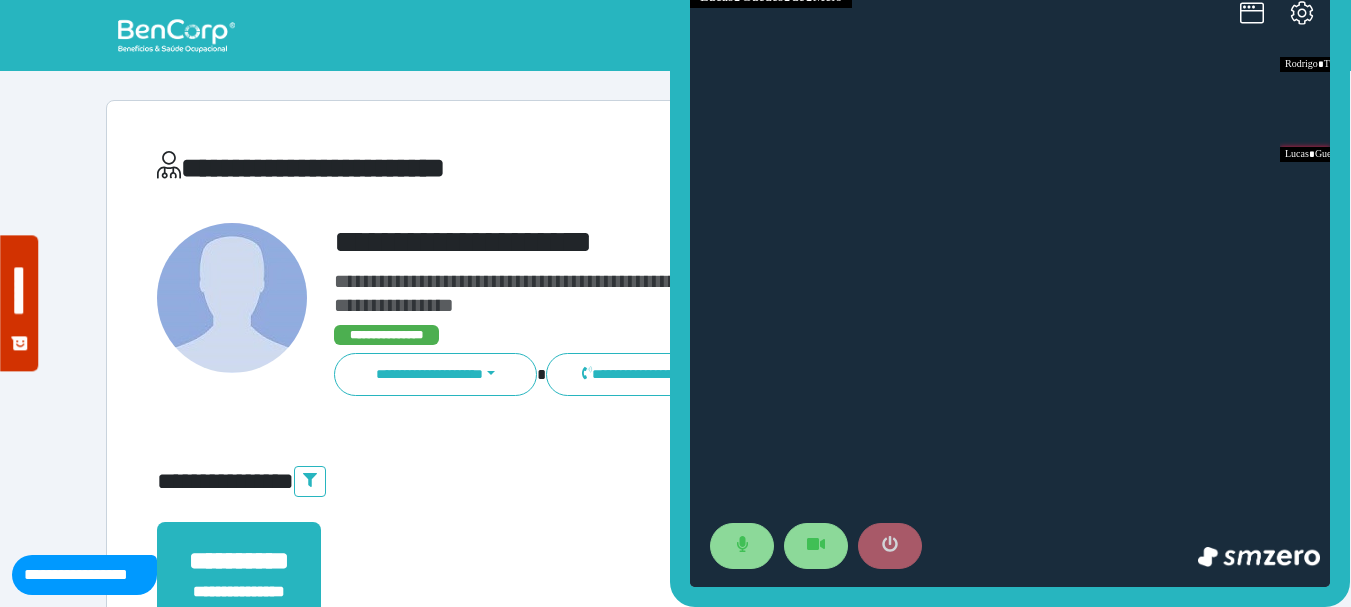 click at bounding box center [890, 546] 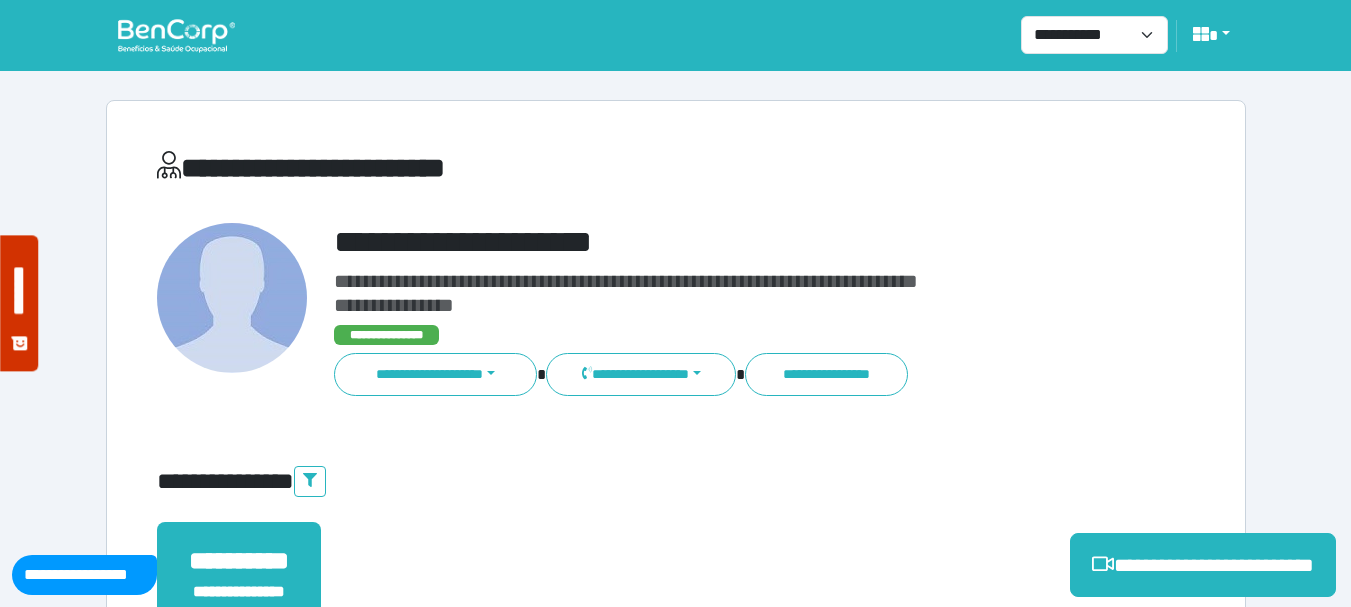 scroll, scrollTop: 529, scrollLeft: 0, axis: vertical 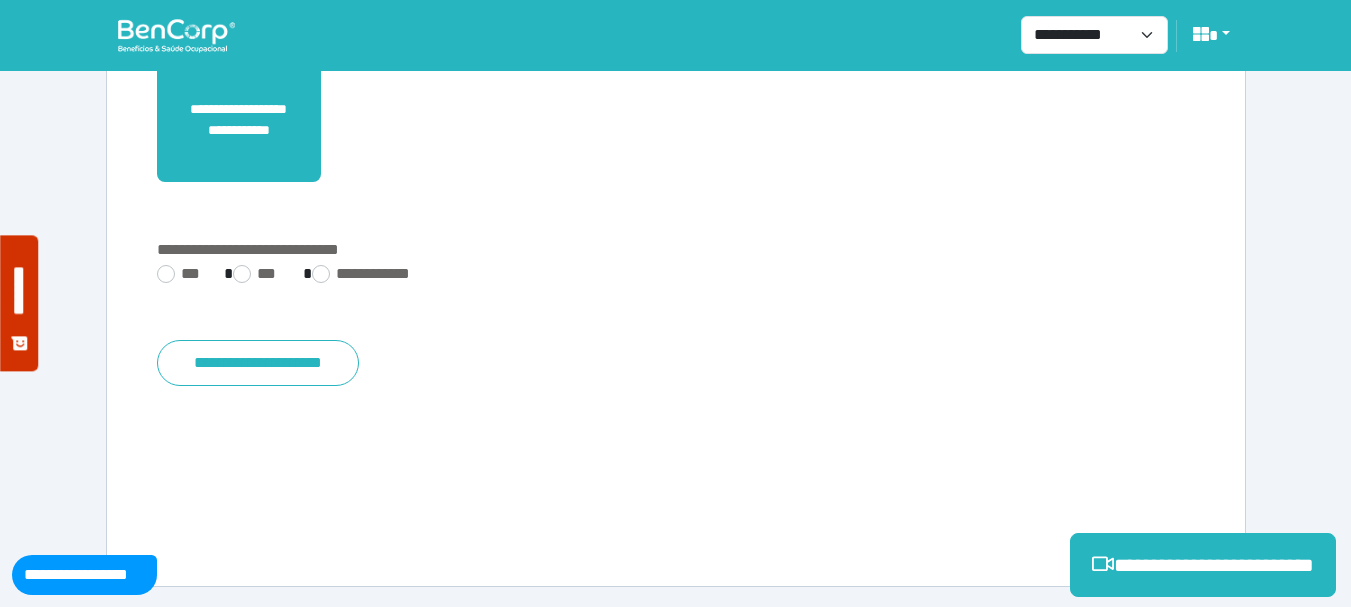 click on "**********" at bounding box center (676, 264) 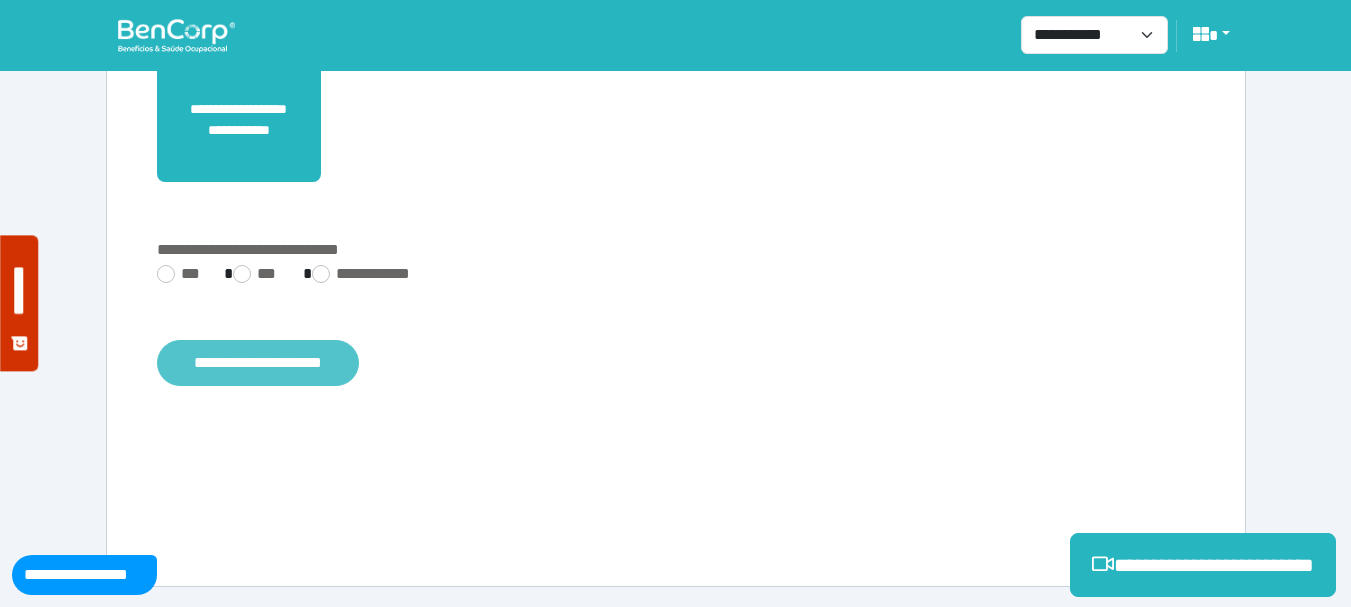 click on "**********" at bounding box center (258, 363) 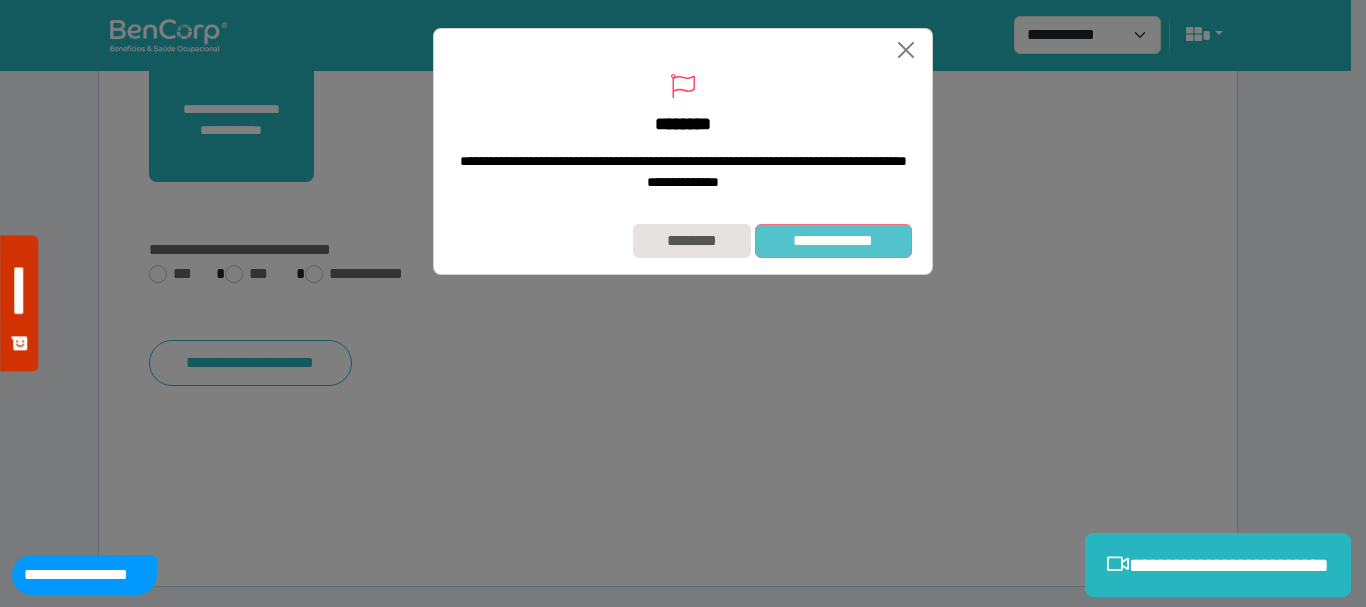 click on "**********" at bounding box center [833, 241] 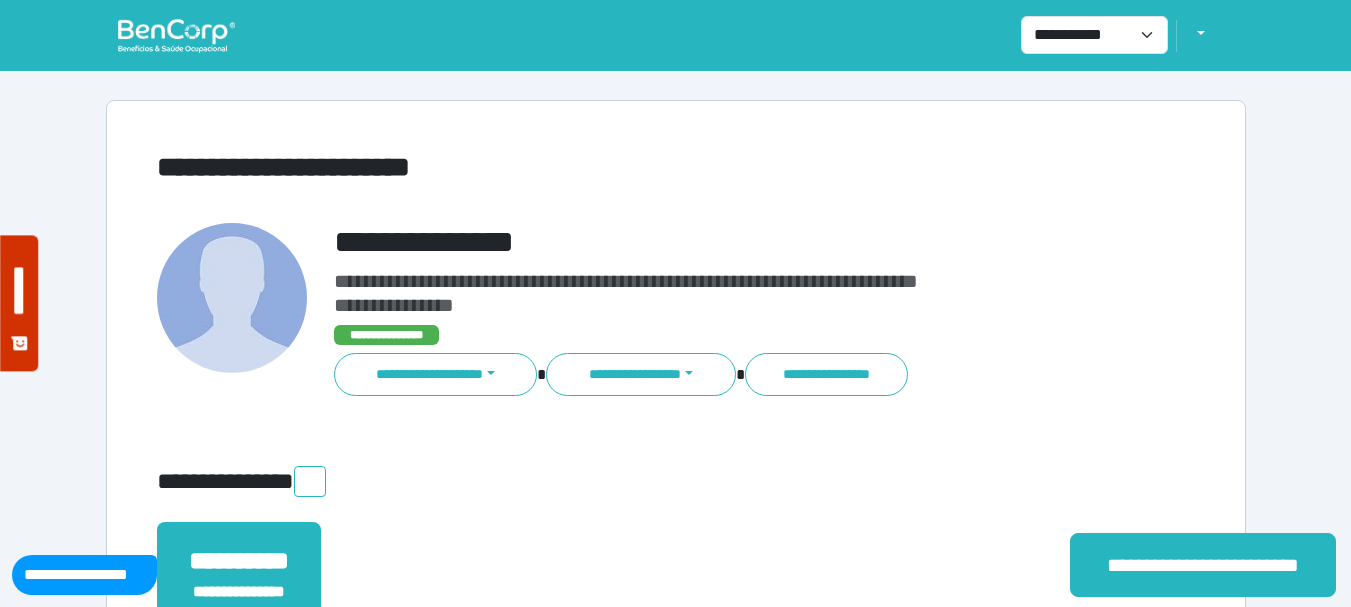 scroll, scrollTop: 0, scrollLeft: 0, axis: both 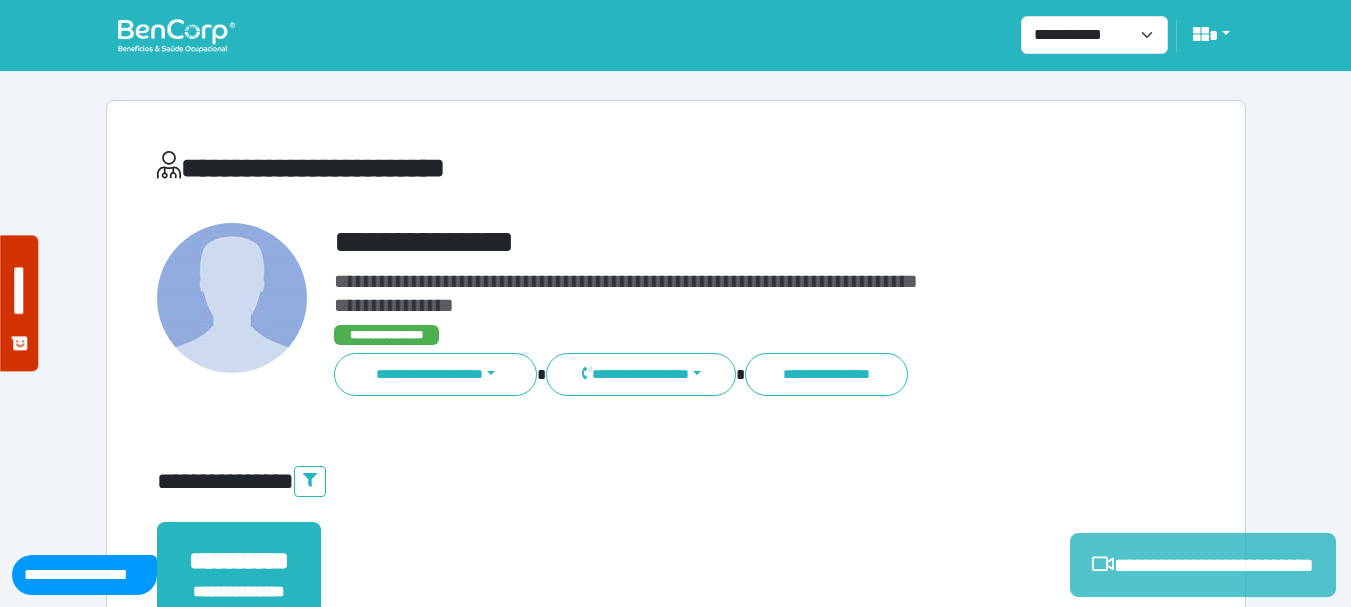 click on "**********" at bounding box center [1203, 565] 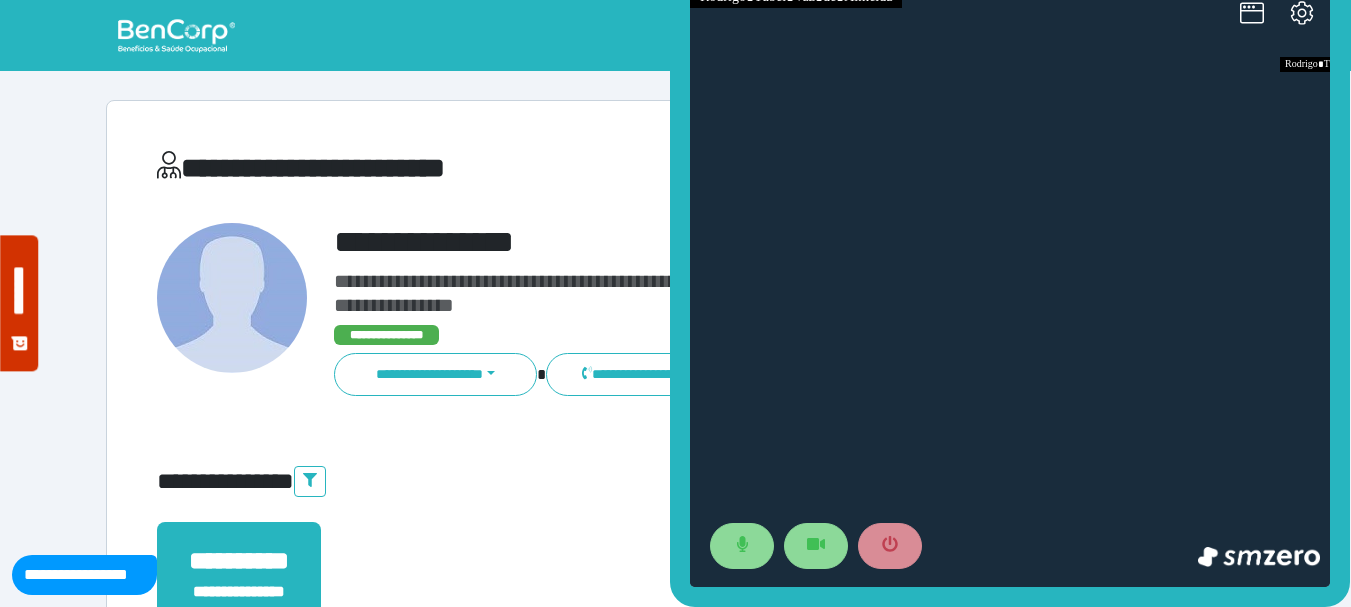 scroll, scrollTop: 0, scrollLeft: 0, axis: both 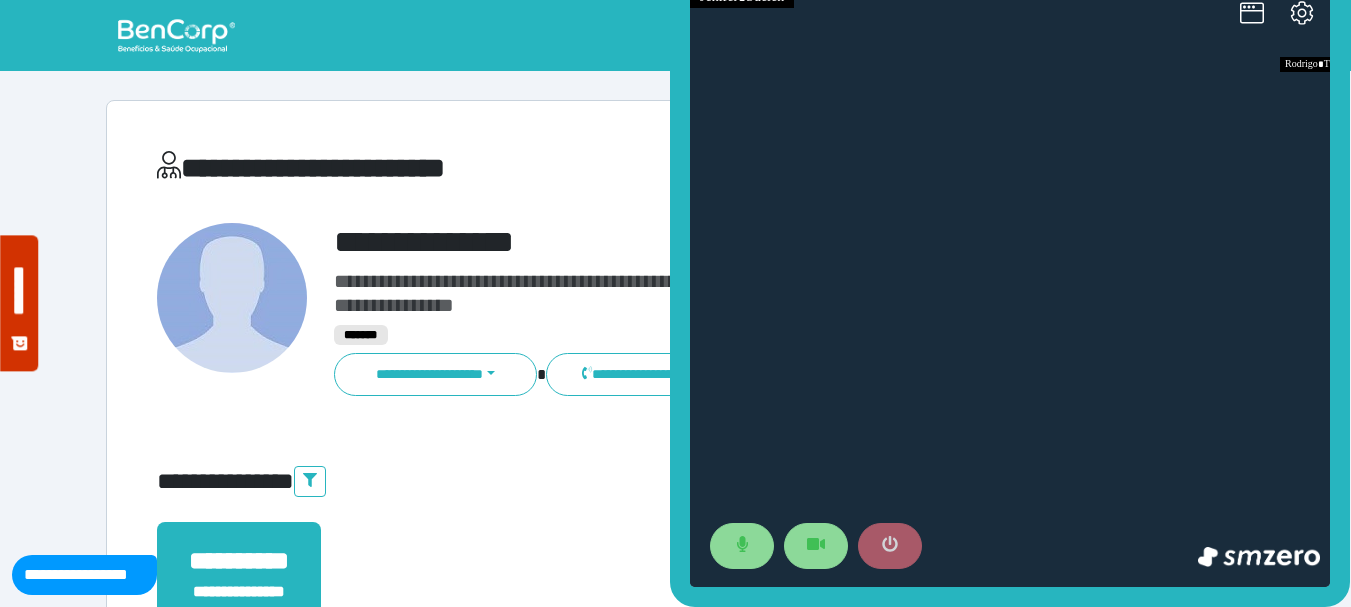 click 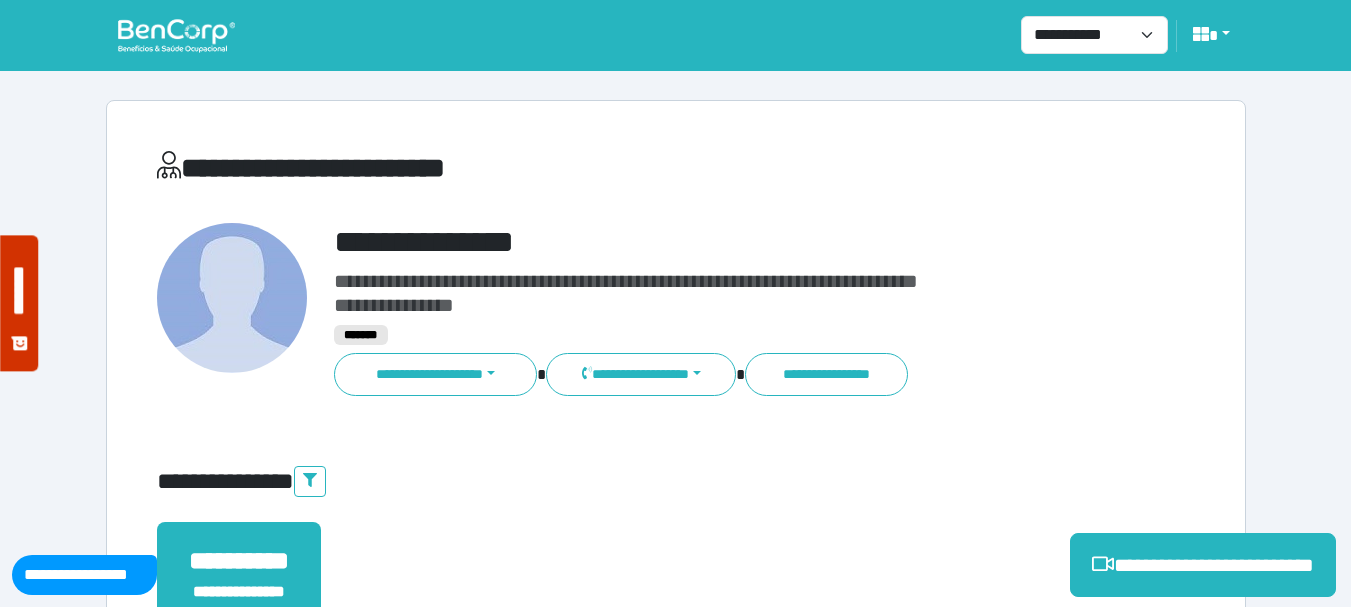 scroll, scrollTop: 529, scrollLeft: 0, axis: vertical 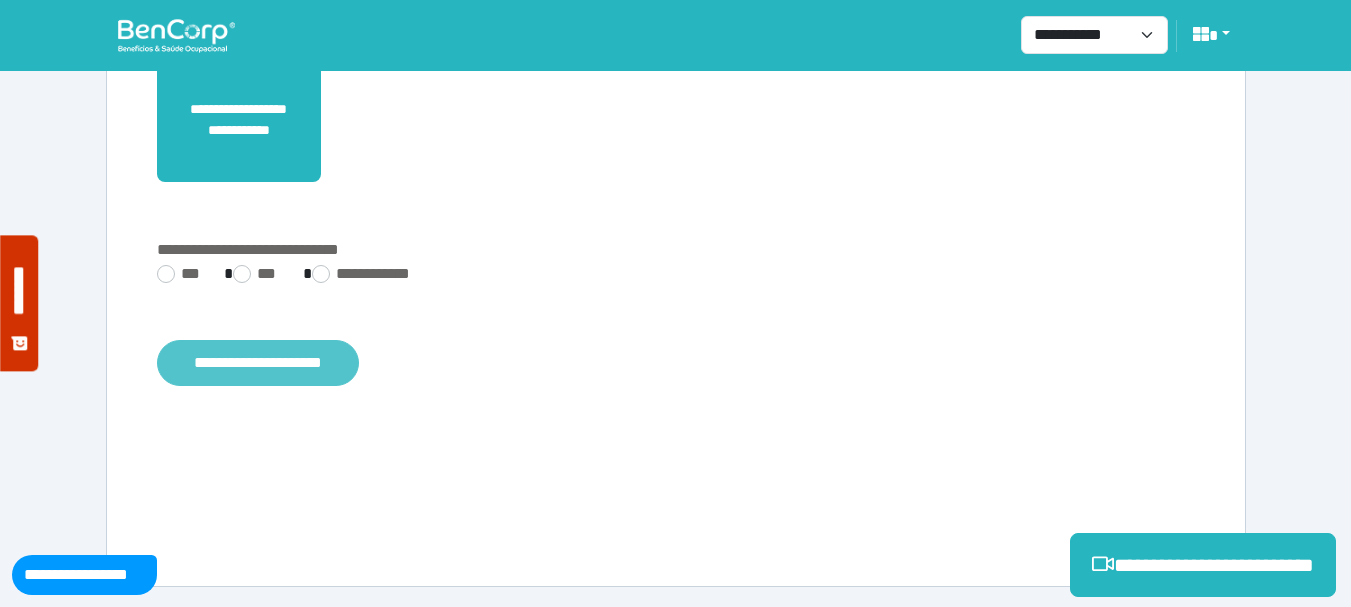 click on "**********" at bounding box center [258, 363] 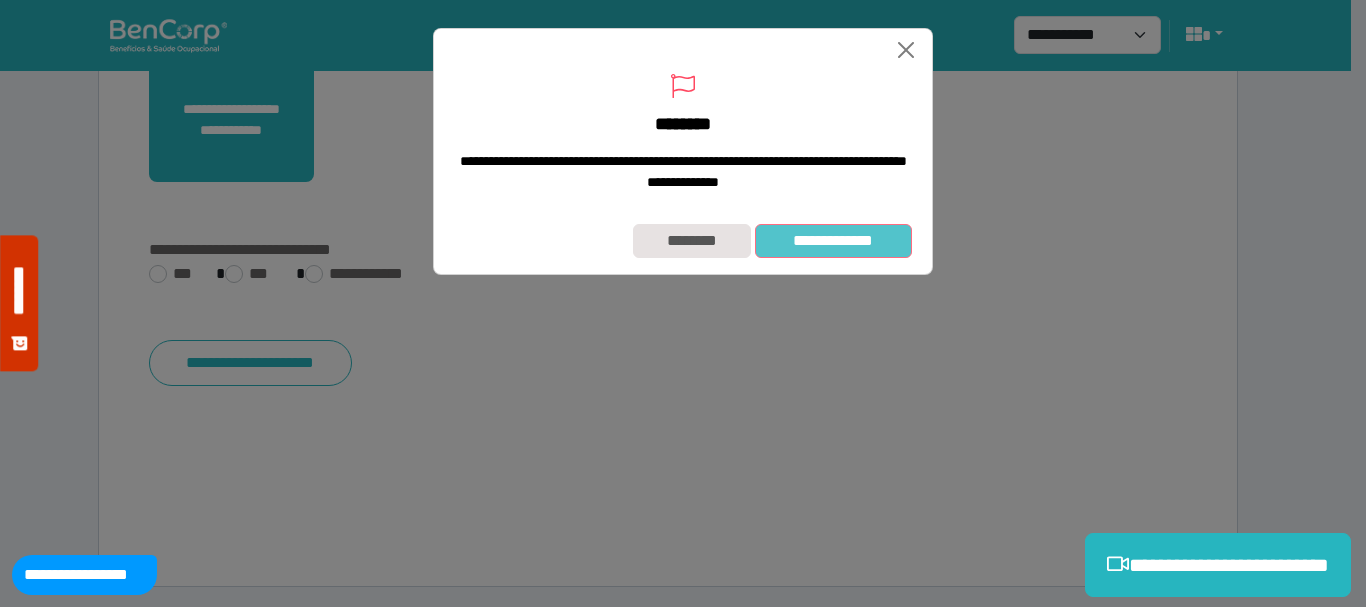 click on "**********" at bounding box center [833, 241] 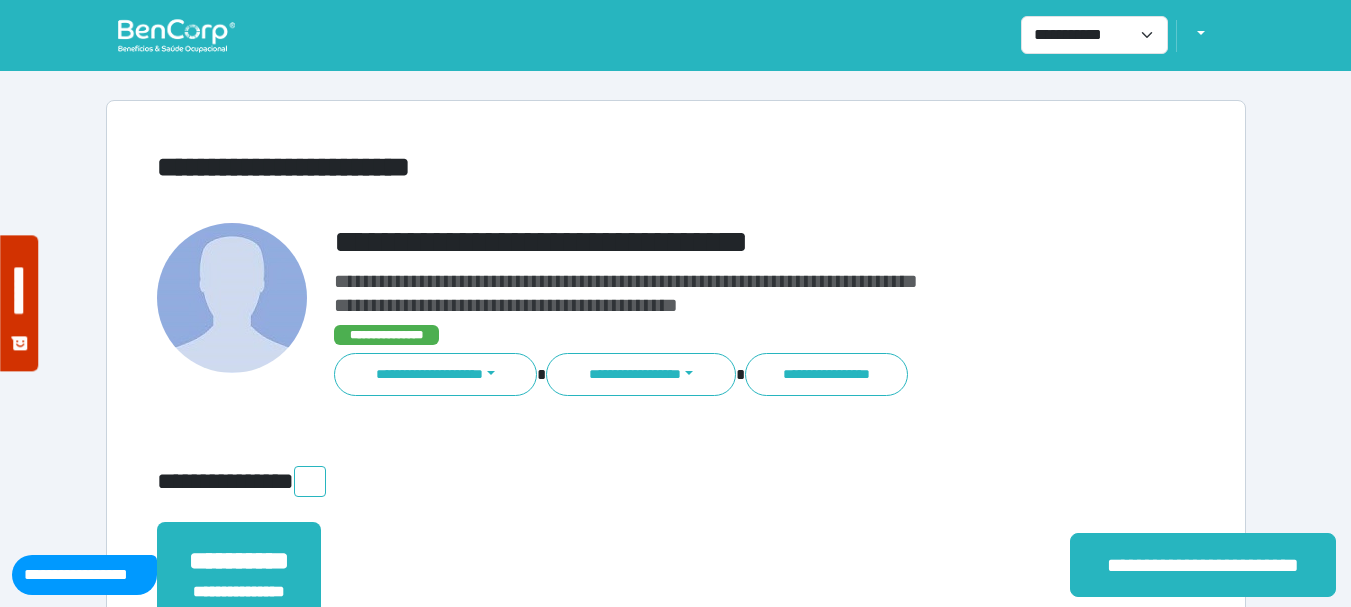 scroll, scrollTop: 0, scrollLeft: 0, axis: both 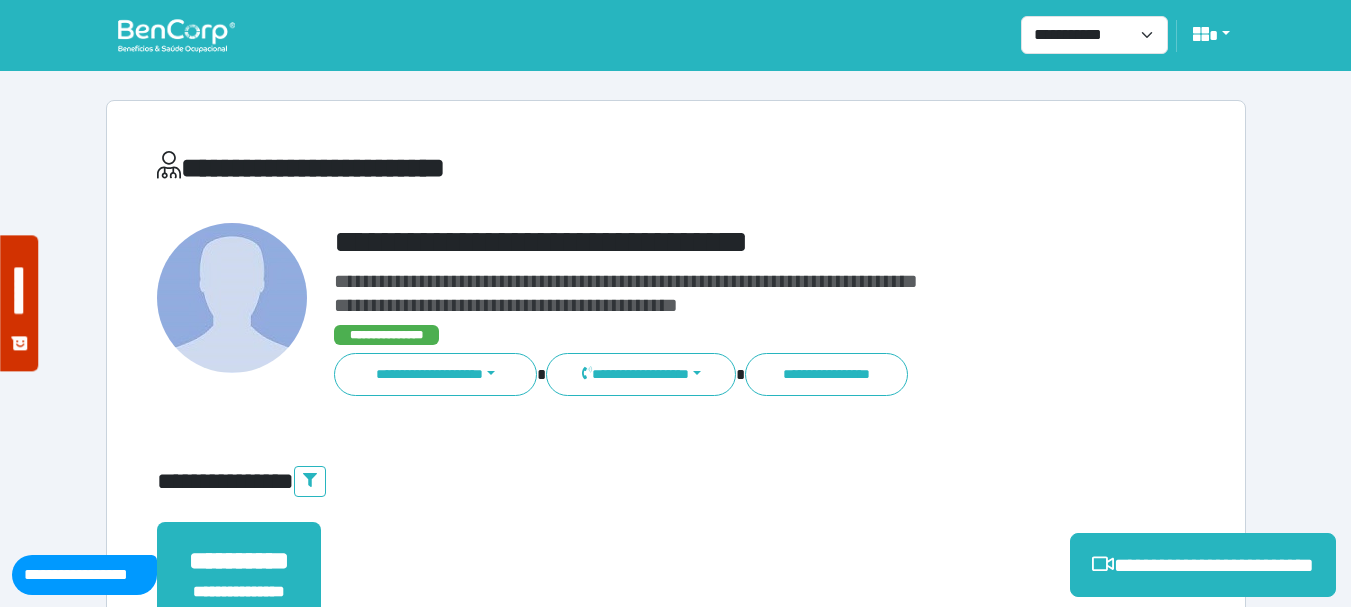 drag, startPoint x: 1096, startPoint y: 547, endPoint x: 459, endPoint y: 519, distance: 637.6151 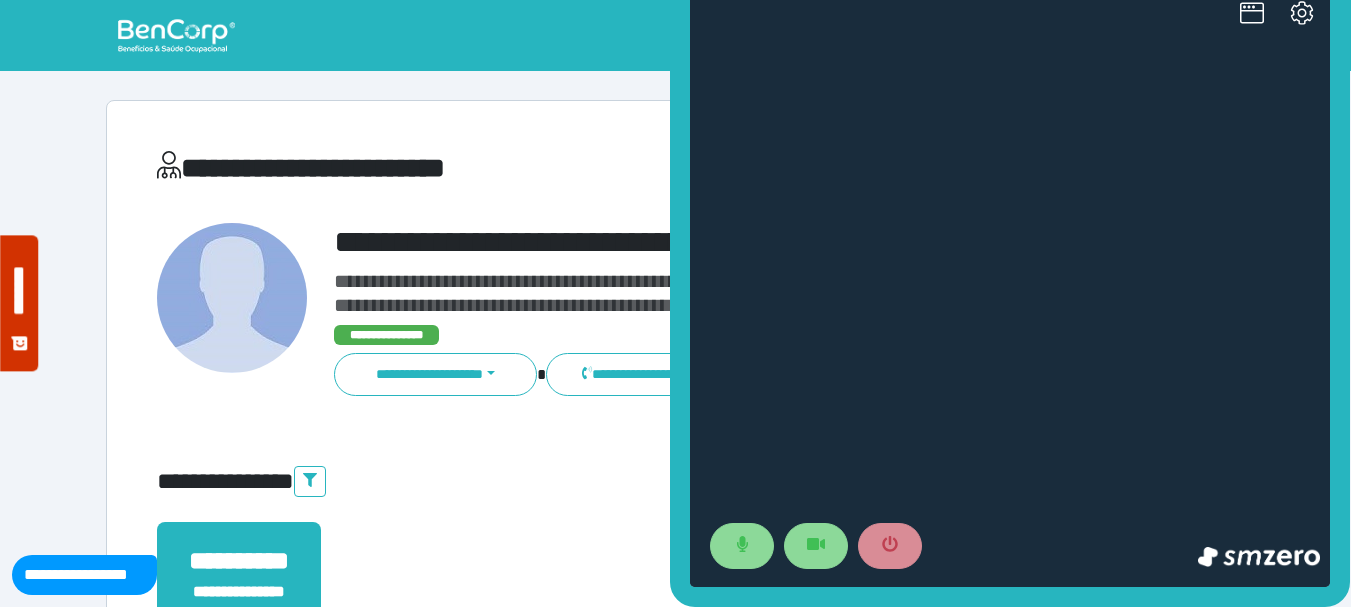 scroll, scrollTop: 0, scrollLeft: 0, axis: both 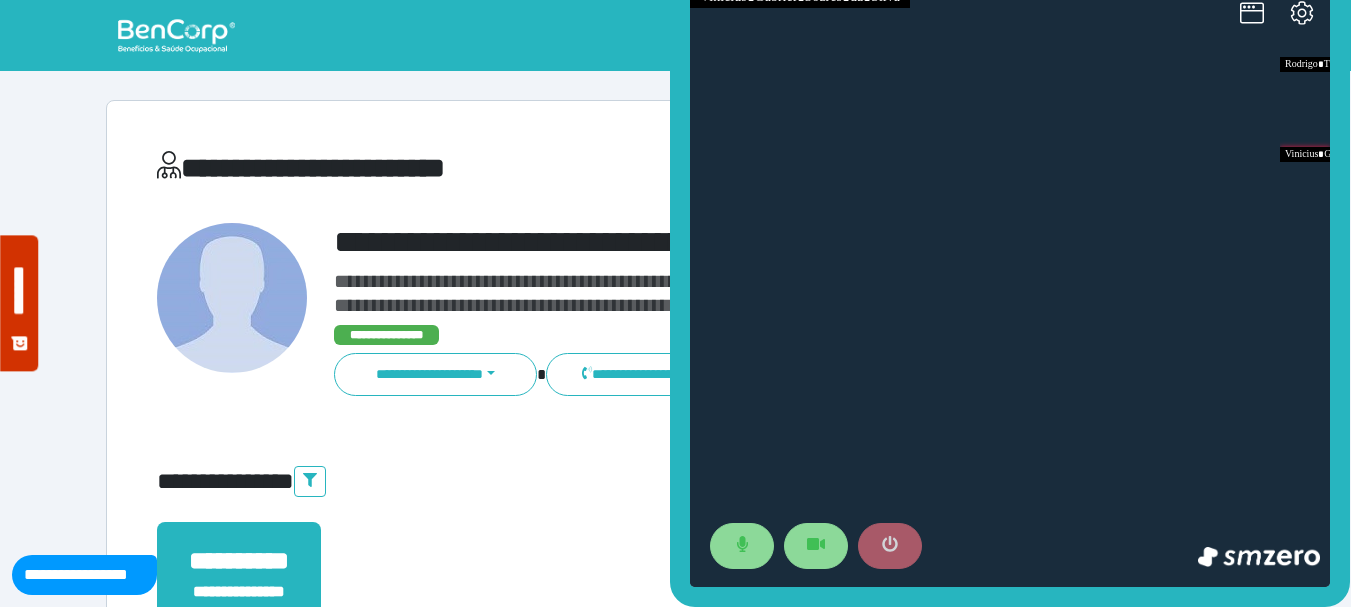 click 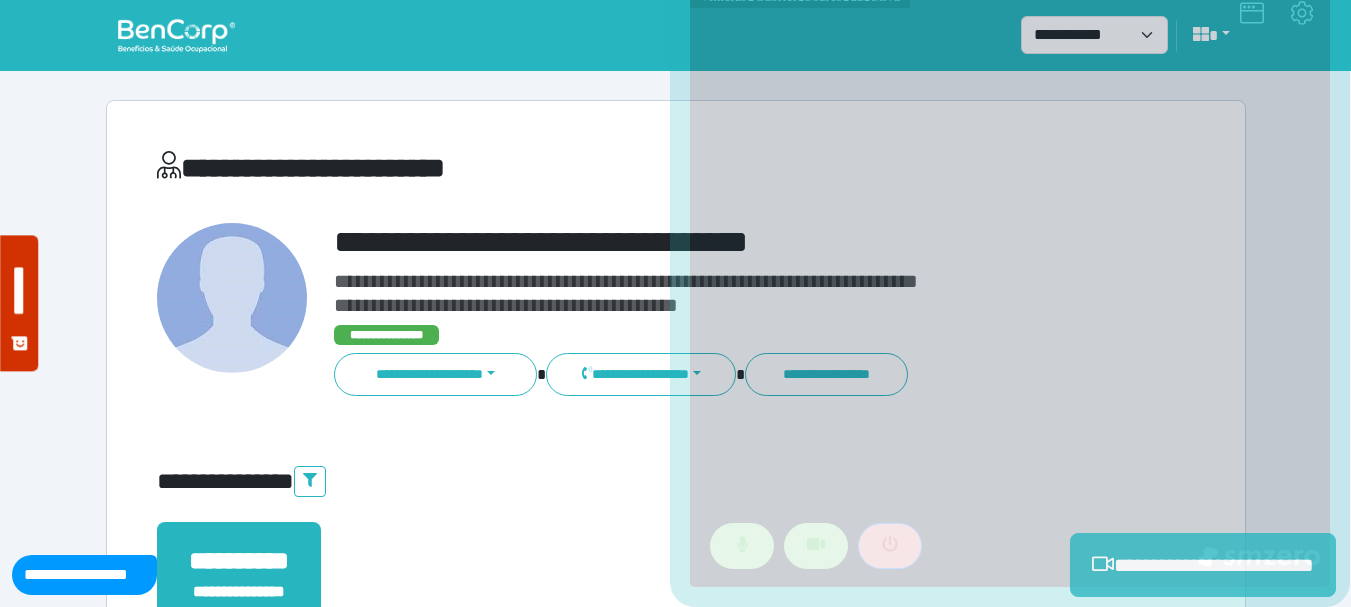 scroll, scrollTop: 529, scrollLeft: 0, axis: vertical 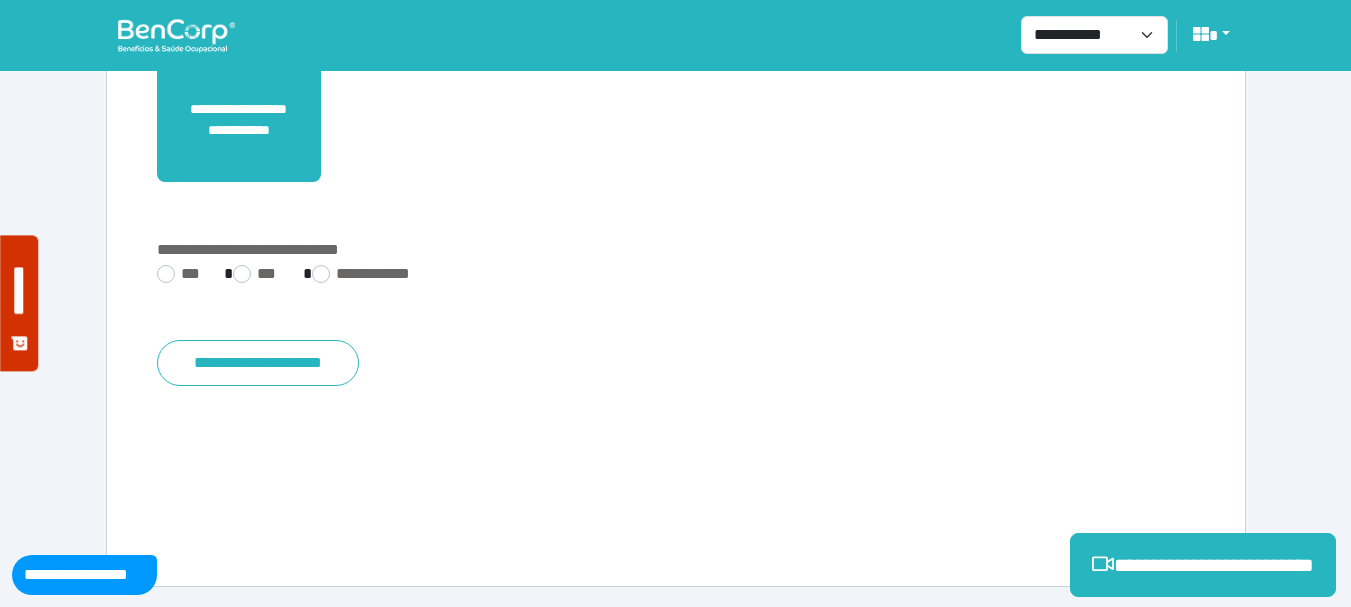 click on "**********" at bounding box center [676, 264] 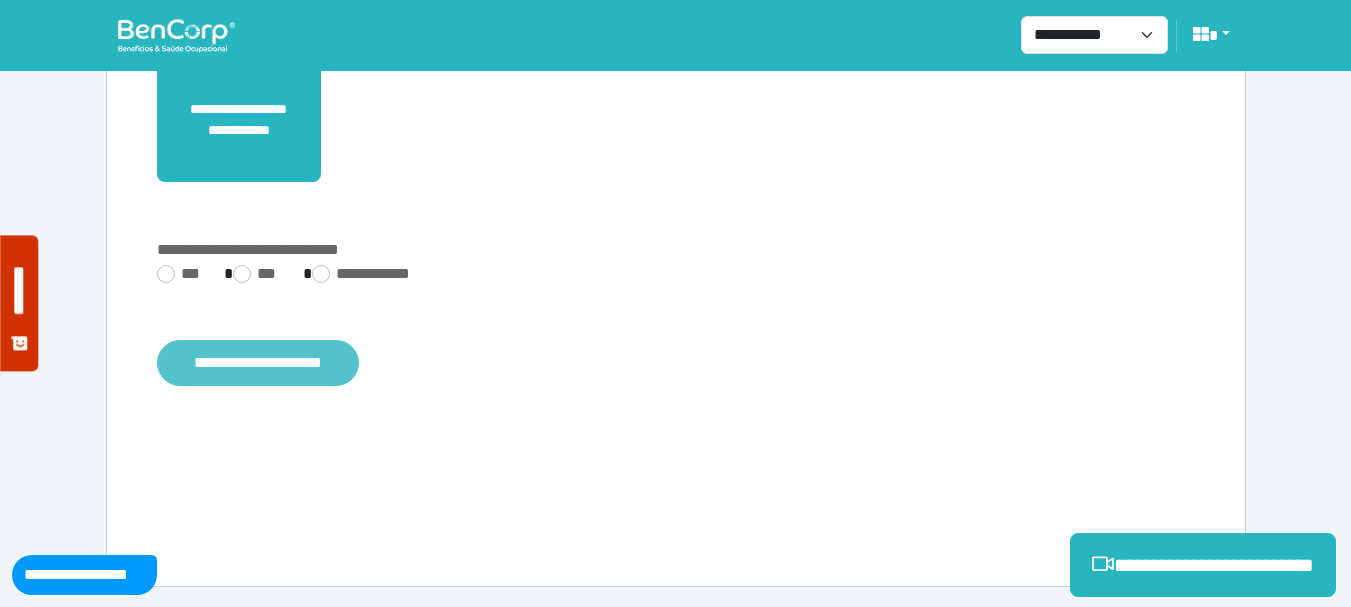 click on "**********" at bounding box center [258, 363] 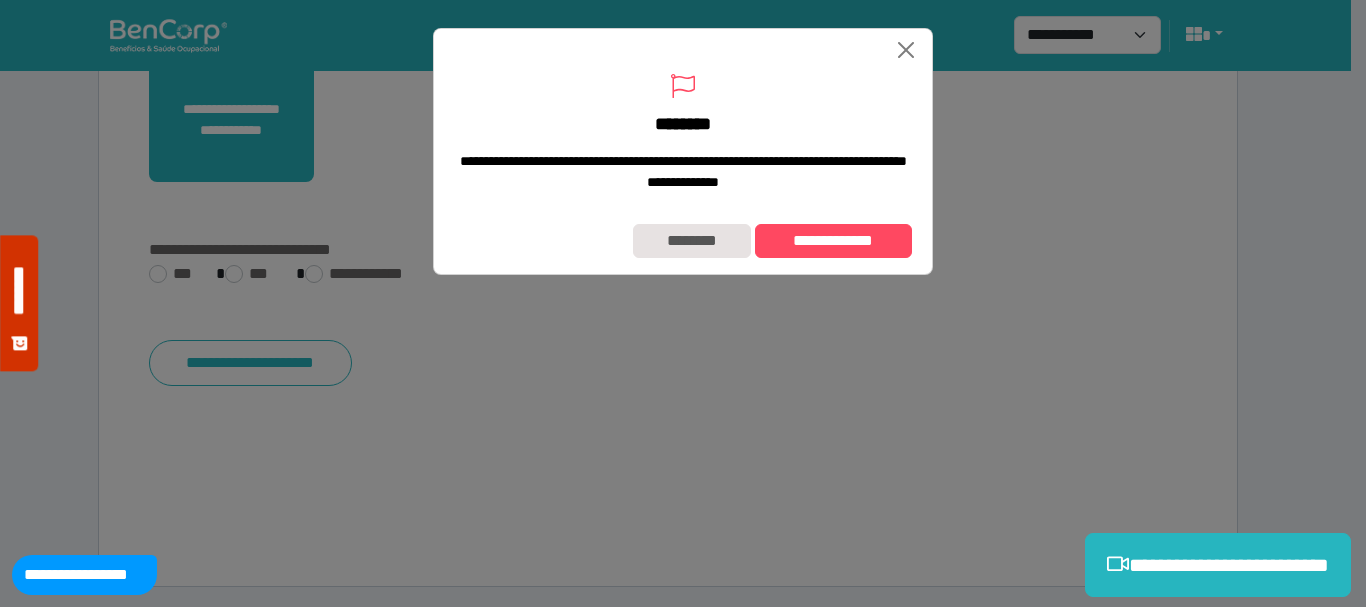 click on "**********" at bounding box center (683, 241) 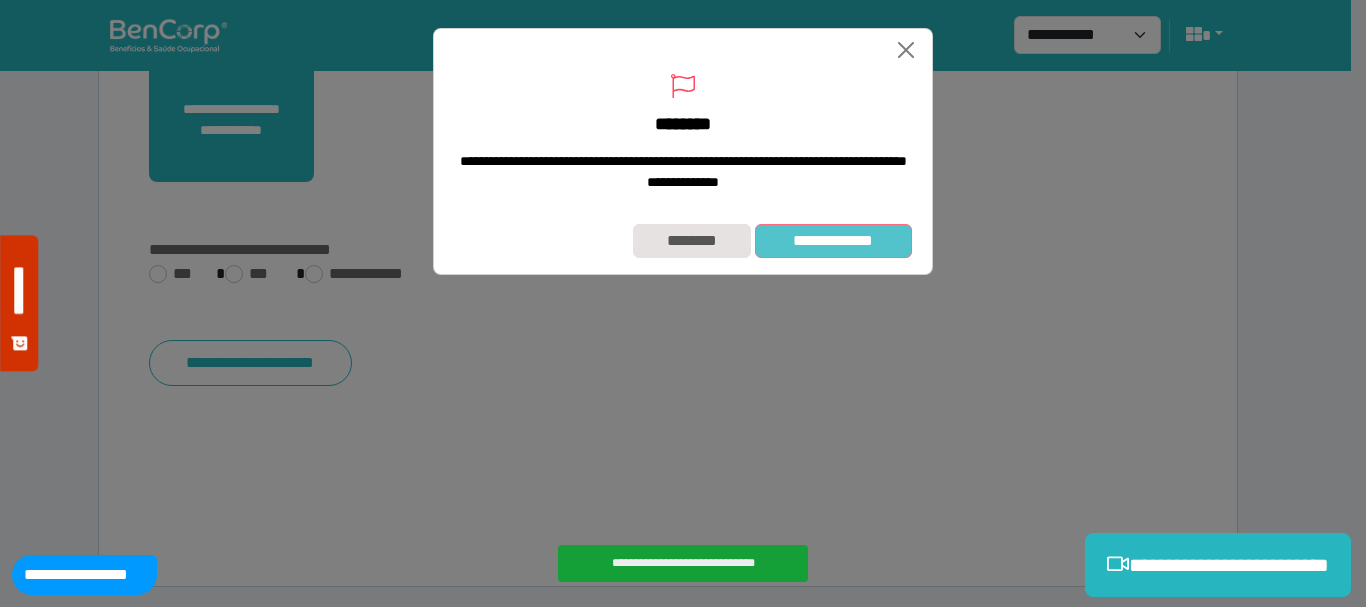 click on "**********" at bounding box center [833, 241] 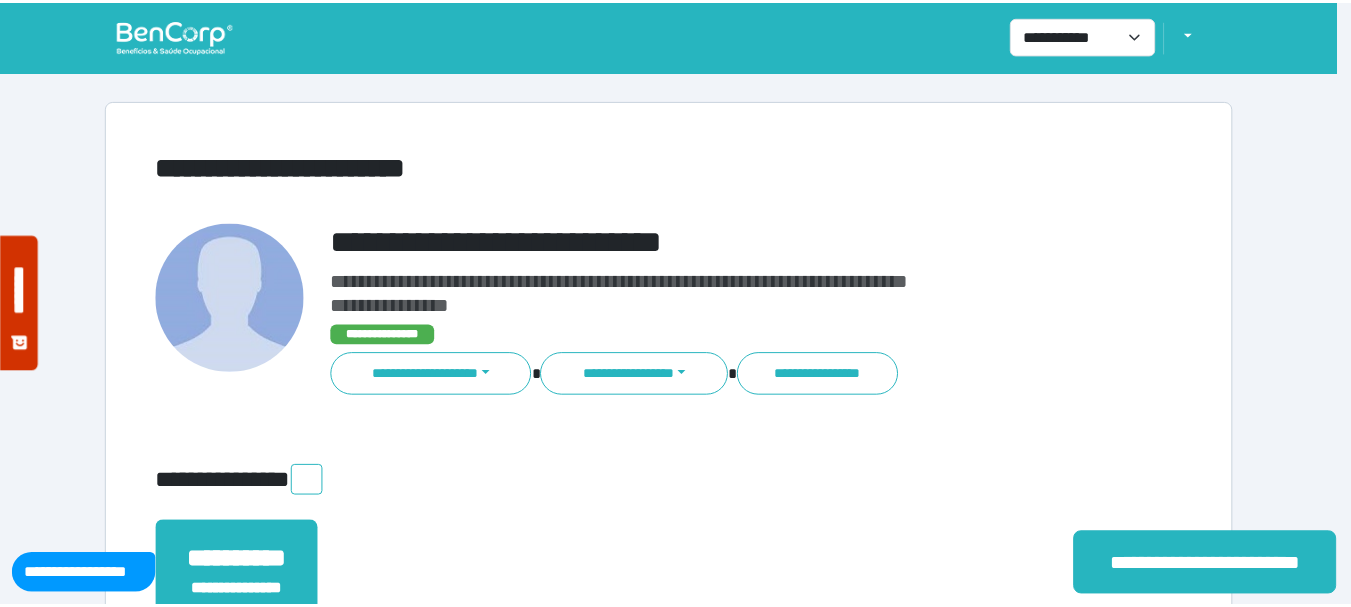 scroll, scrollTop: 0, scrollLeft: 0, axis: both 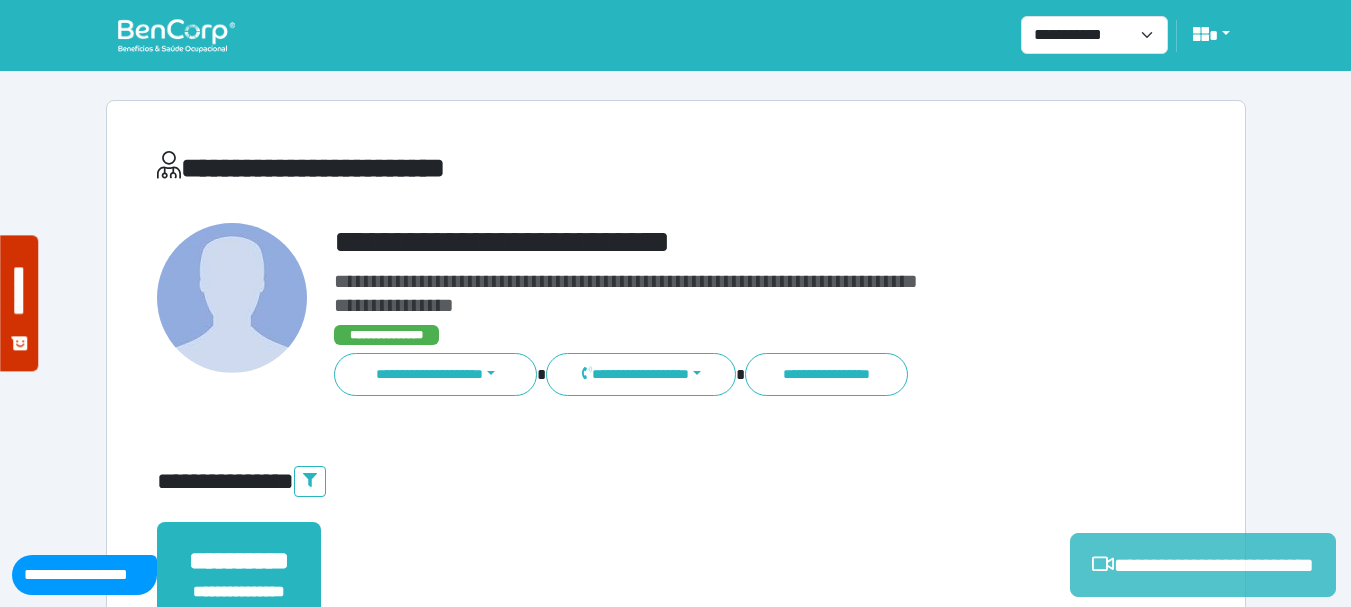 click on "**********" at bounding box center (1203, 565) 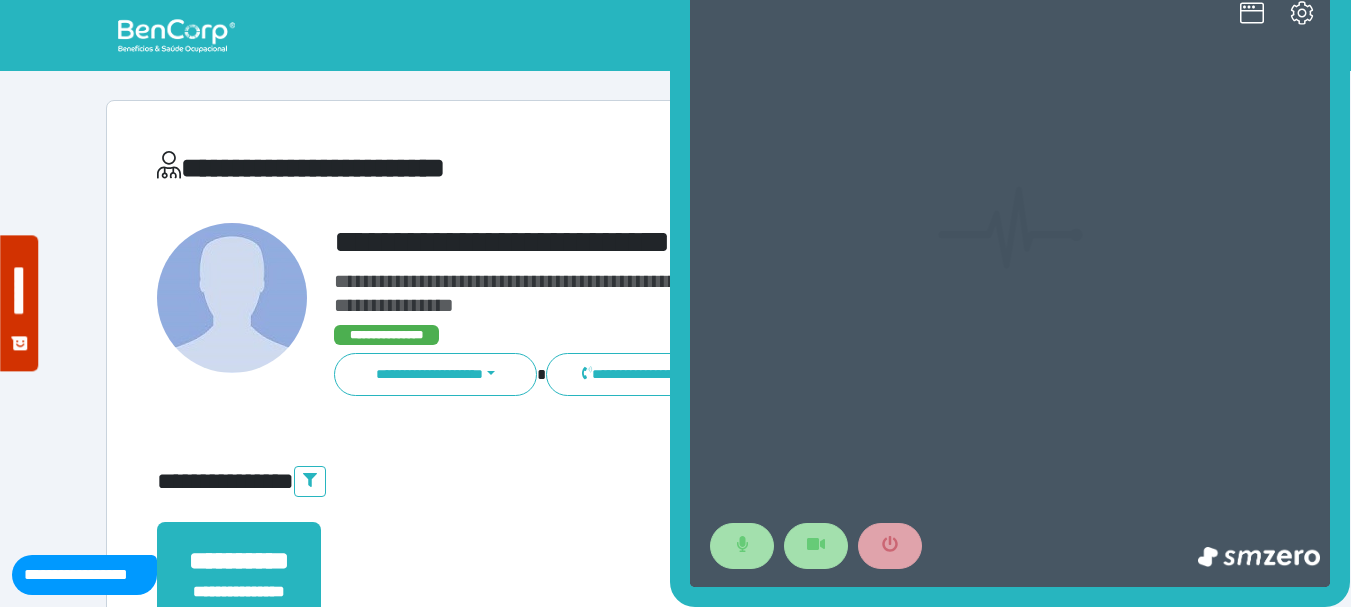 scroll, scrollTop: 0, scrollLeft: 0, axis: both 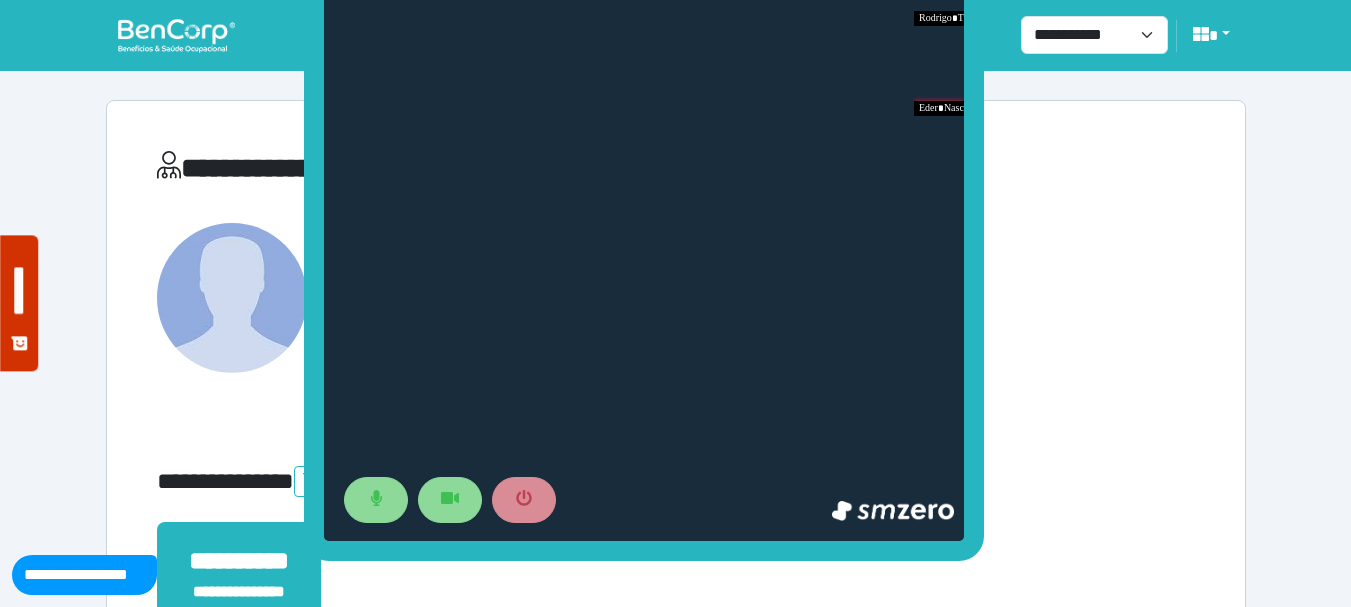 drag, startPoint x: 675, startPoint y: 281, endPoint x: 309, endPoint y: 235, distance: 368.8794 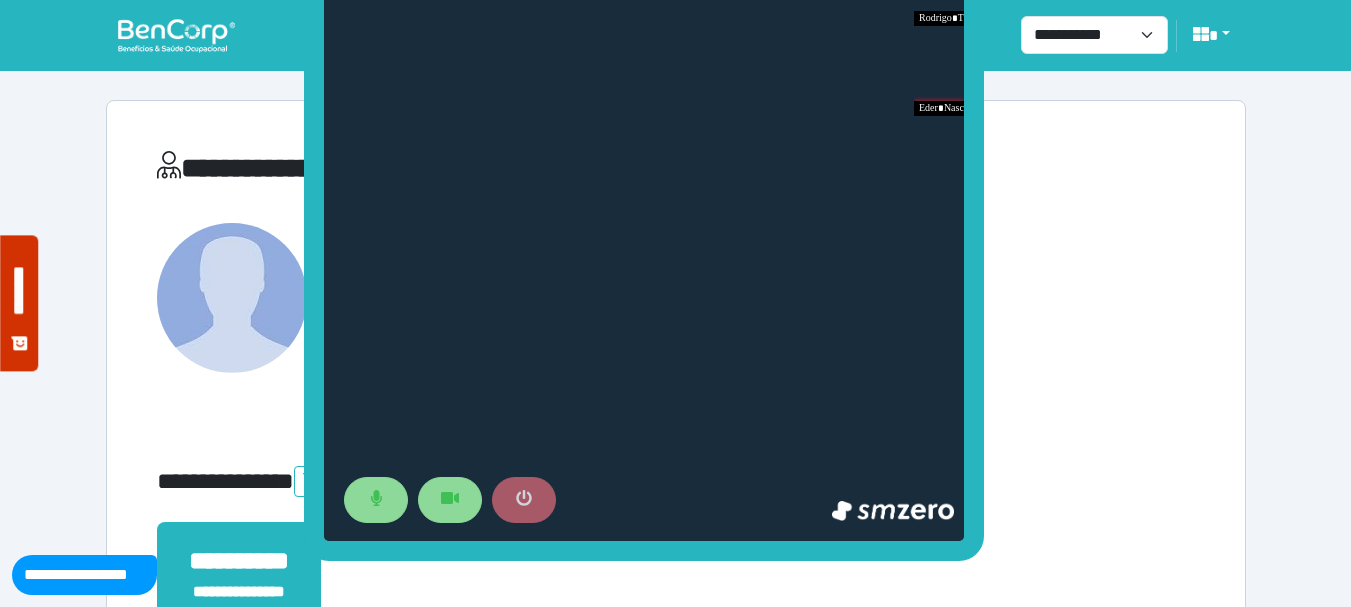 click at bounding box center [524, 500] 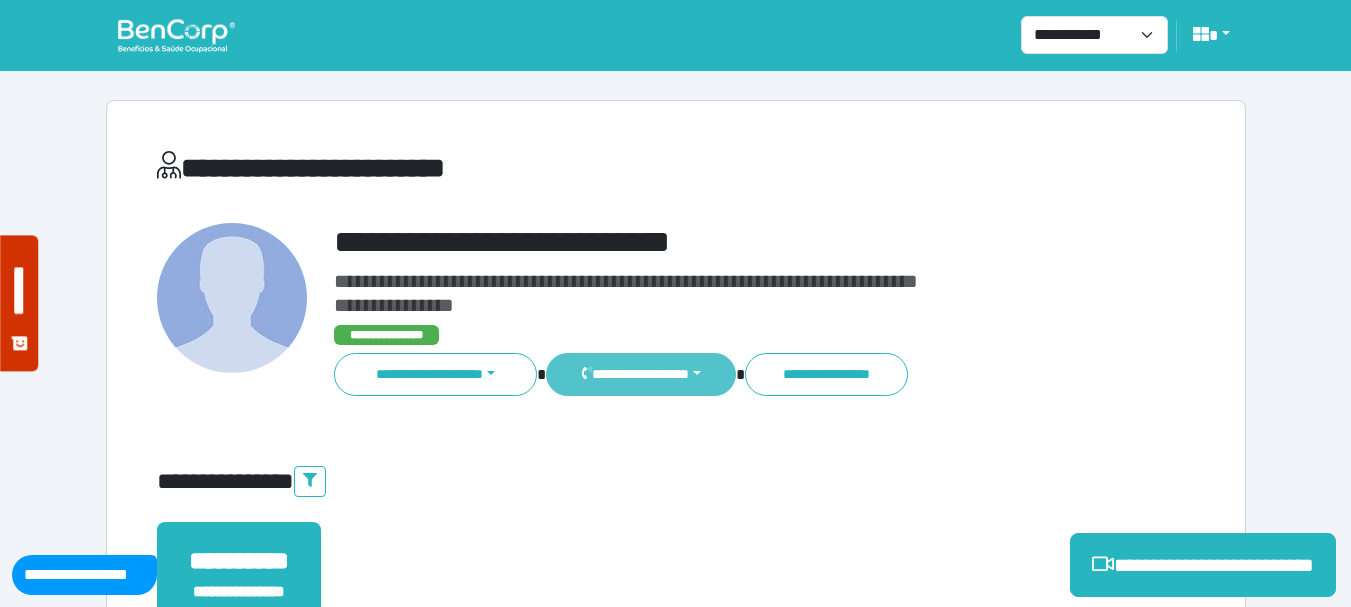 click on "**********" at bounding box center [640, 374] 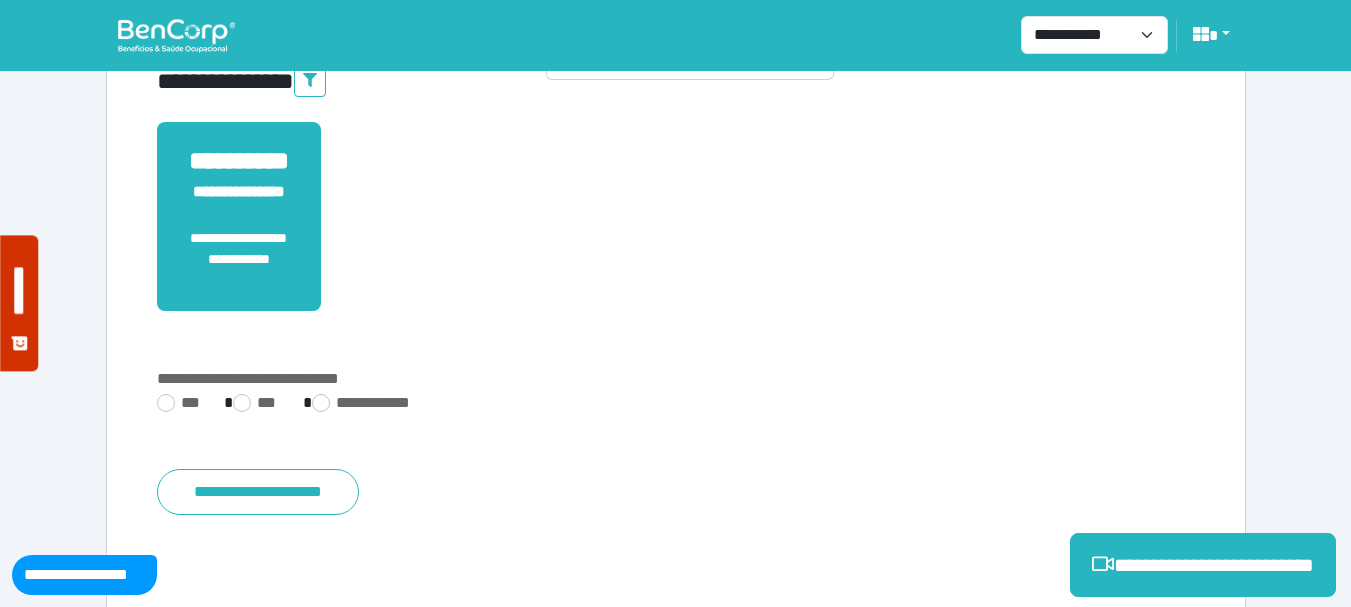 scroll, scrollTop: 200, scrollLeft: 0, axis: vertical 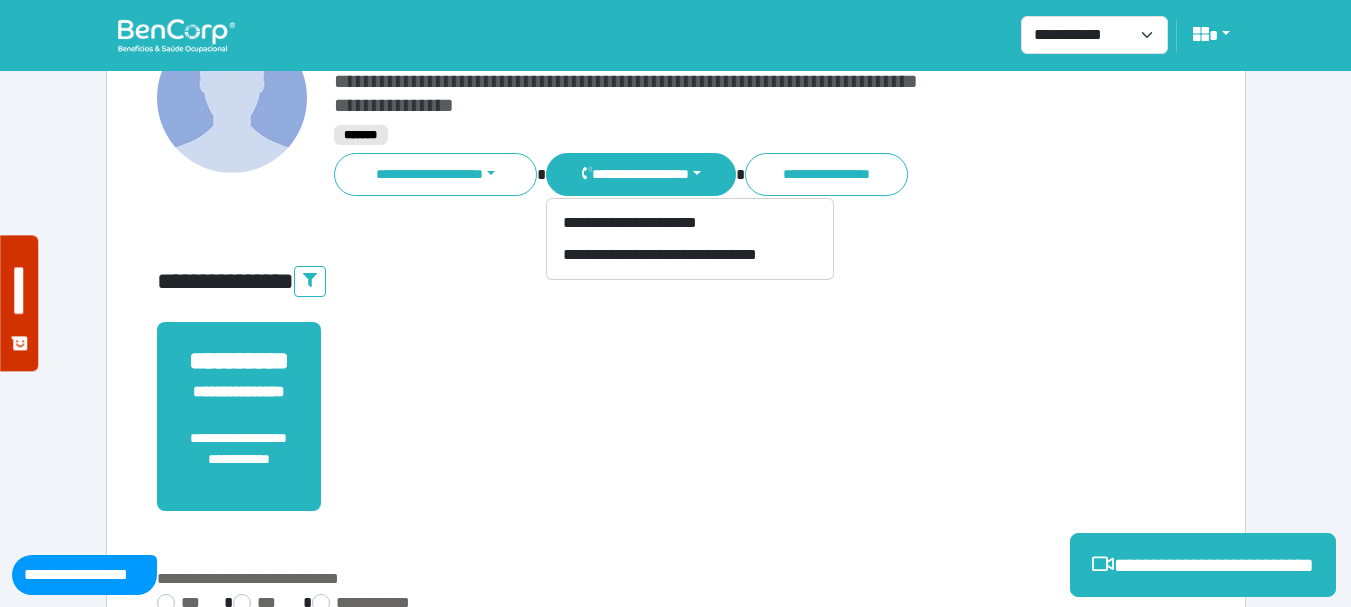 type 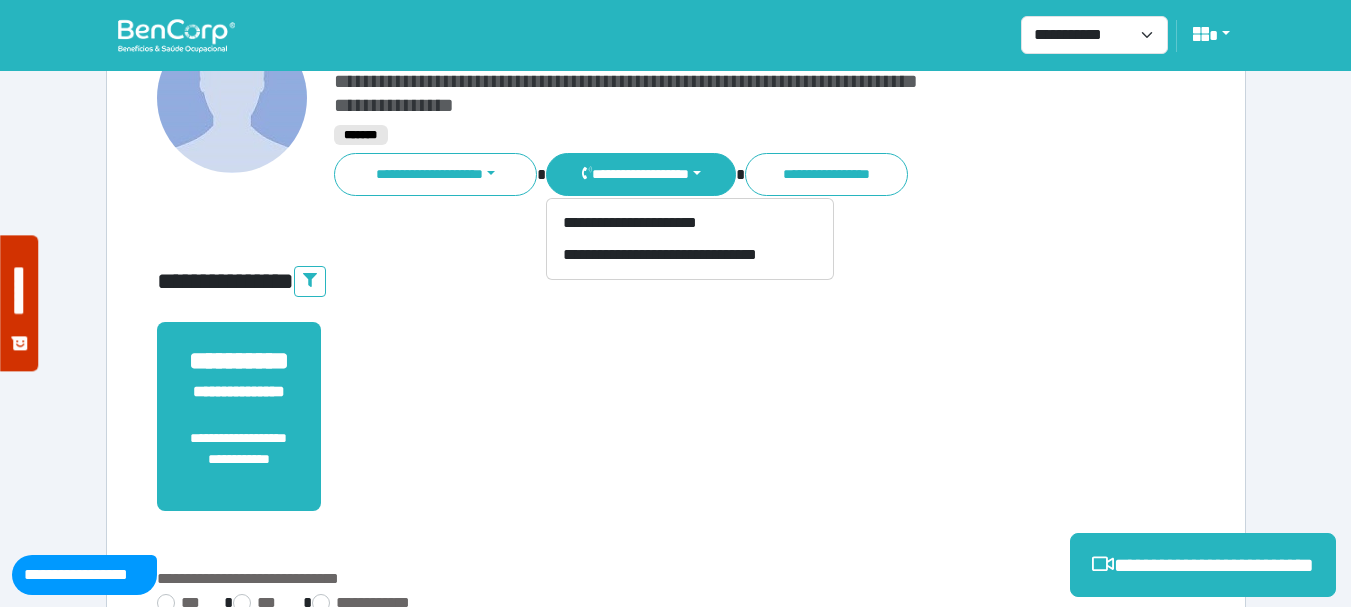 scroll, scrollTop: 0, scrollLeft: 0, axis: both 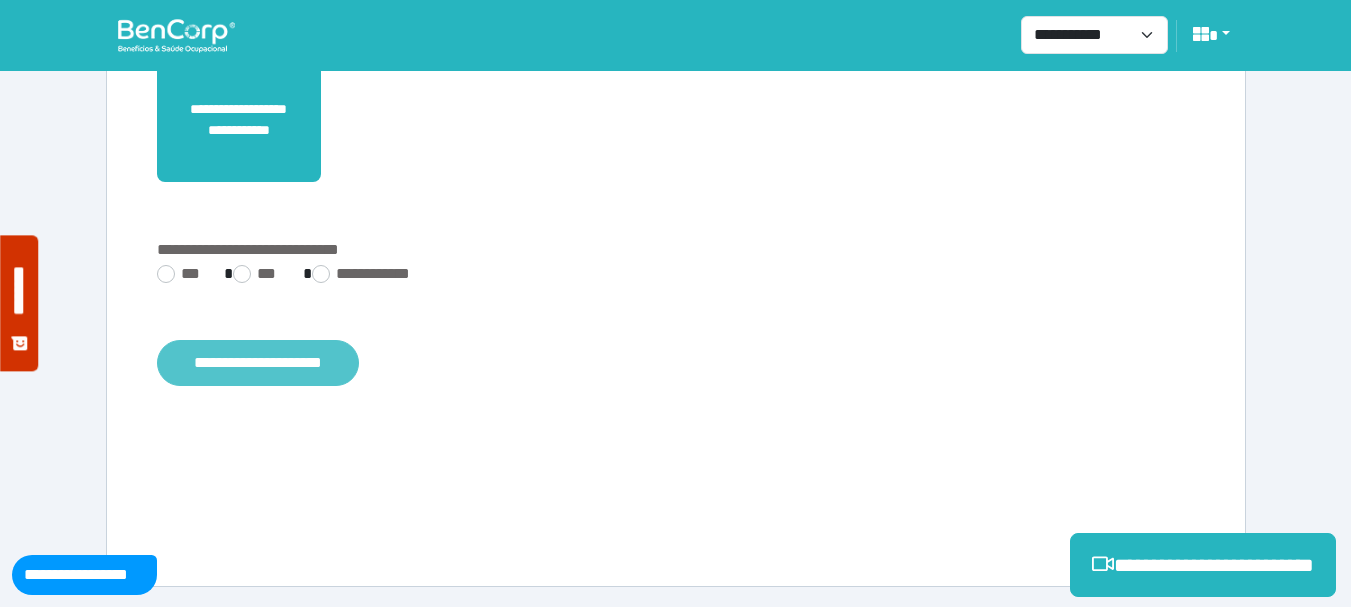 click on "**********" at bounding box center [258, 363] 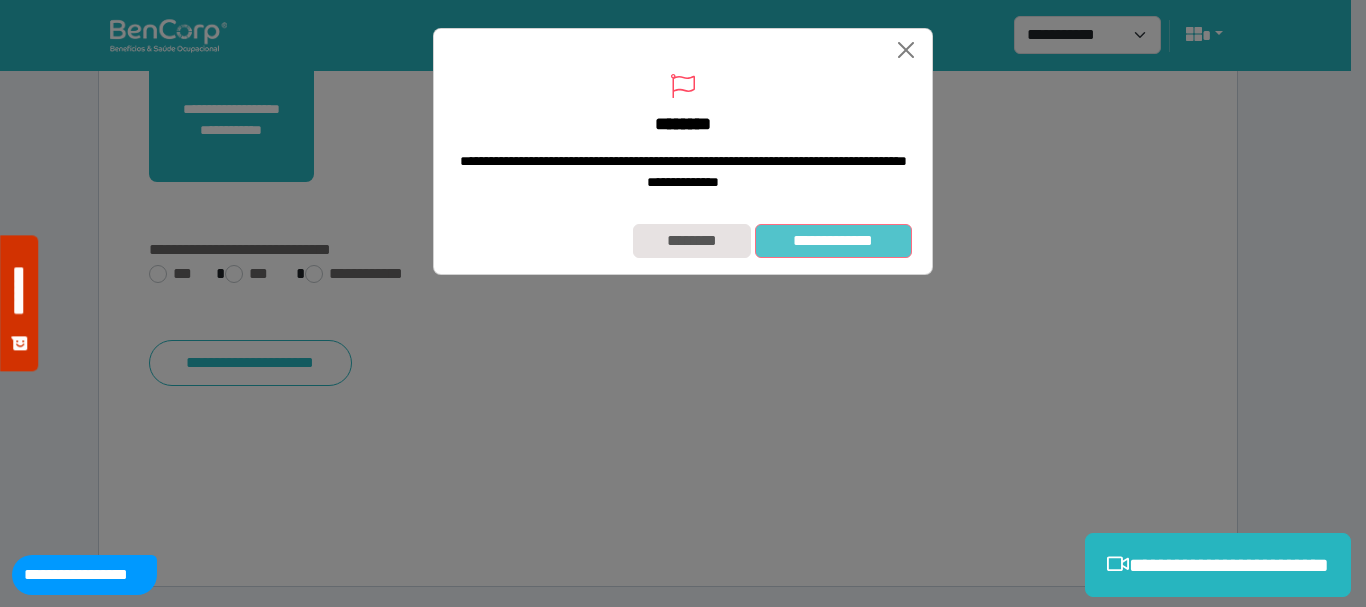 click on "**********" at bounding box center (833, 241) 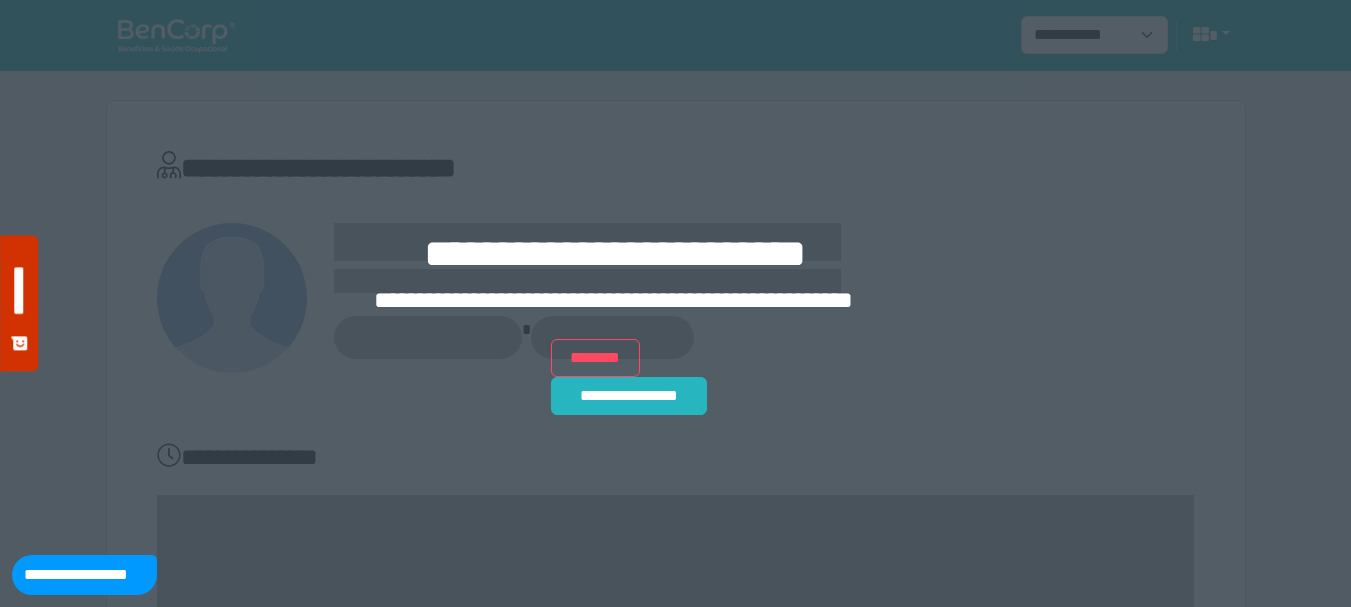 scroll, scrollTop: 0, scrollLeft: 0, axis: both 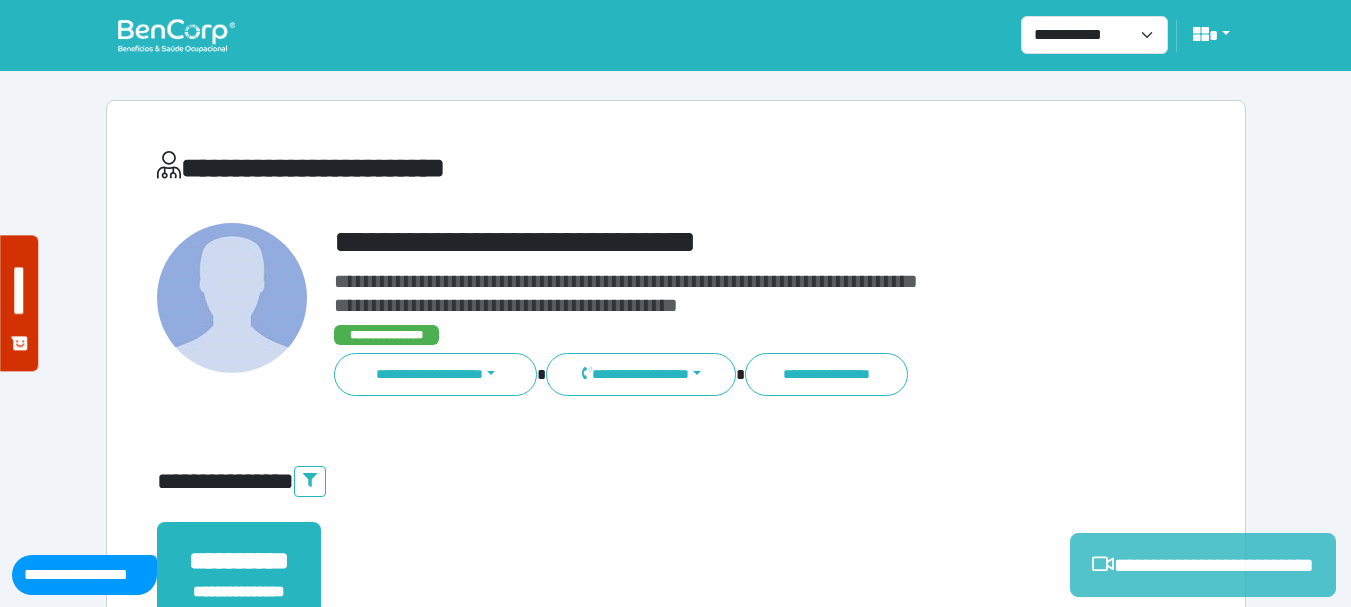 click on "**********" at bounding box center (1203, 565) 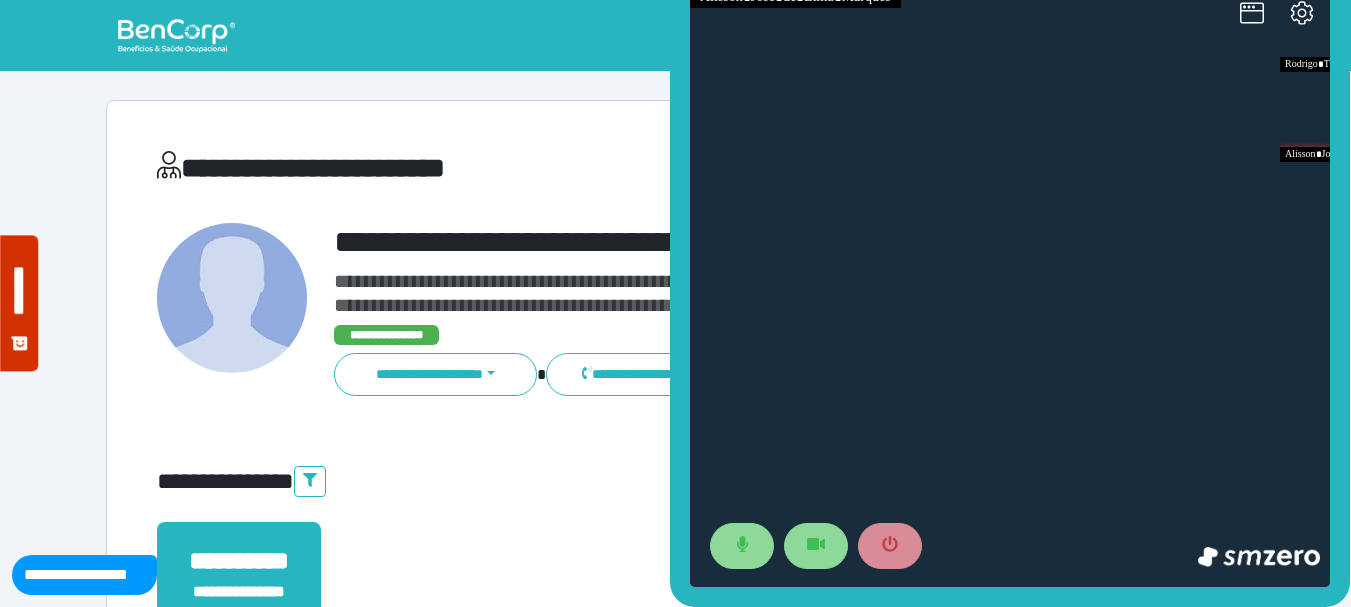 scroll, scrollTop: 0, scrollLeft: 0, axis: both 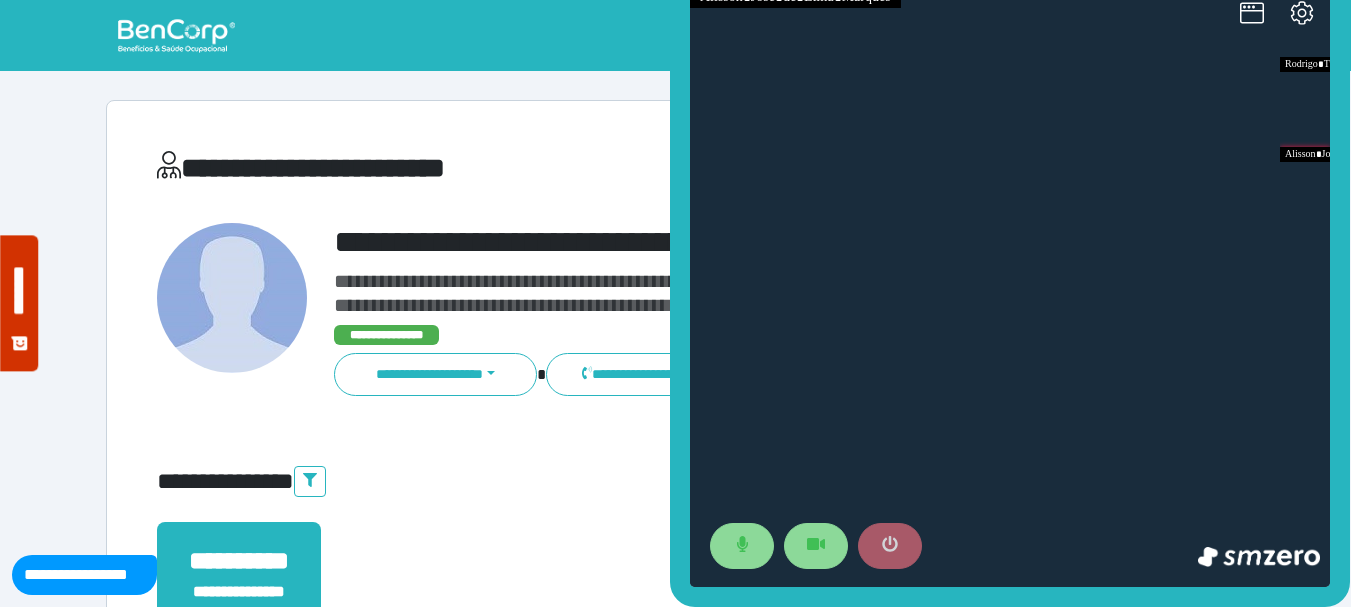 click 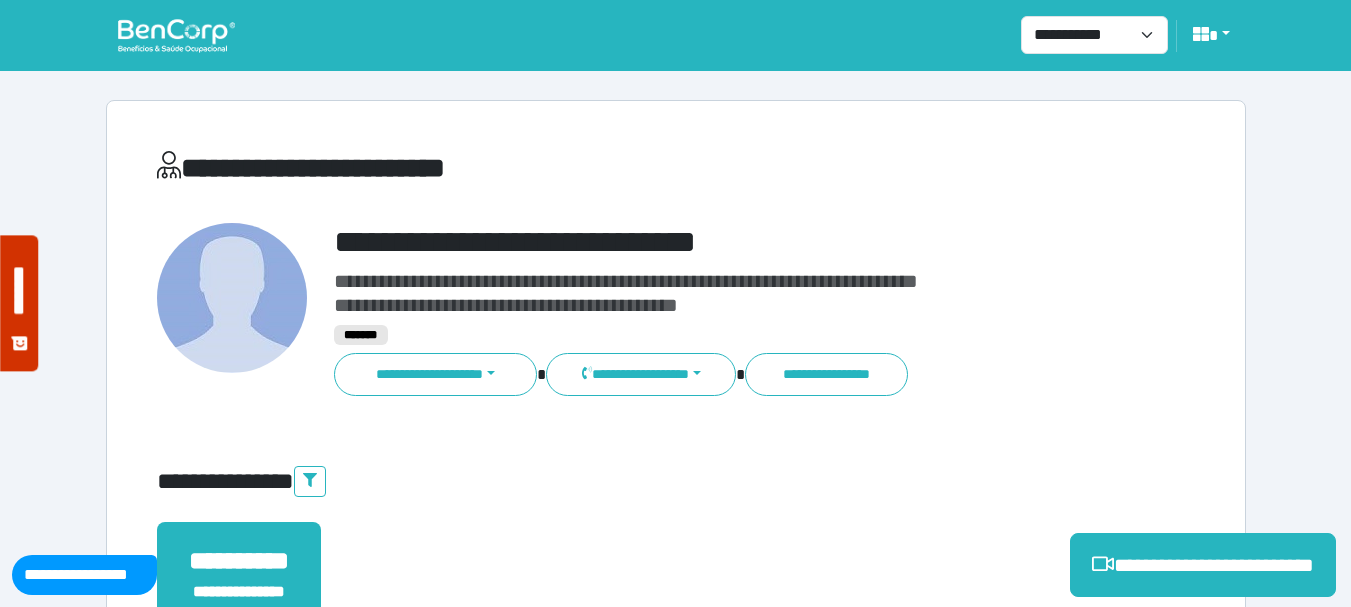 scroll, scrollTop: 300, scrollLeft: 0, axis: vertical 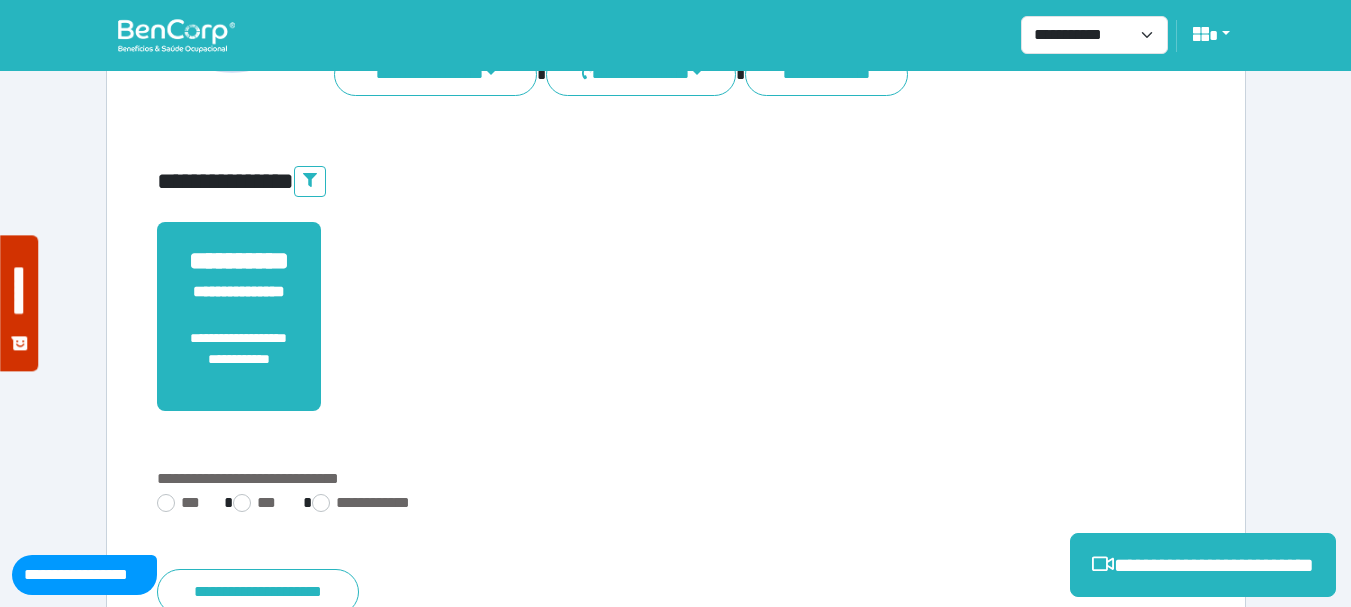 click on "**********" at bounding box center (676, 505) 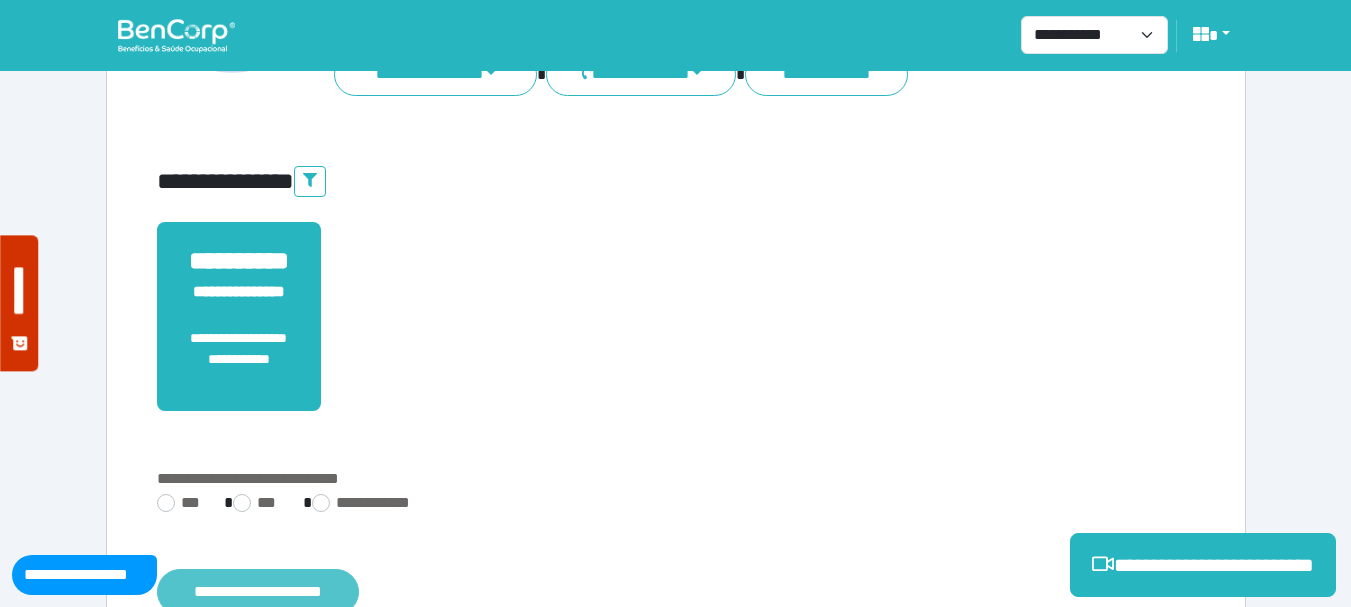 click on "**********" at bounding box center (258, 592) 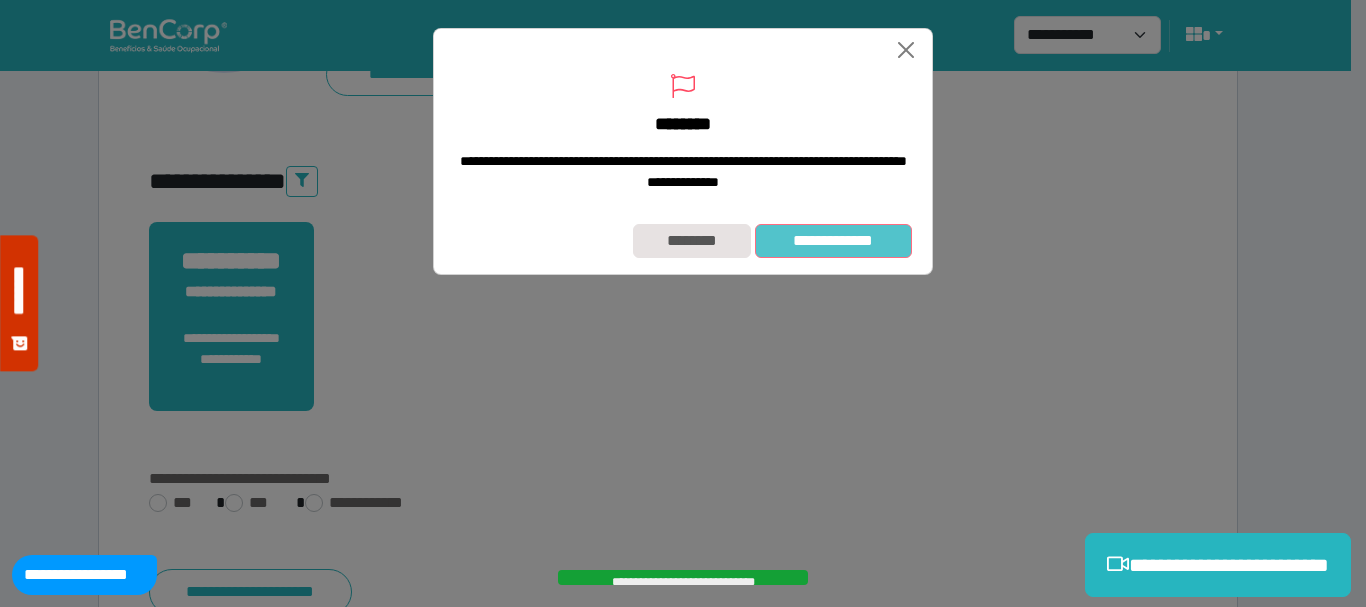 click on "**********" at bounding box center (833, 241) 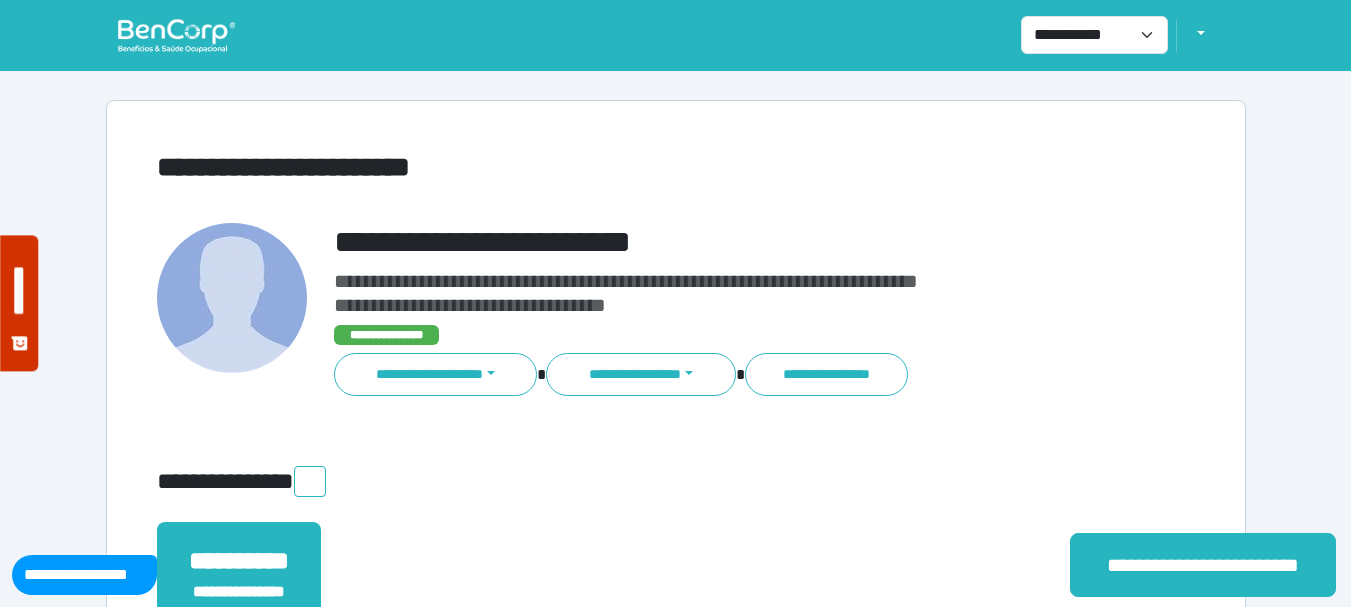 scroll, scrollTop: 0, scrollLeft: 0, axis: both 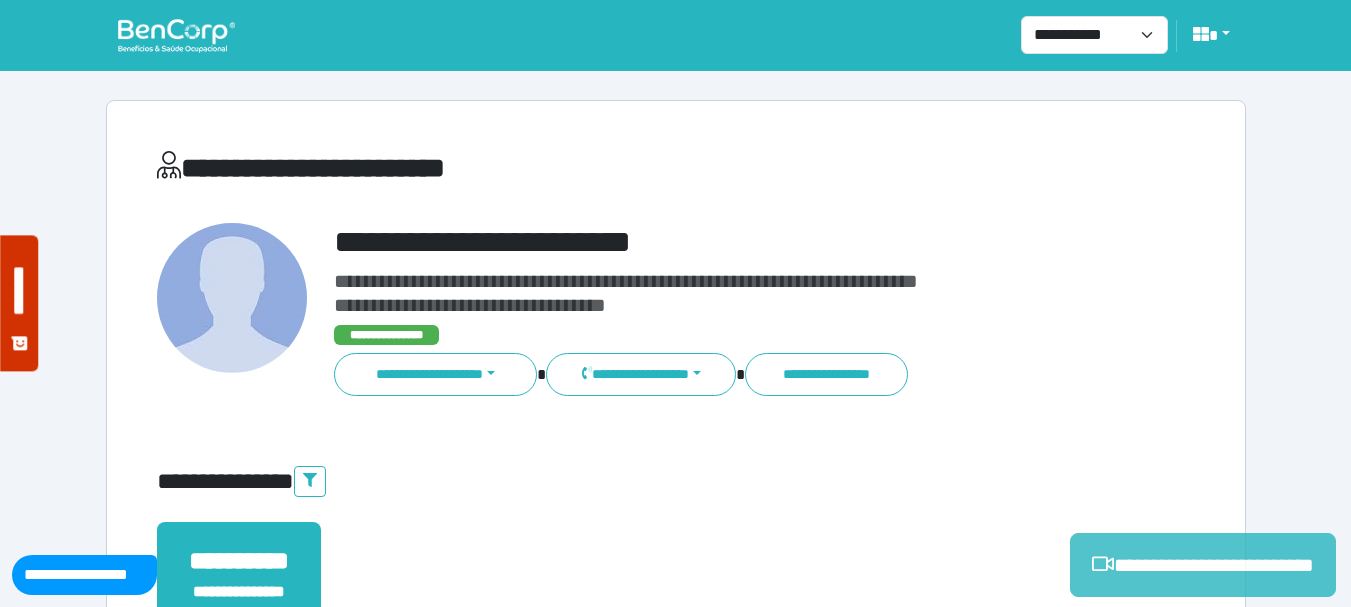 click on "**********" at bounding box center [1203, 565] 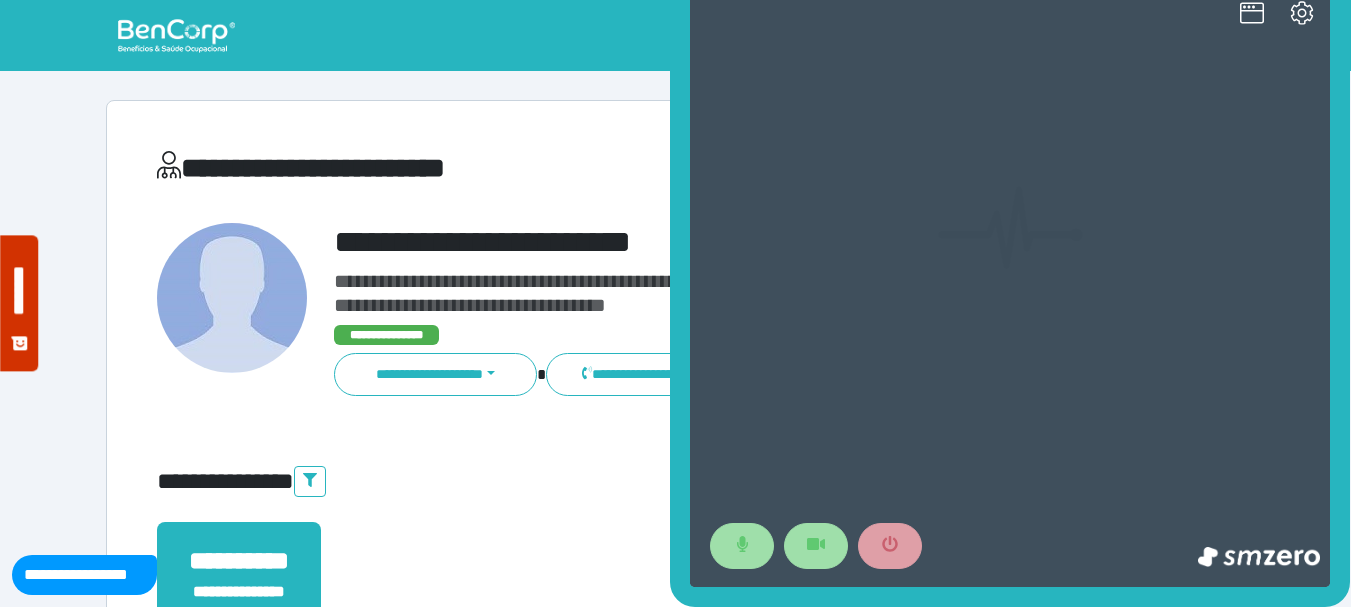scroll, scrollTop: 0, scrollLeft: 0, axis: both 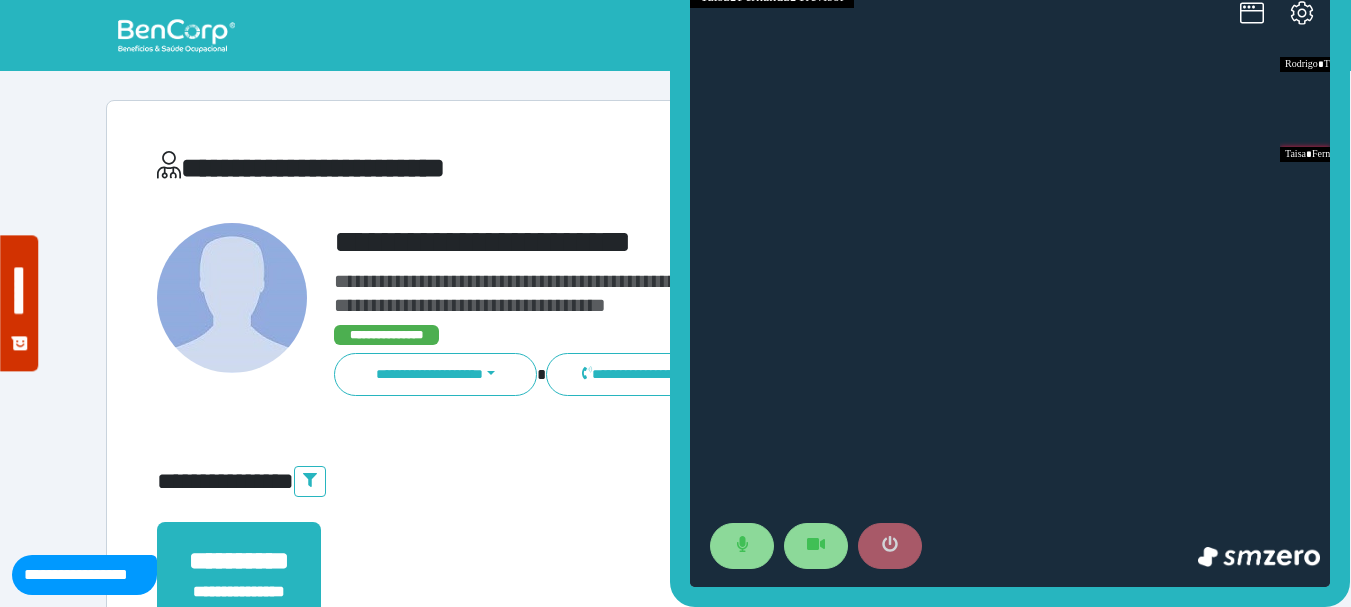 click at bounding box center (890, 546) 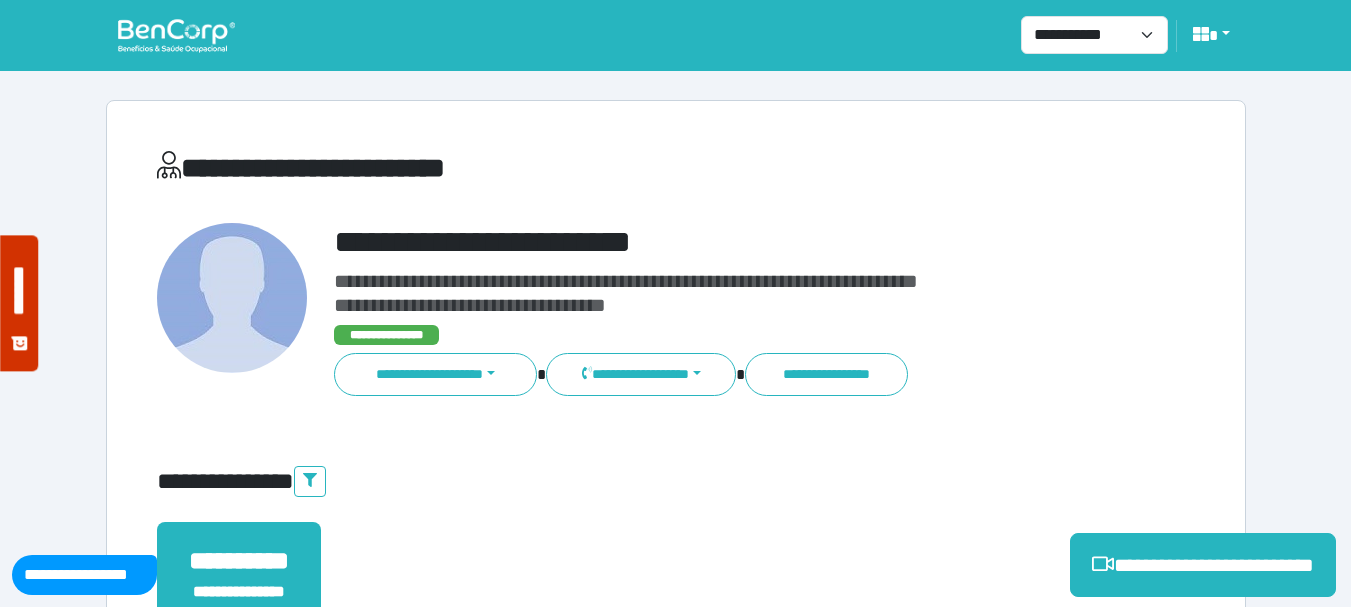 scroll, scrollTop: 500, scrollLeft: 0, axis: vertical 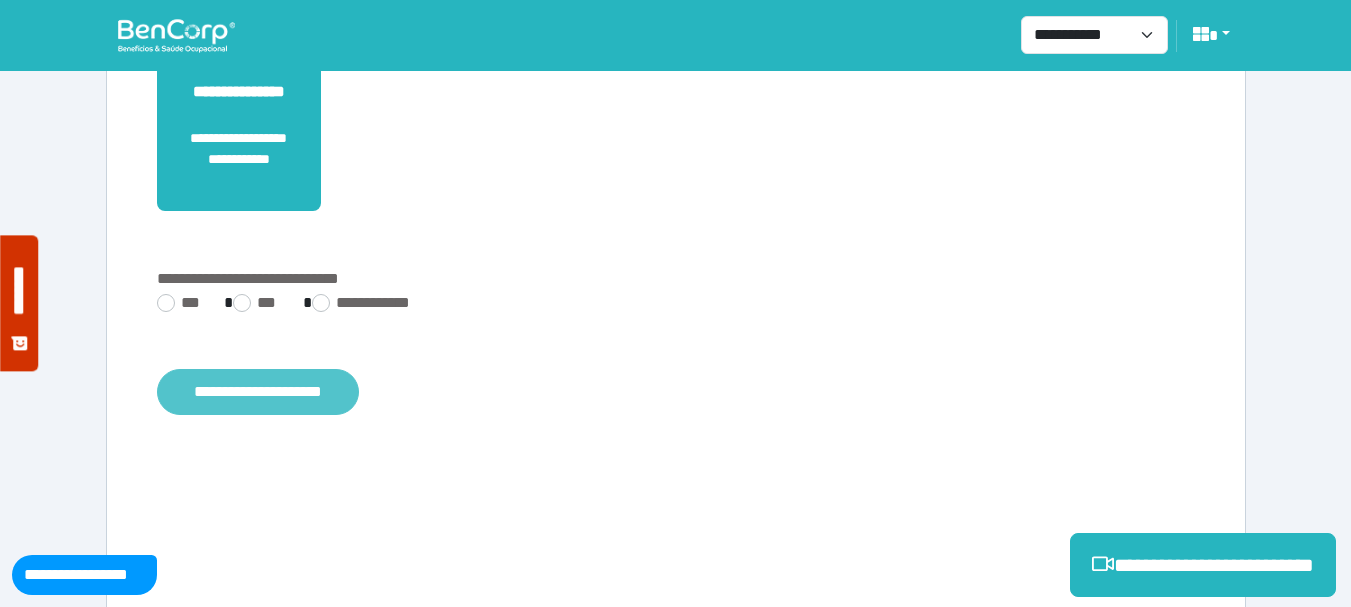 click on "**********" at bounding box center [258, 392] 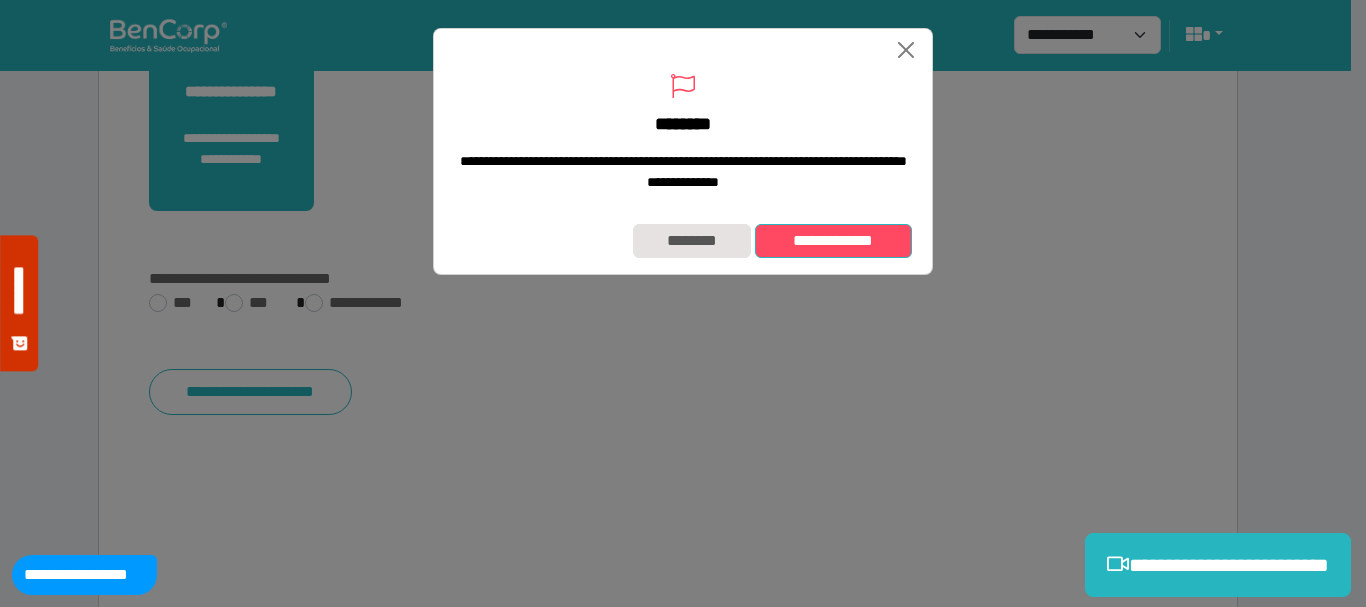 click on "**********" at bounding box center [833, 241] 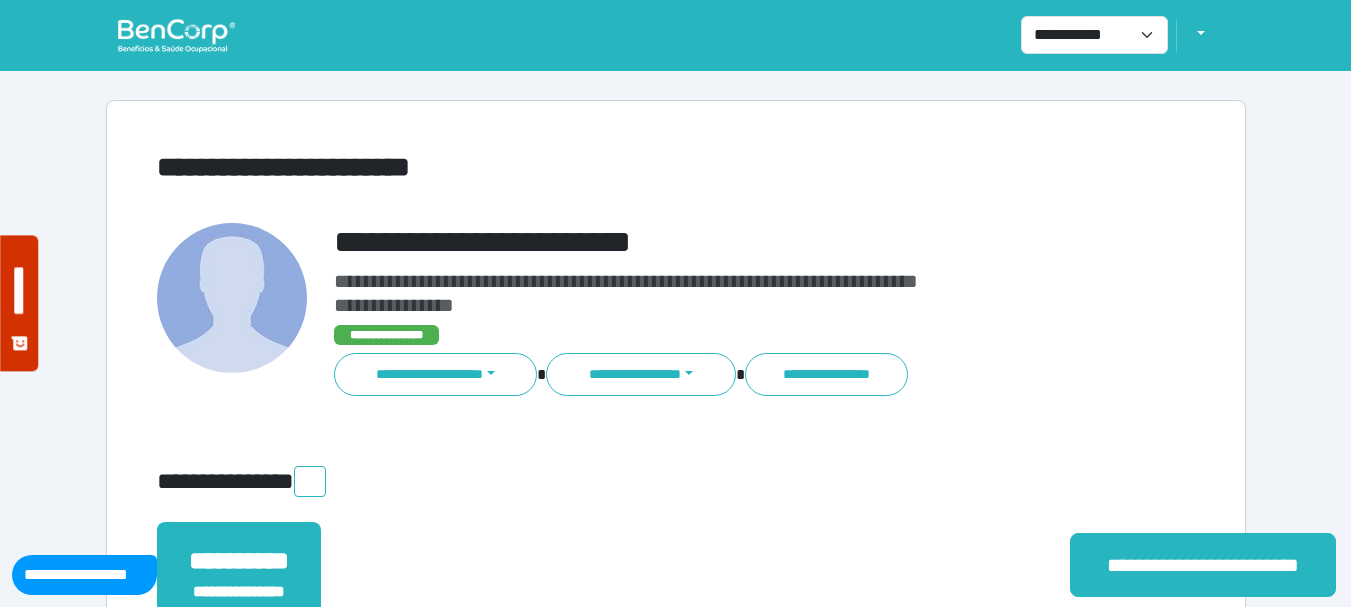 scroll, scrollTop: 0, scrollLeft: 0, axis: both 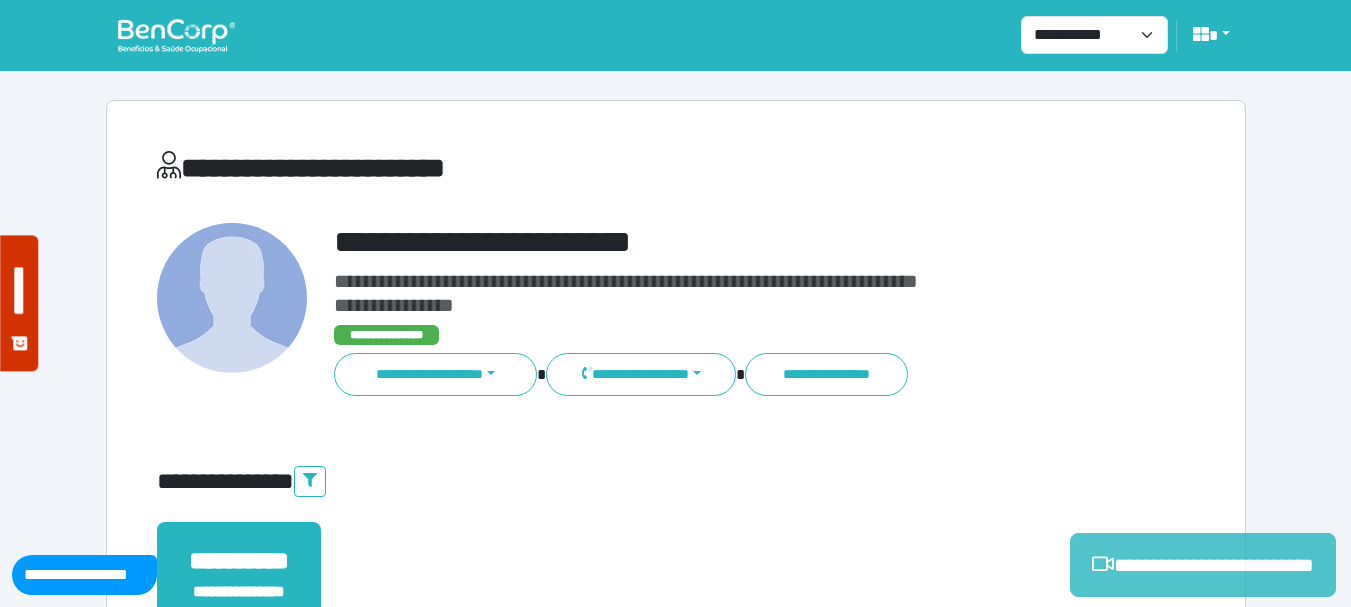 click on "**********" at bounding box center (1203, 565) 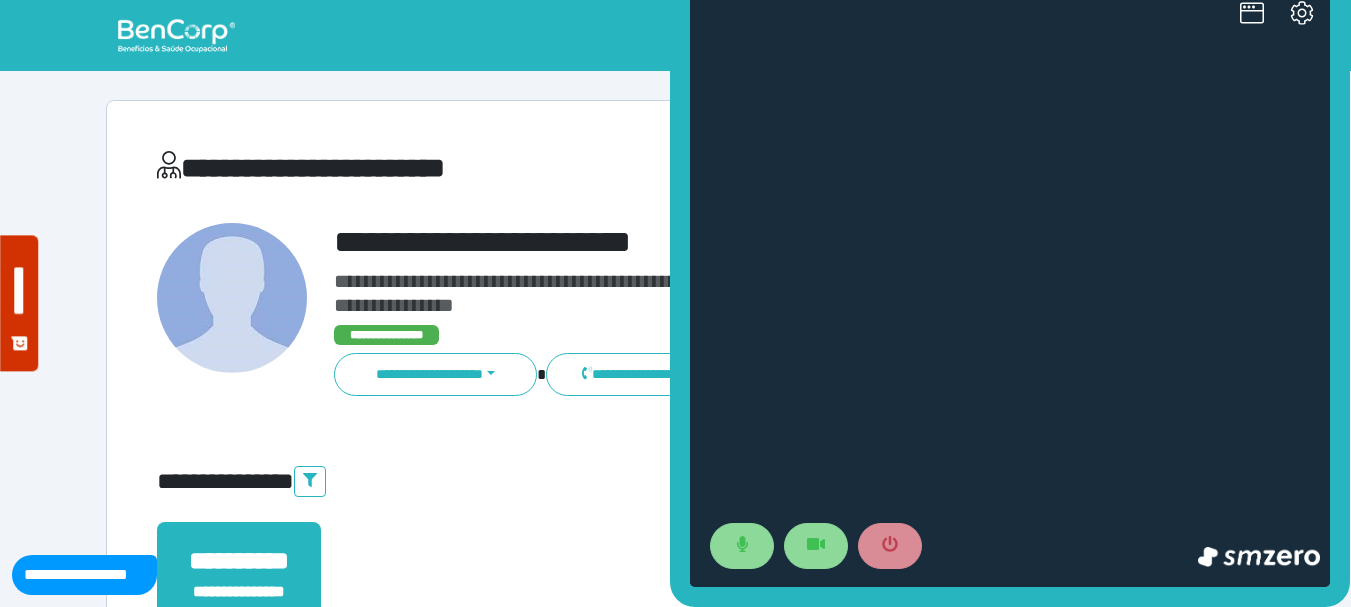 scroll, scrollTop: 0, scrollLeft: 0, axis: both 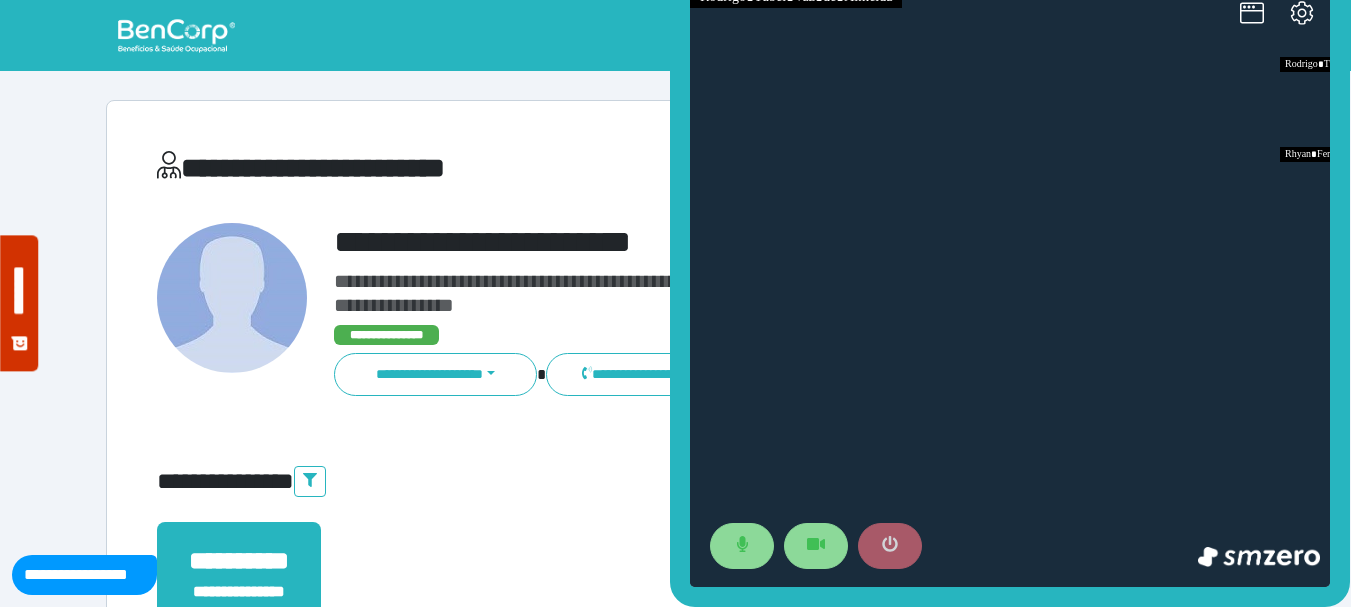 click at bounding box center (890, 546) 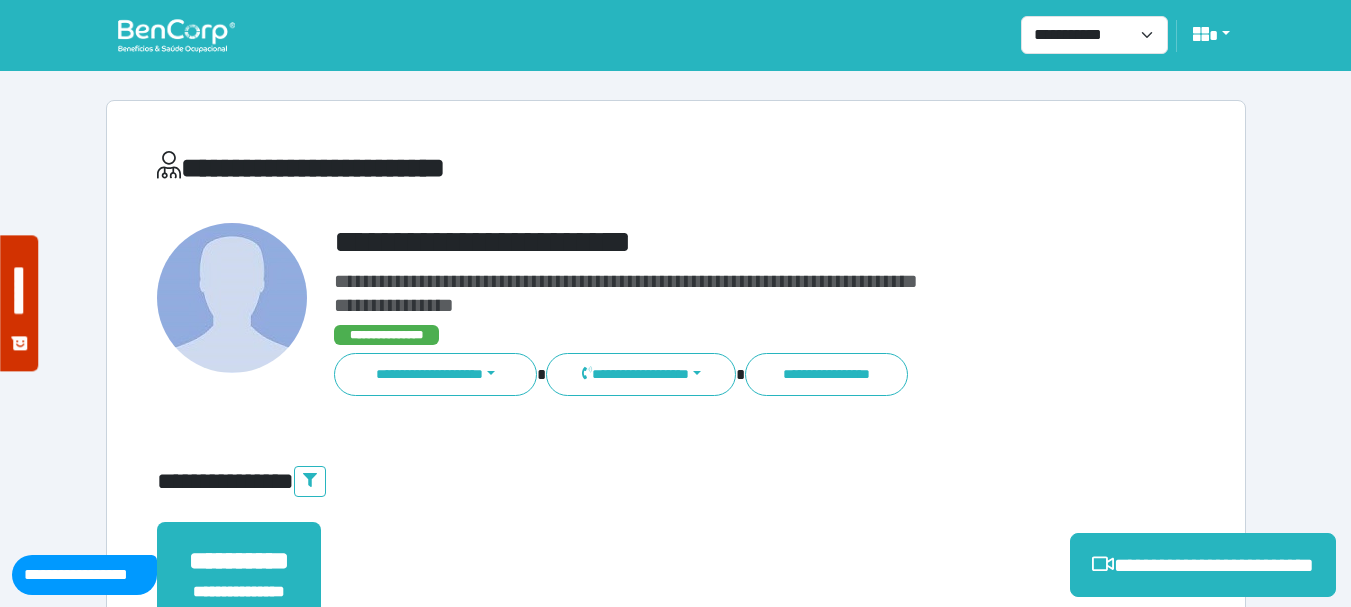 scroll, scrollTop: 500, scrollLeft: 0, axis: vertical 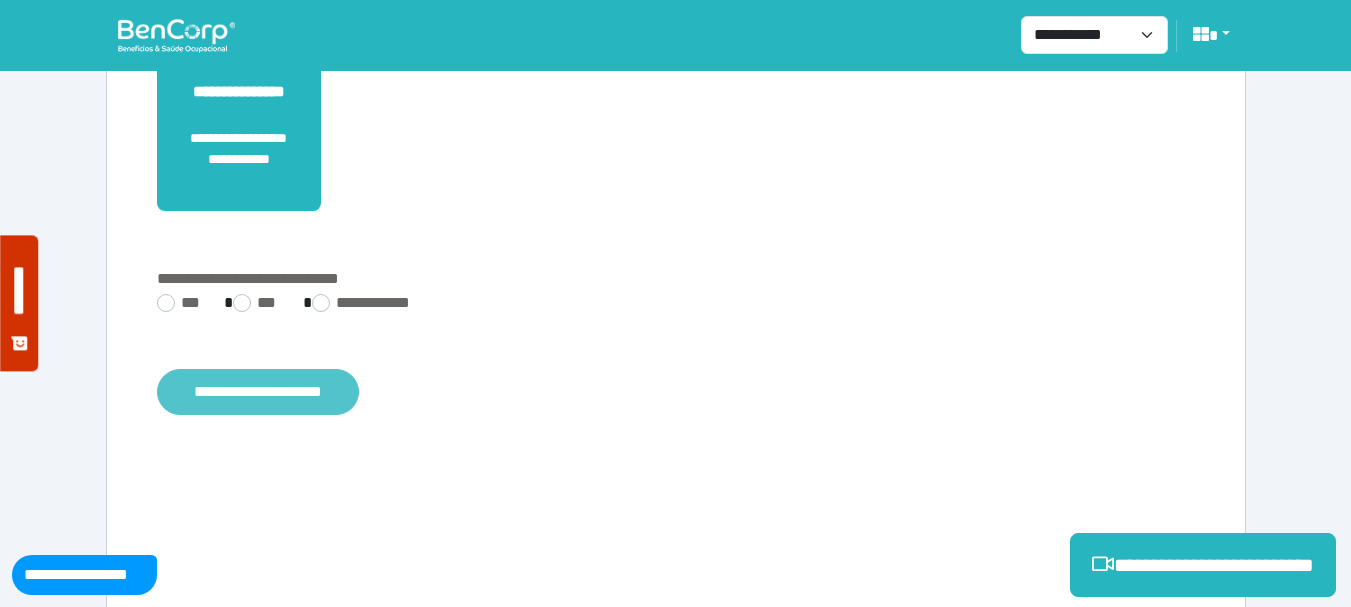 click on "**********" at bounding box center (258, 392) 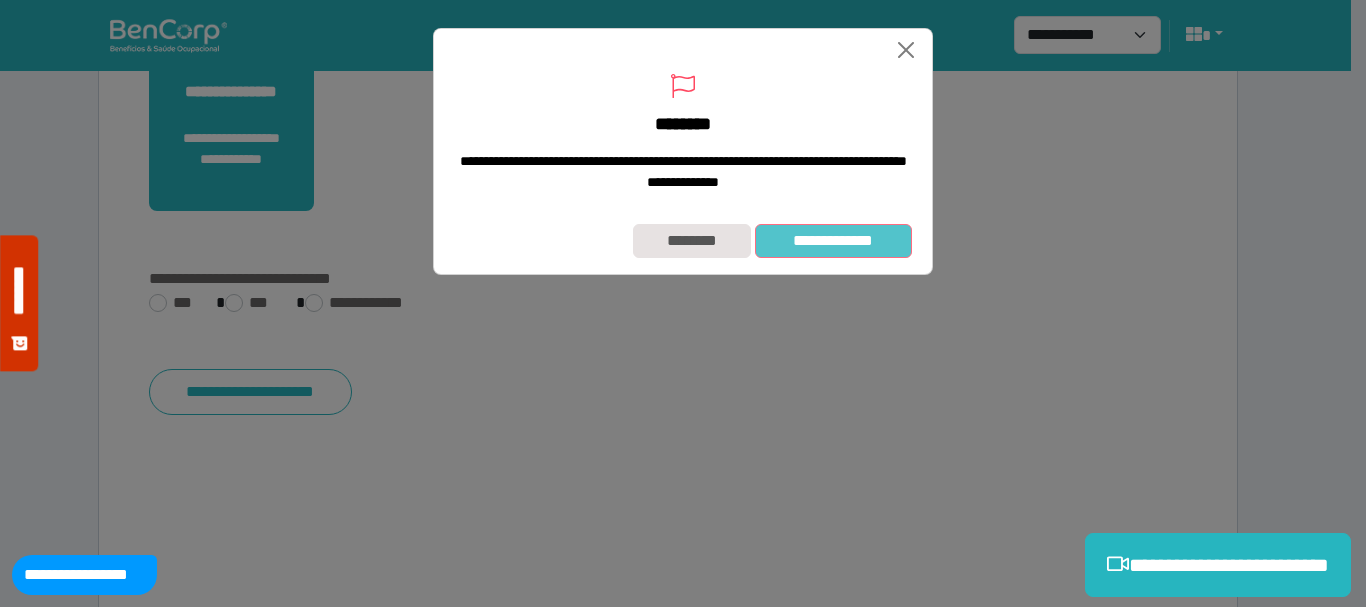 click on "**********" at bounding box center (833, 241) 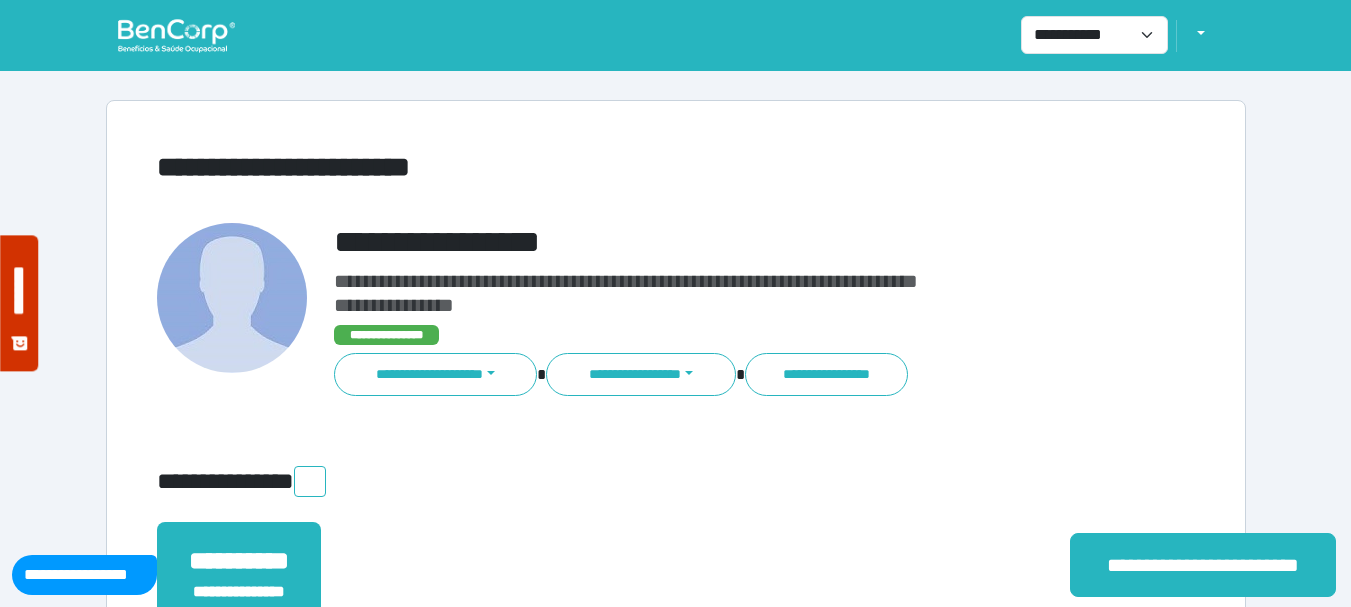 scroll, scrollTop: 0, scrollLeft: 0, axis: both 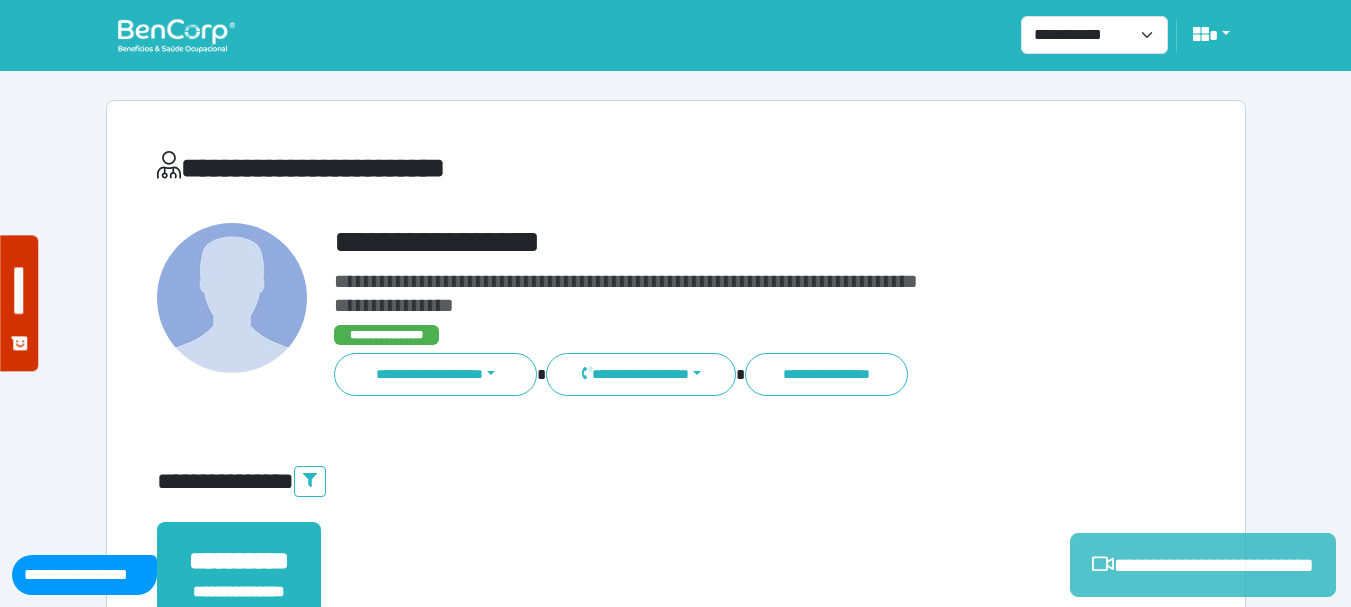 click on "**********" at bounding box center [1203, 565] 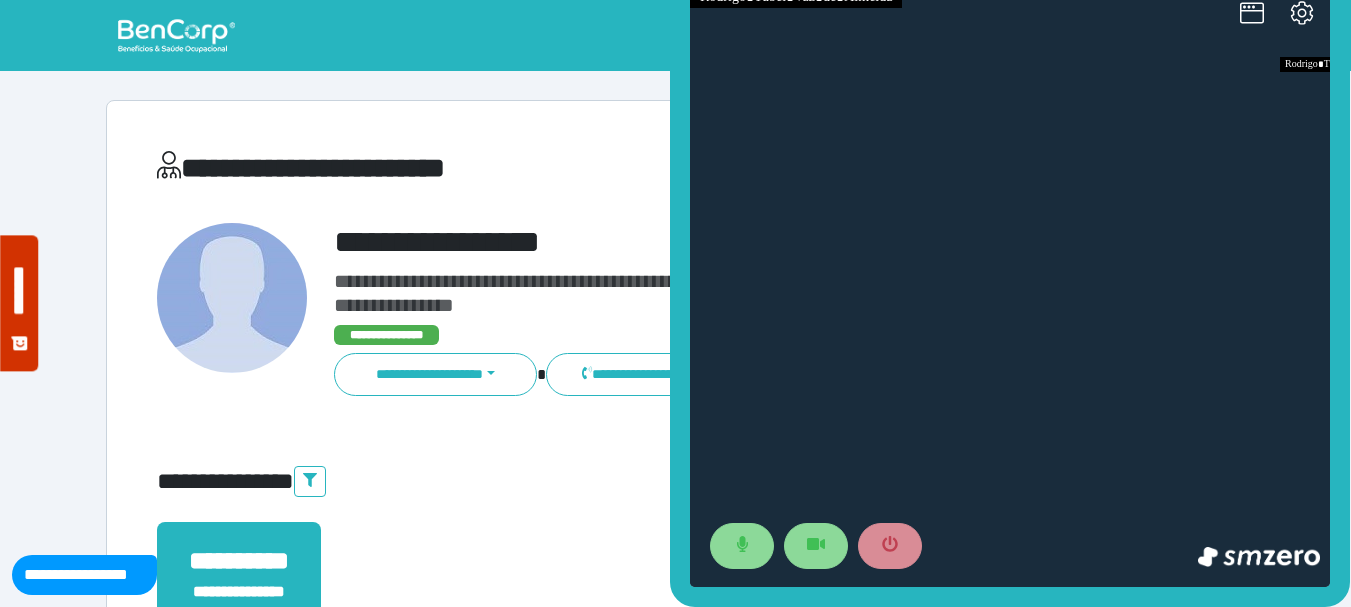 scroll, scrollTop: 0, scrollLeft: 0, axis: both 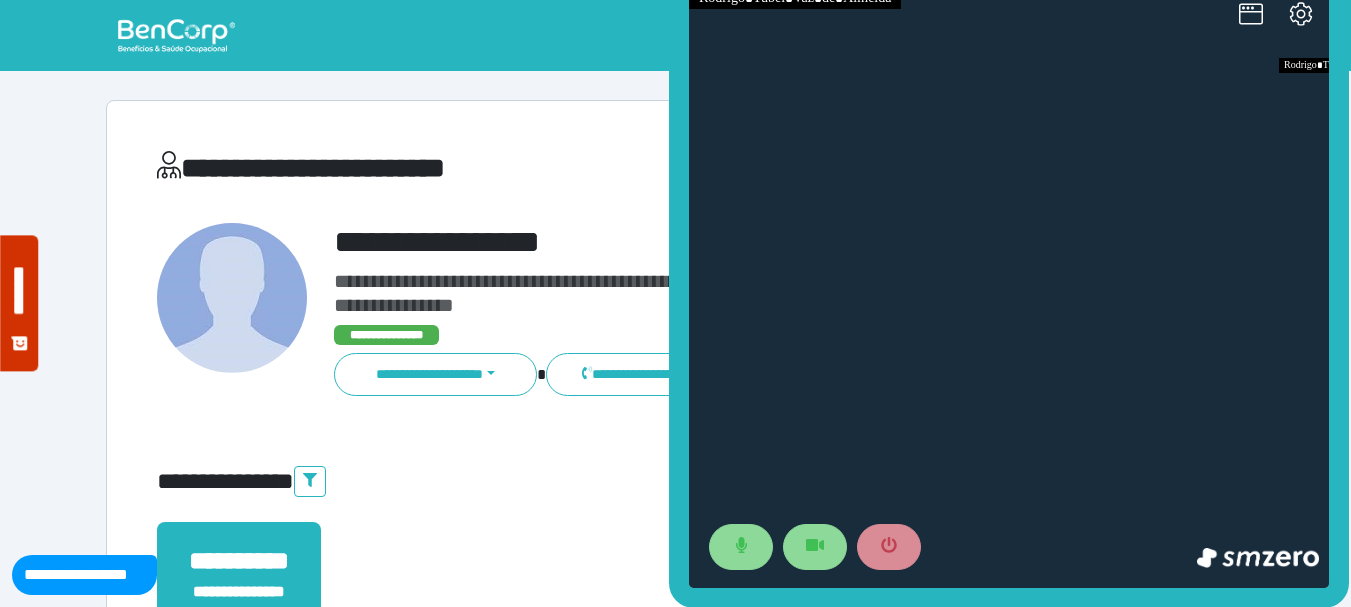 drag, startPoint x: 680, startPoint y: 198, endPoint x: 512, endPoint y: 191, distance: 168.14577 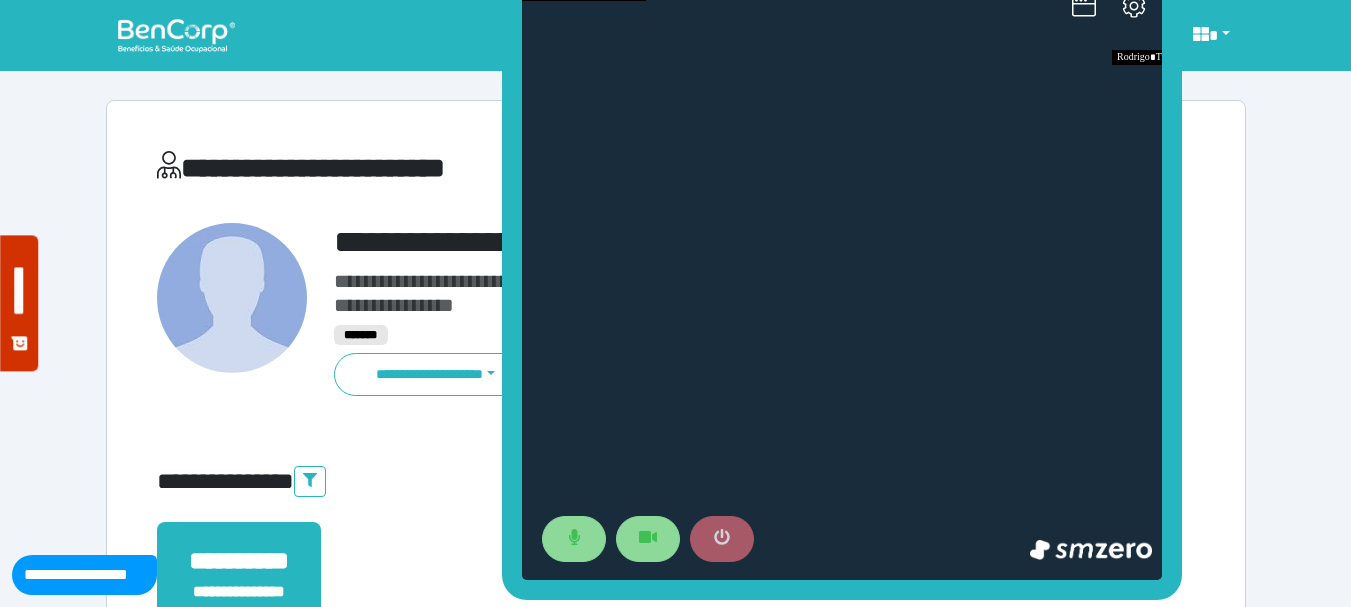 click 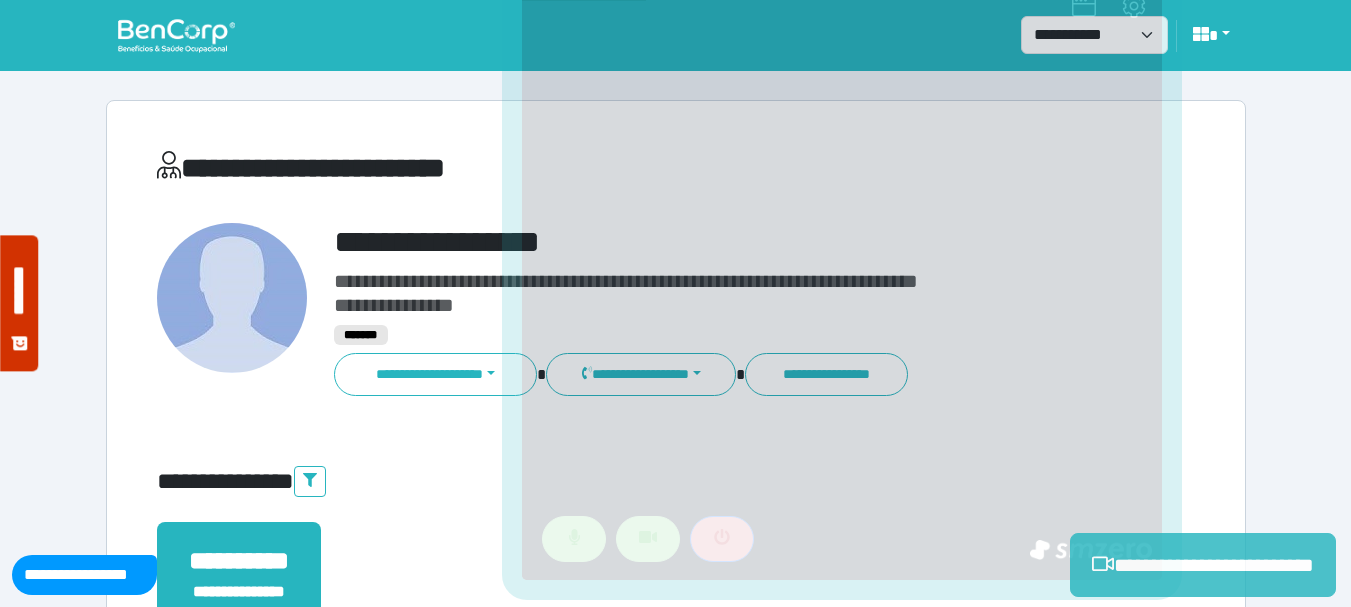scroll, scrollTop: 500, scrollLeft: 0, axis: vertical 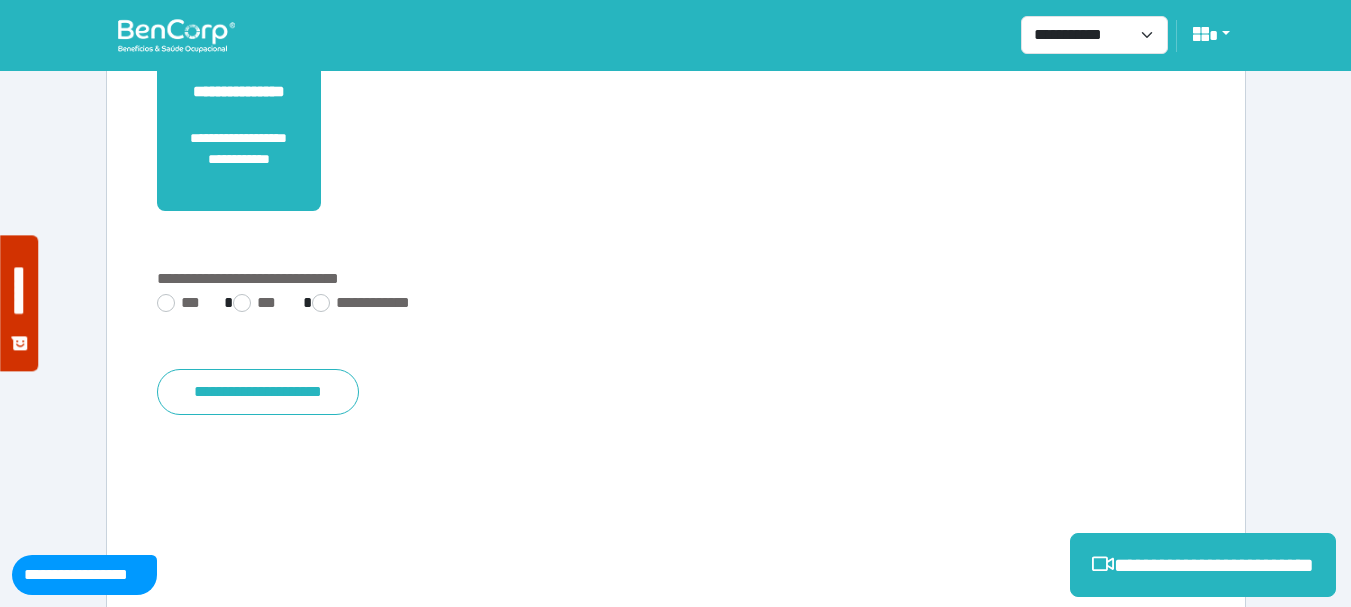 click on "**********" at bounding box center (676, 335) 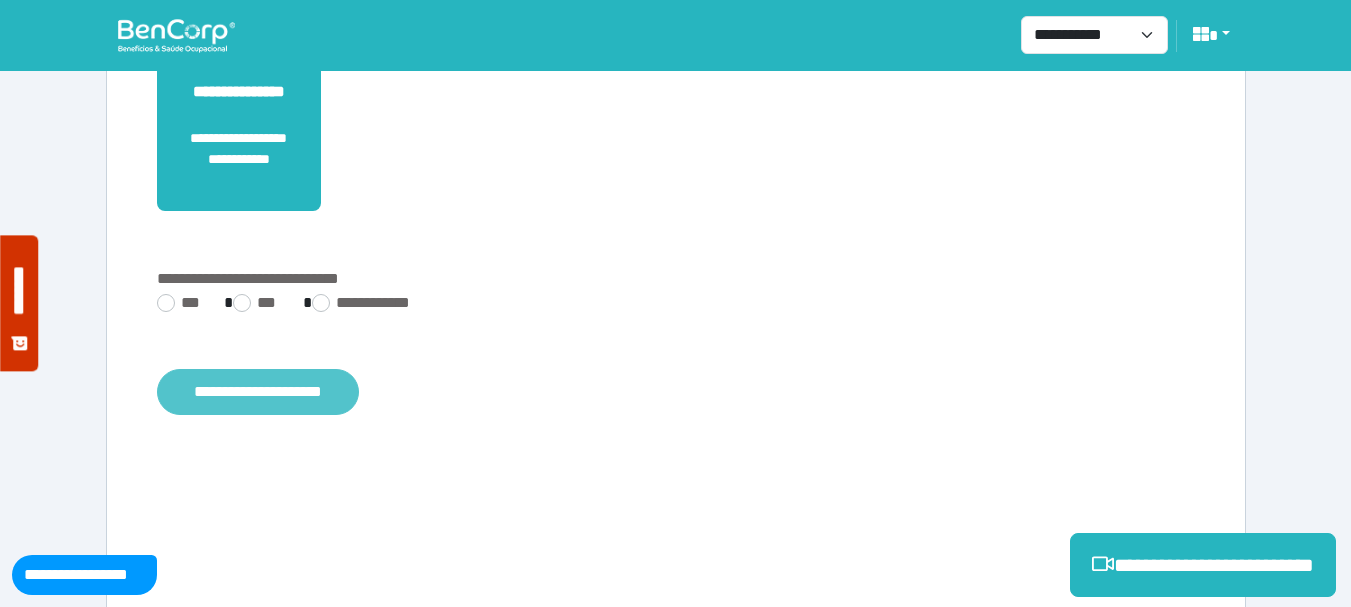 click on "**********" at bounding box center [258, 392] 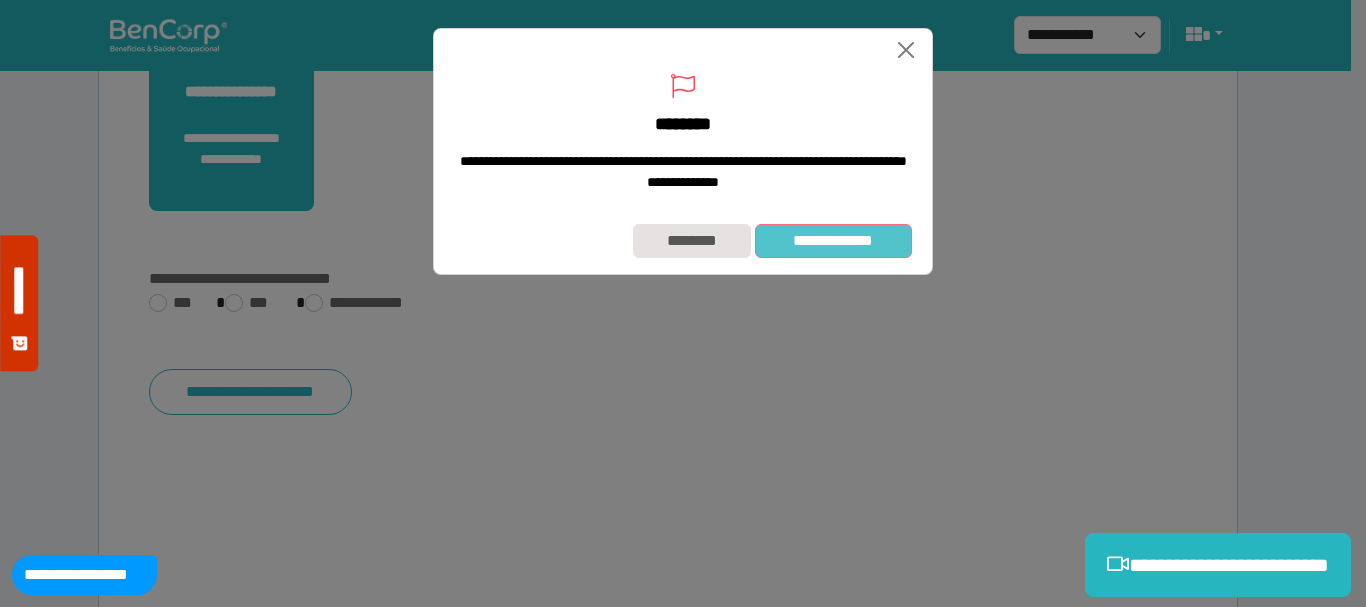 click on "**********" at bounding box center [833, 241] 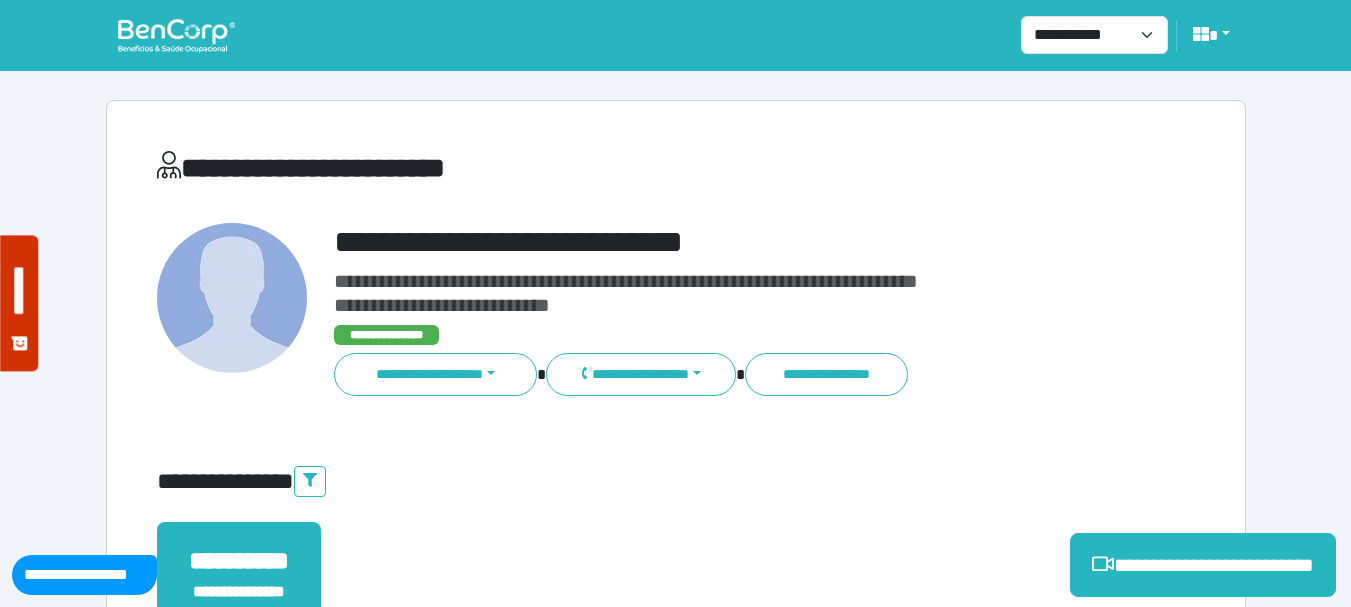 scroll, scrollTop: 0, scrollLeft: 0, axis: both 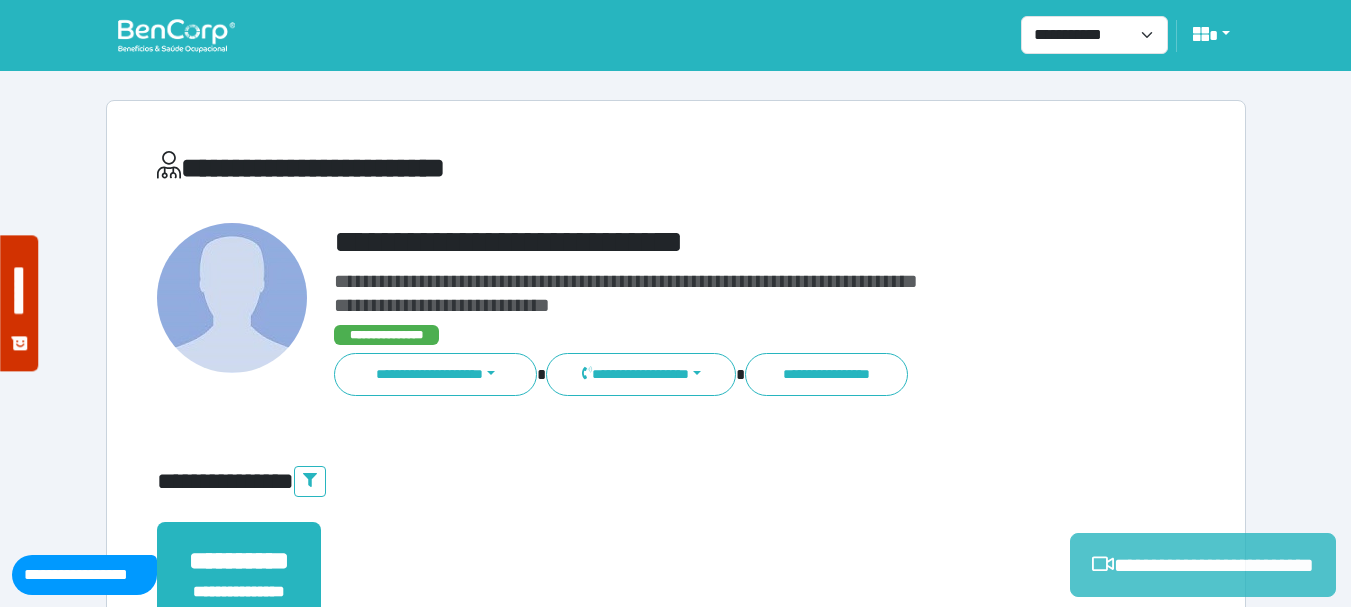 click on "**********" at bounding box center [1203, 565] 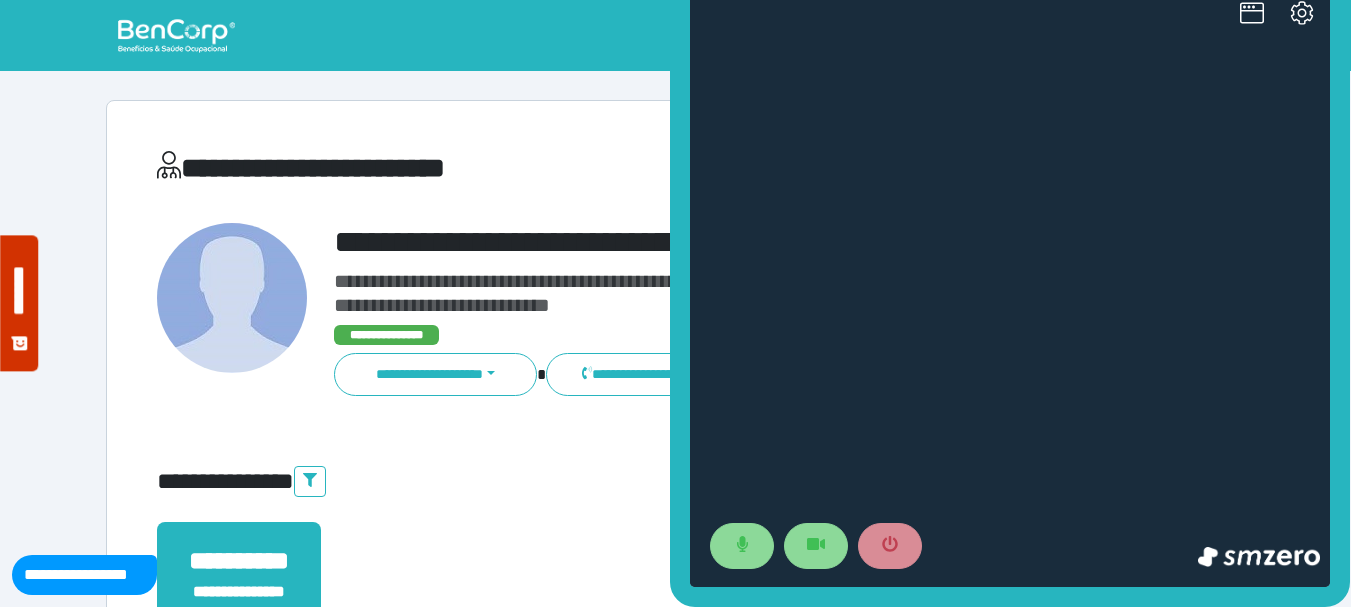 scroll, scrollTop: 0, scrollLeft: 0, axis: both 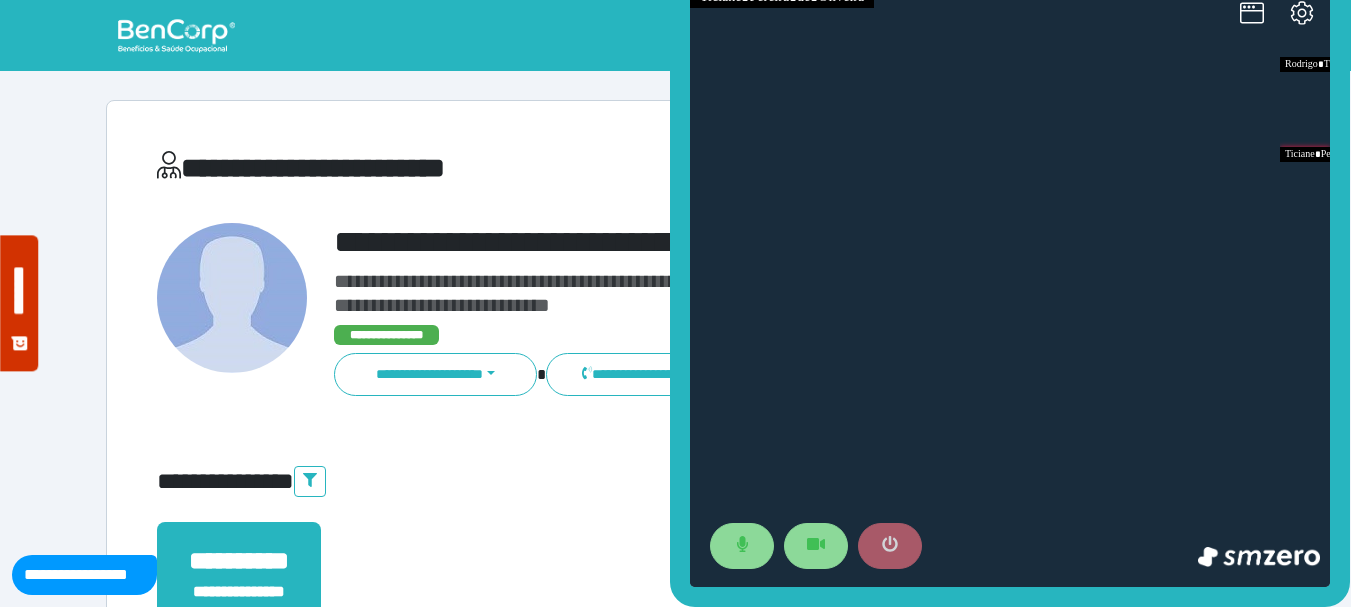 click at bounding box center [890, 546] 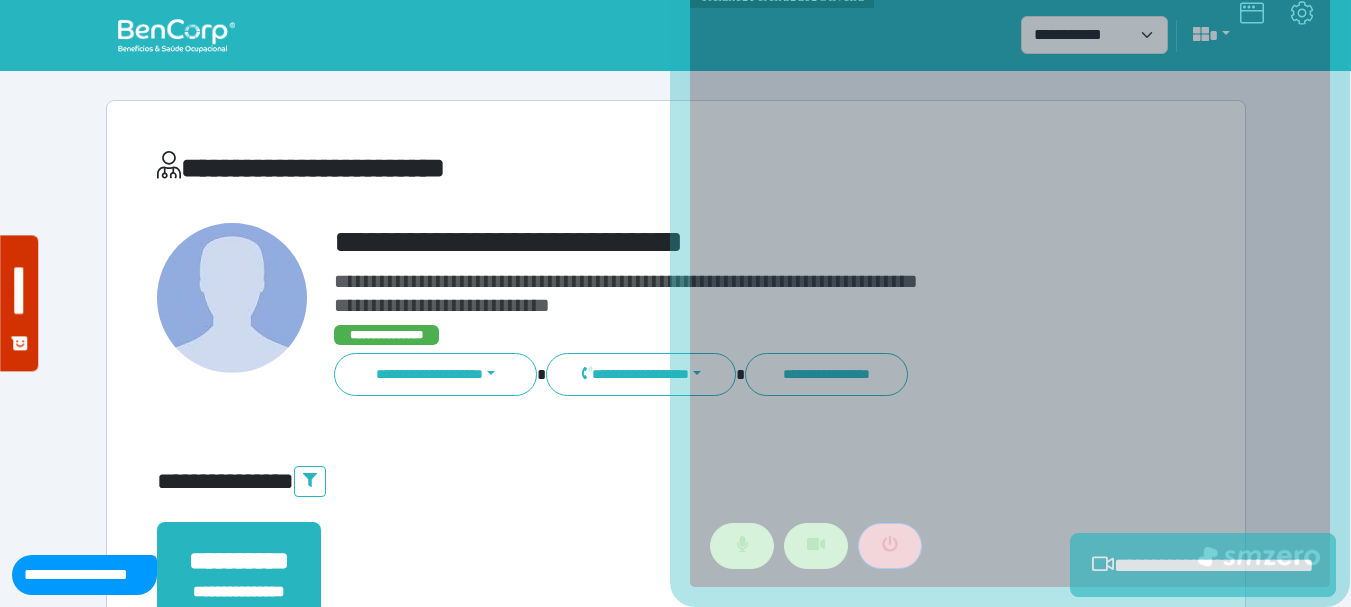 scroll, scrollTop: 529, scrollLeft: 0, axis: vertical 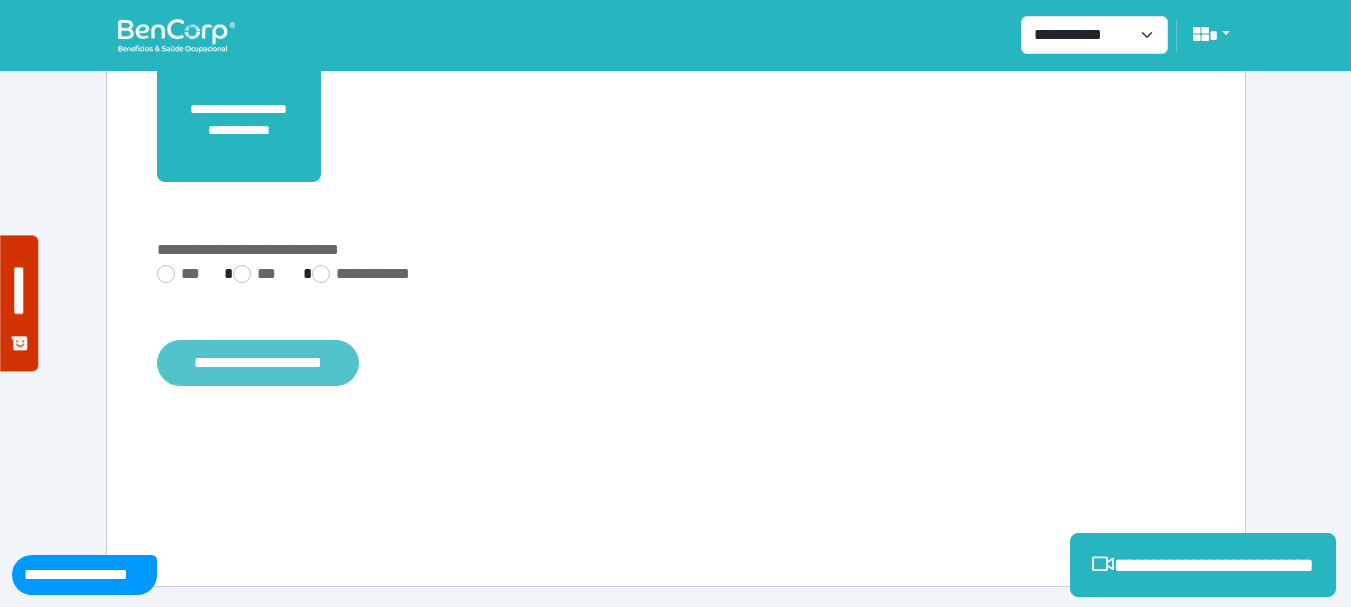 click on "**********" at bounding box center [258, 363] 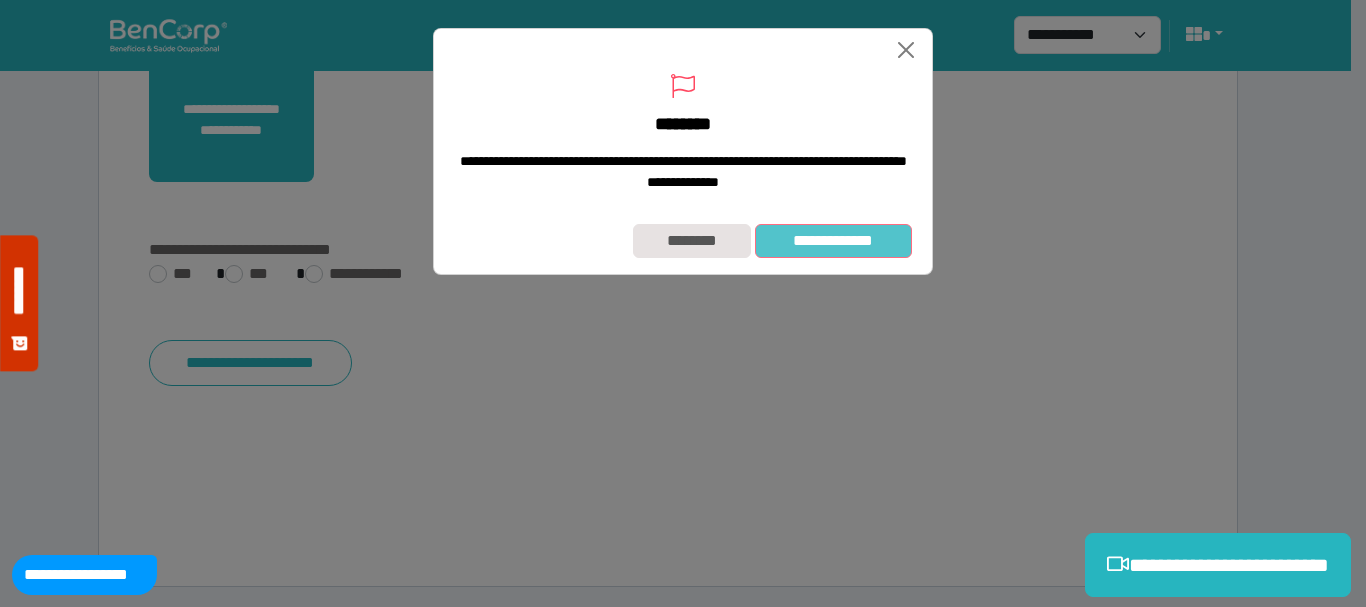 click on "**********" at bounding box center (833, 241) 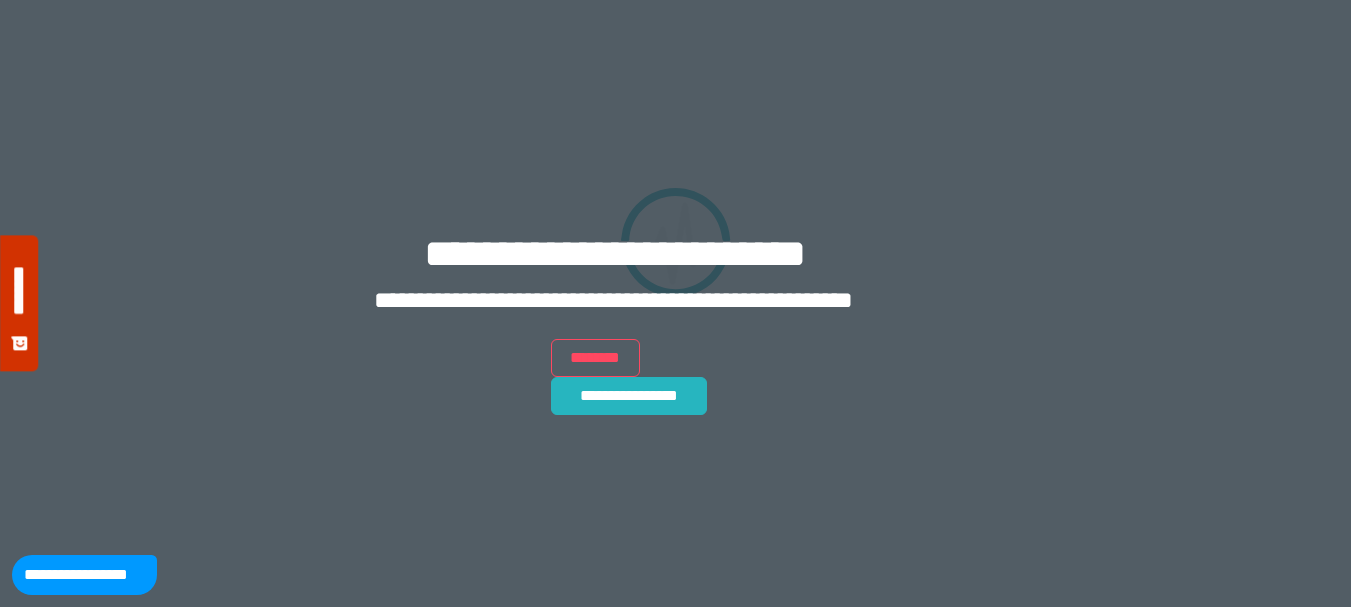 scroll, scrollTop: 0, scrollLeft: 0, axis: both 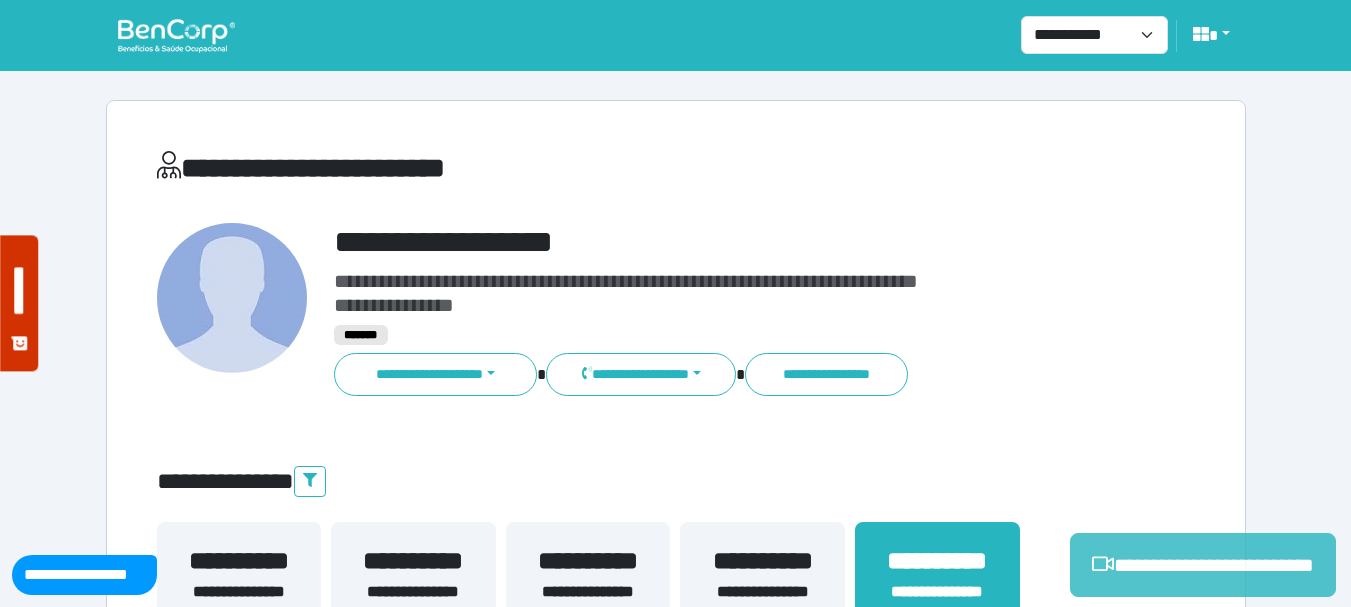 click on "**********" at bounding box center [1203, 565] 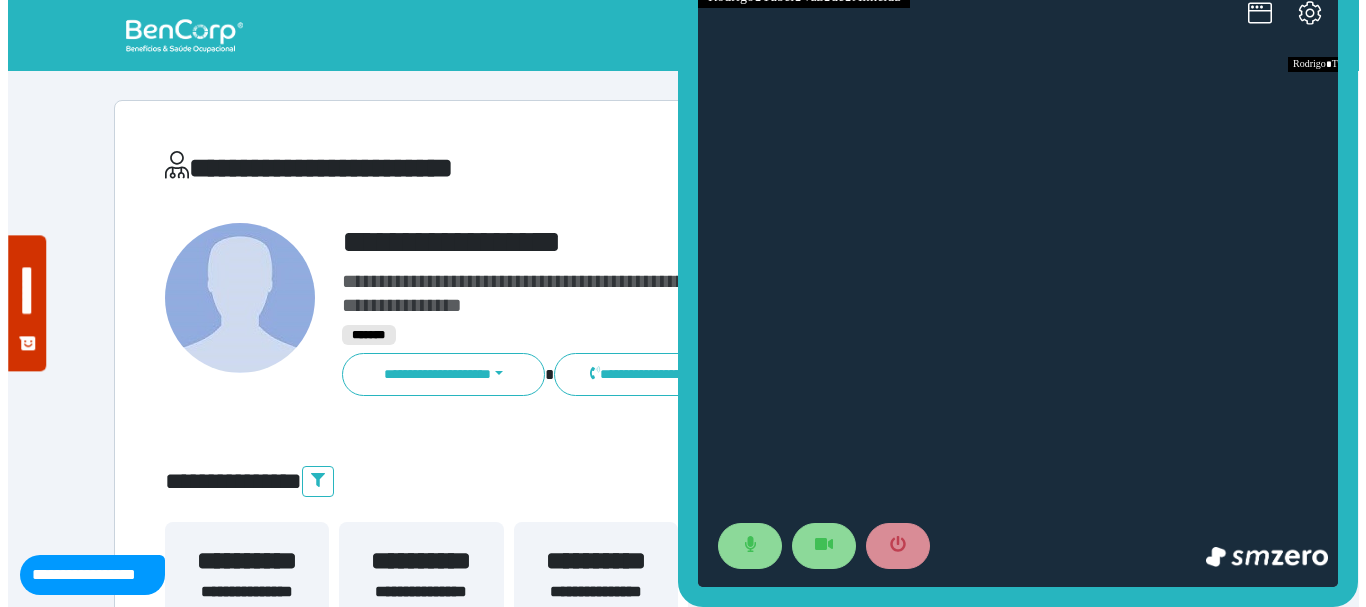 scroll, scrollTop: 0, scrollLeft: 0, axis: both 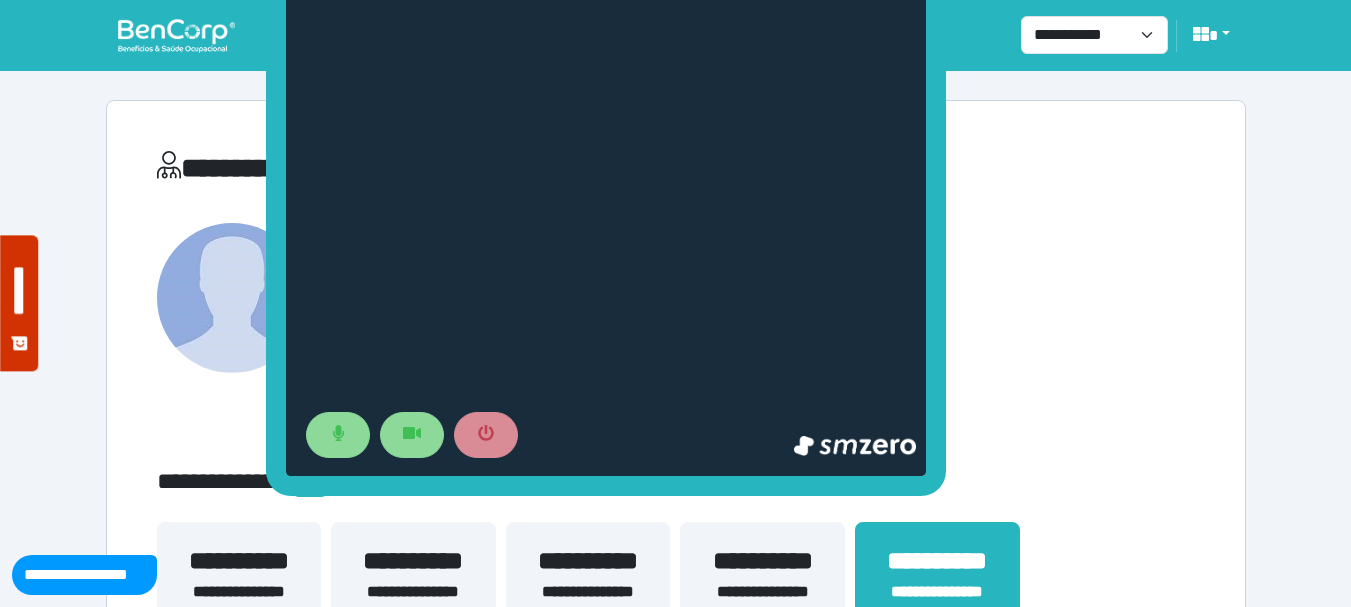 drag, startPoint x: 681, startPoint y: 335, endPoint x: 277, endPoint y: 224, distance: 418.97137 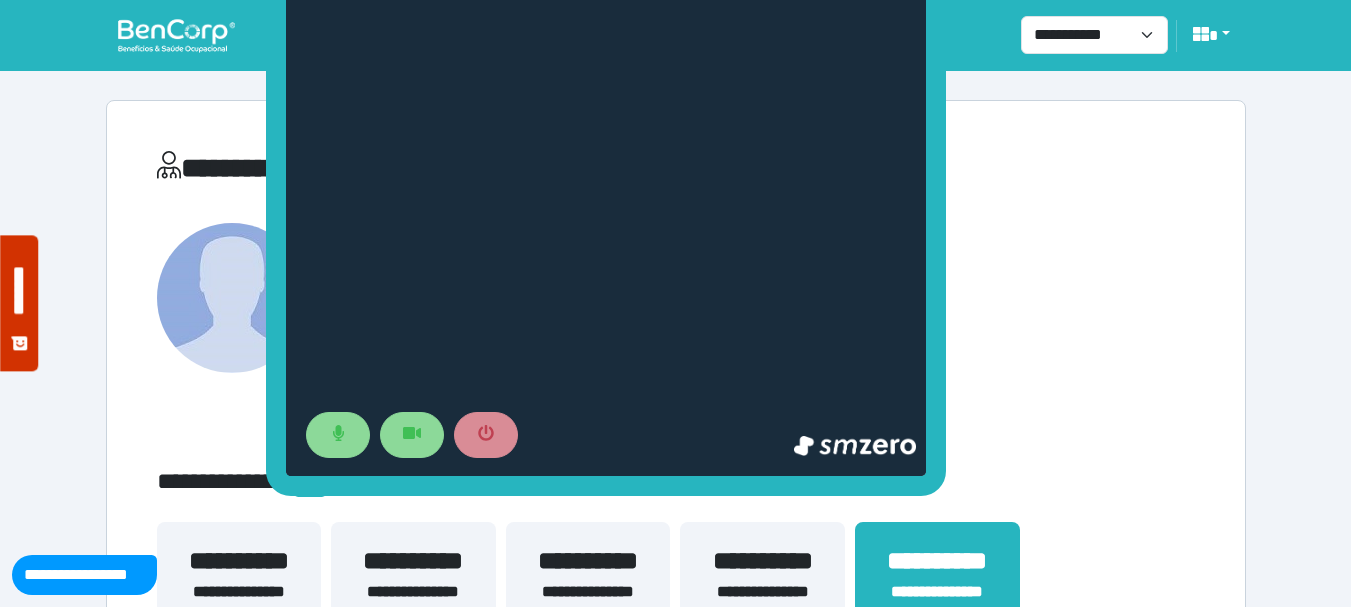 click at bounding box center [606, 176] 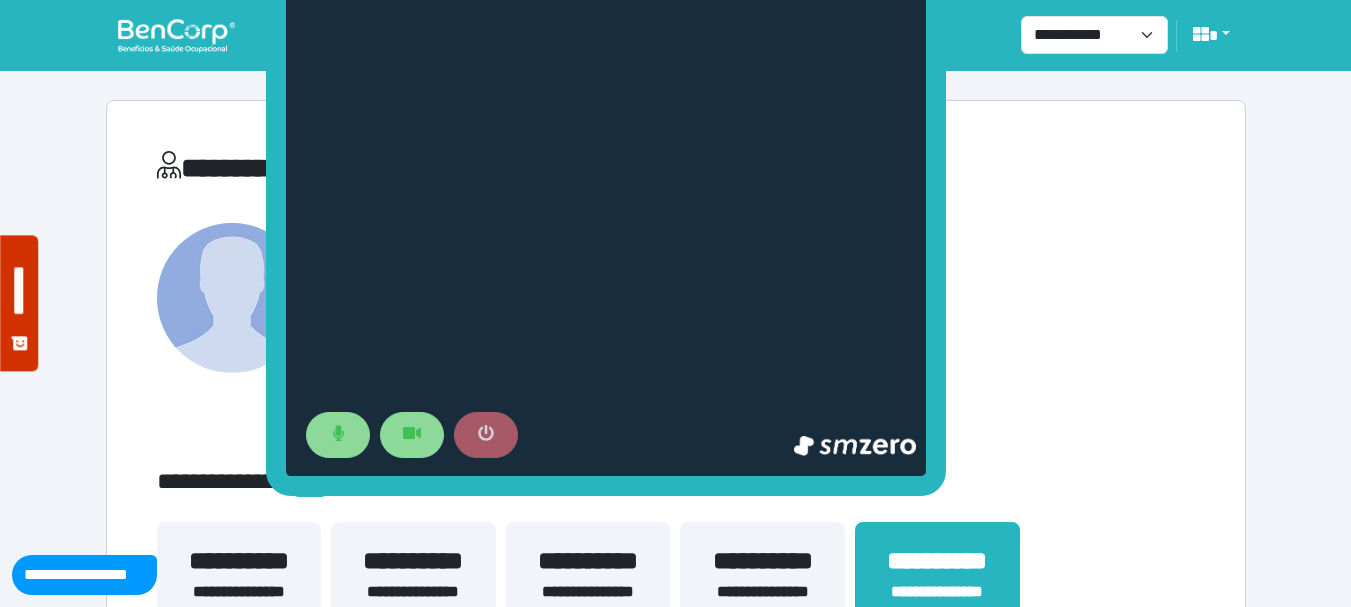 click at bounding box center (486, 435) 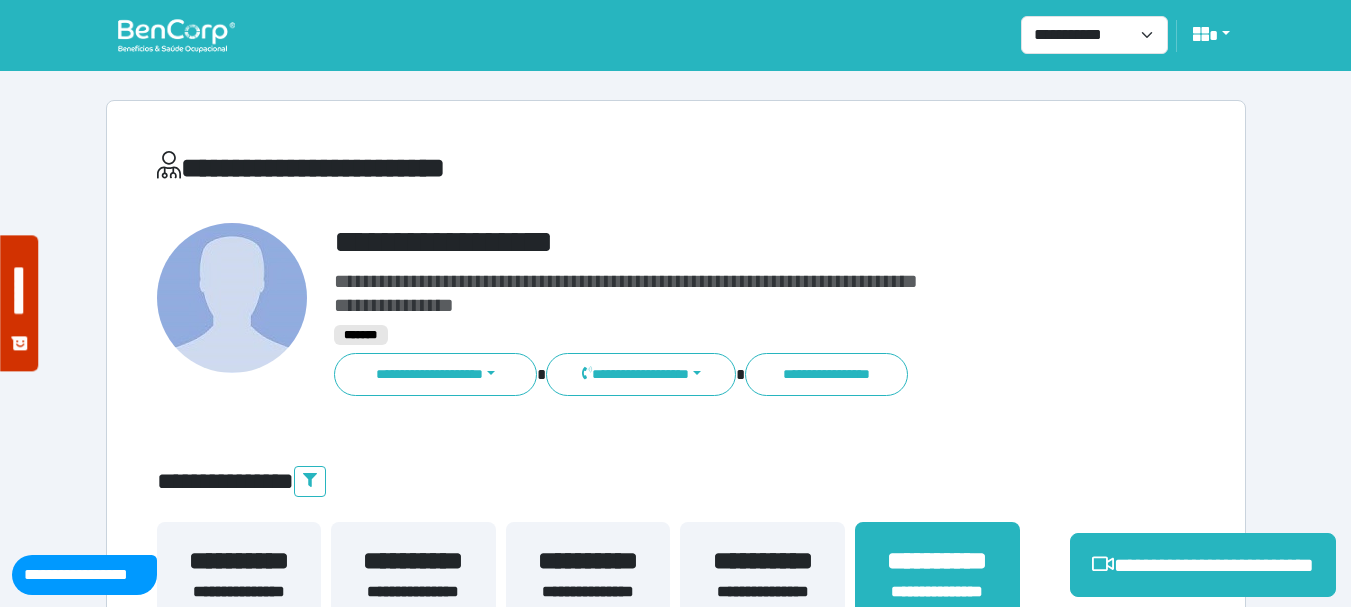 drag, startPoint x: 522, startPoint y: 384, endPoint x: 492, endPoint y: 409, distance: 39.051247 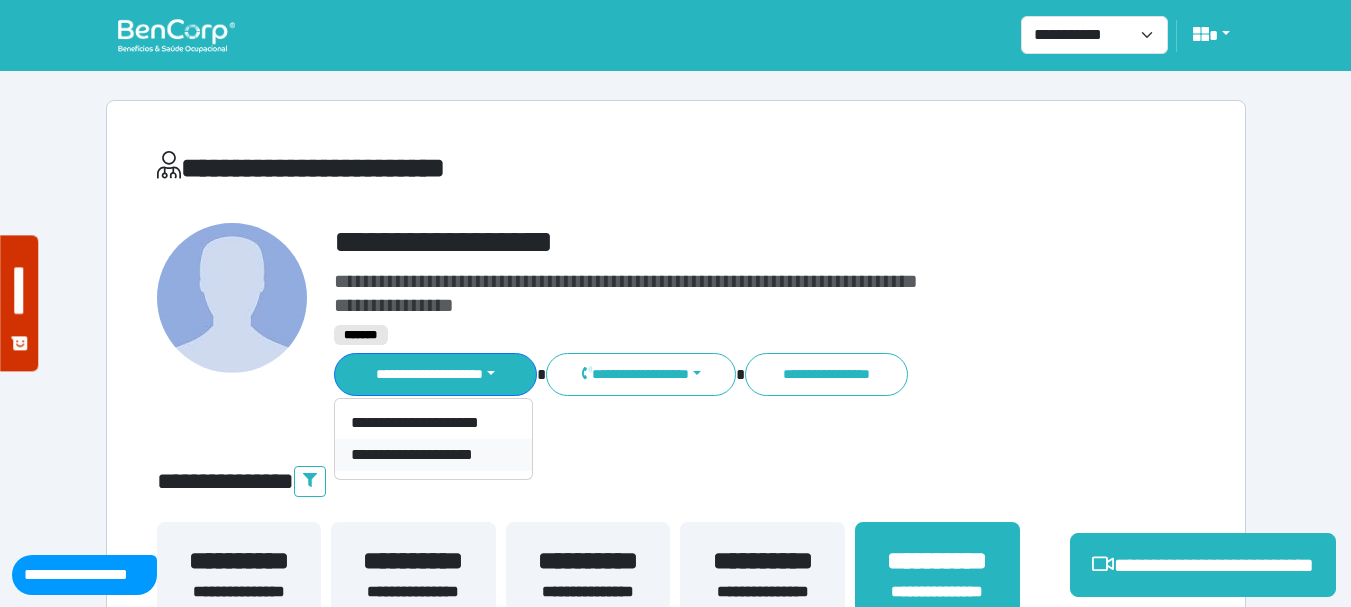 click on "**********" at bounding box center (433, 455) 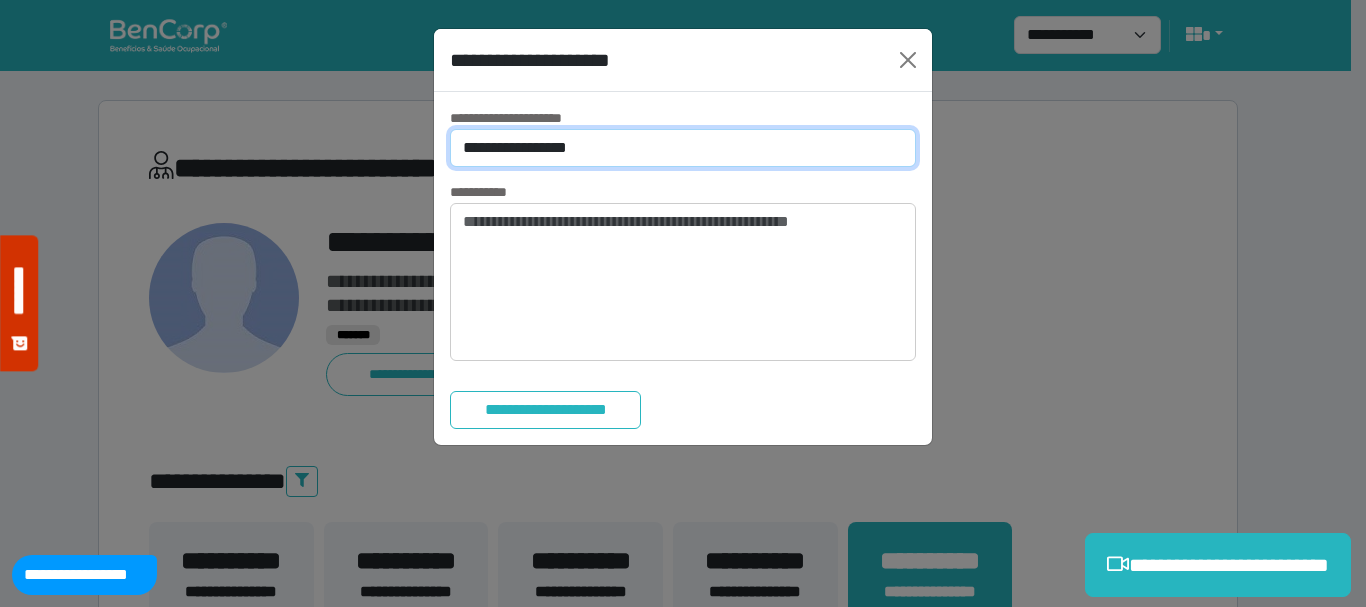 click on "**********" at bounding box center (683, 148) 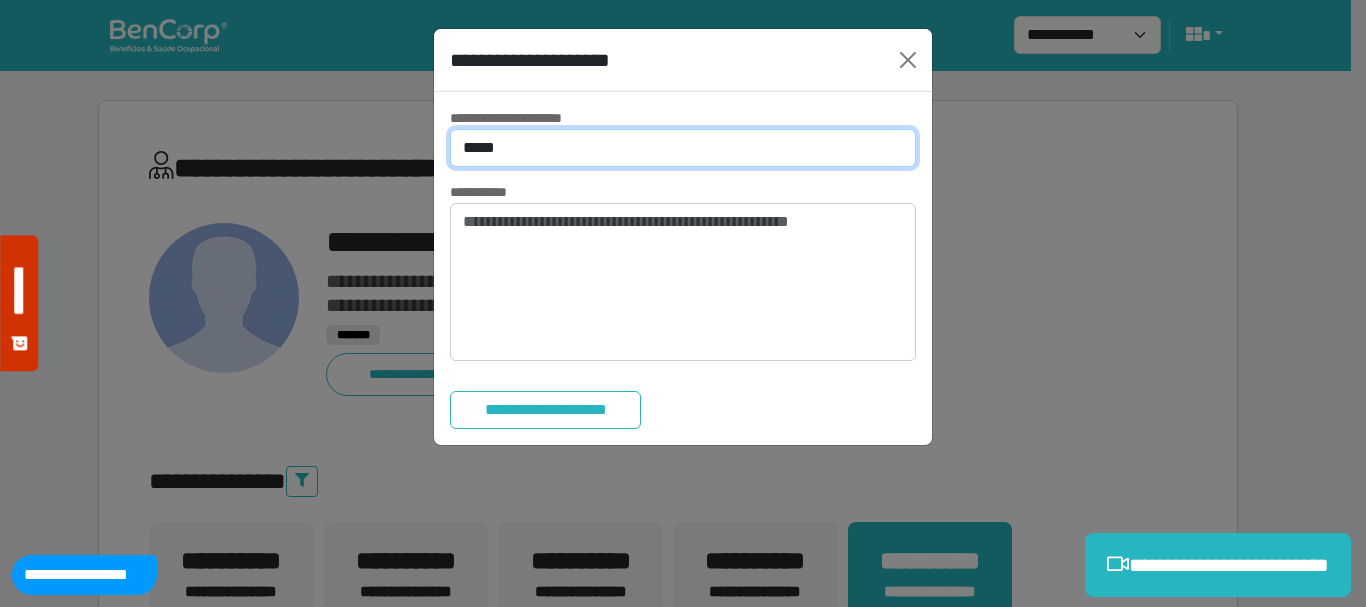 click on "**********" at bounding box center [683, 148] 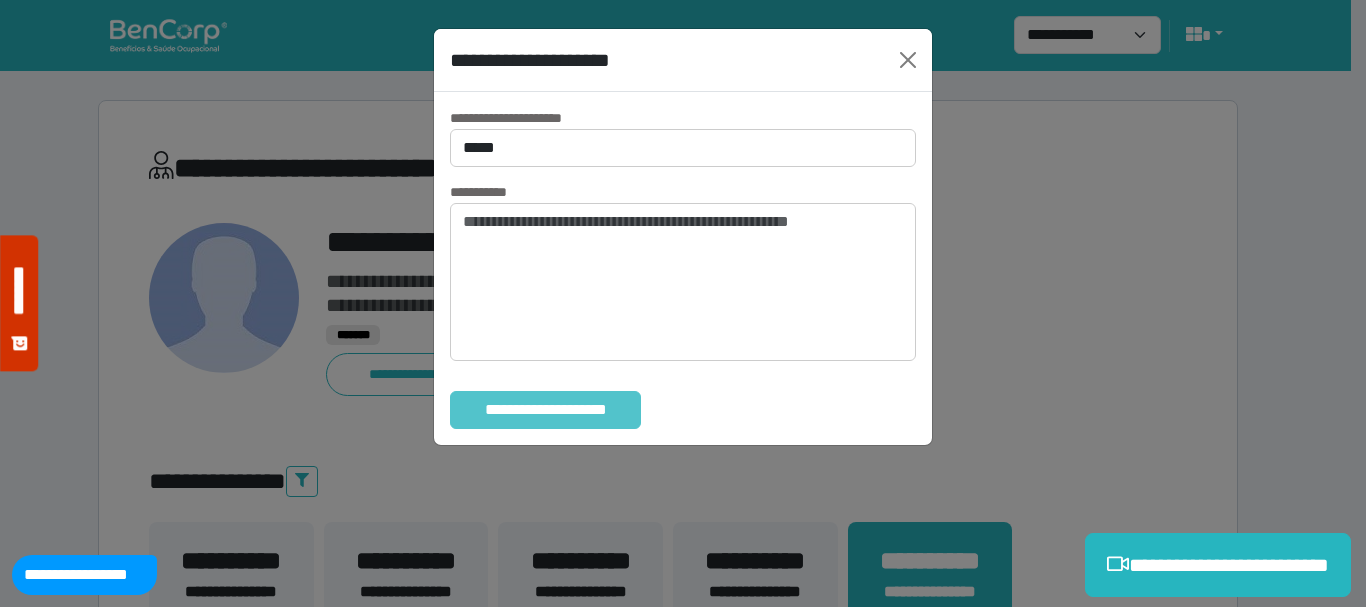click on "**********" at bounding box center [545, 410] 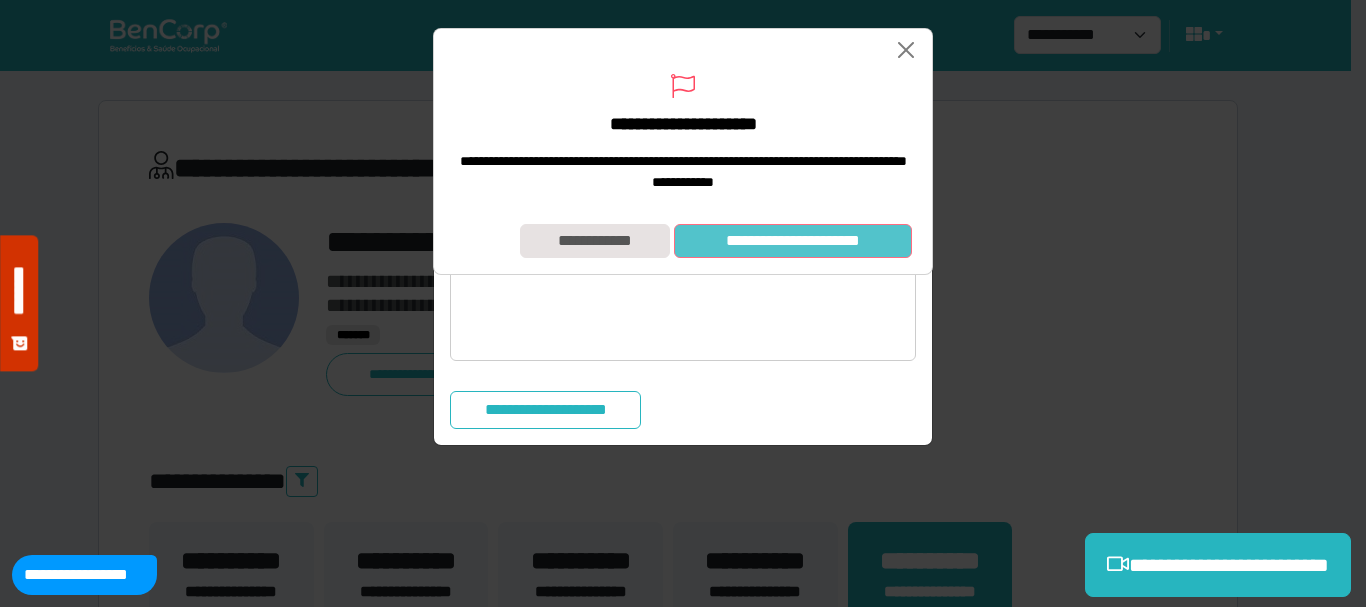 click on "**********" at bounding box center (793, 241) 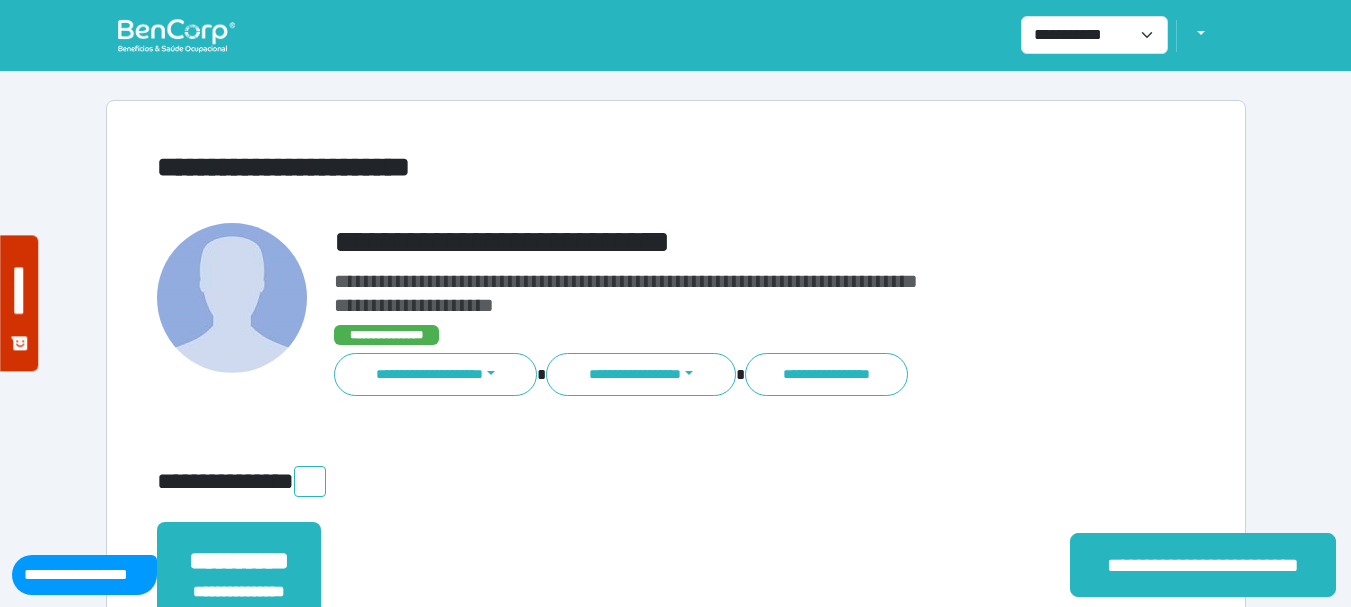 scroll, scrollTop: 0, scrollLeft: 0, axis: both 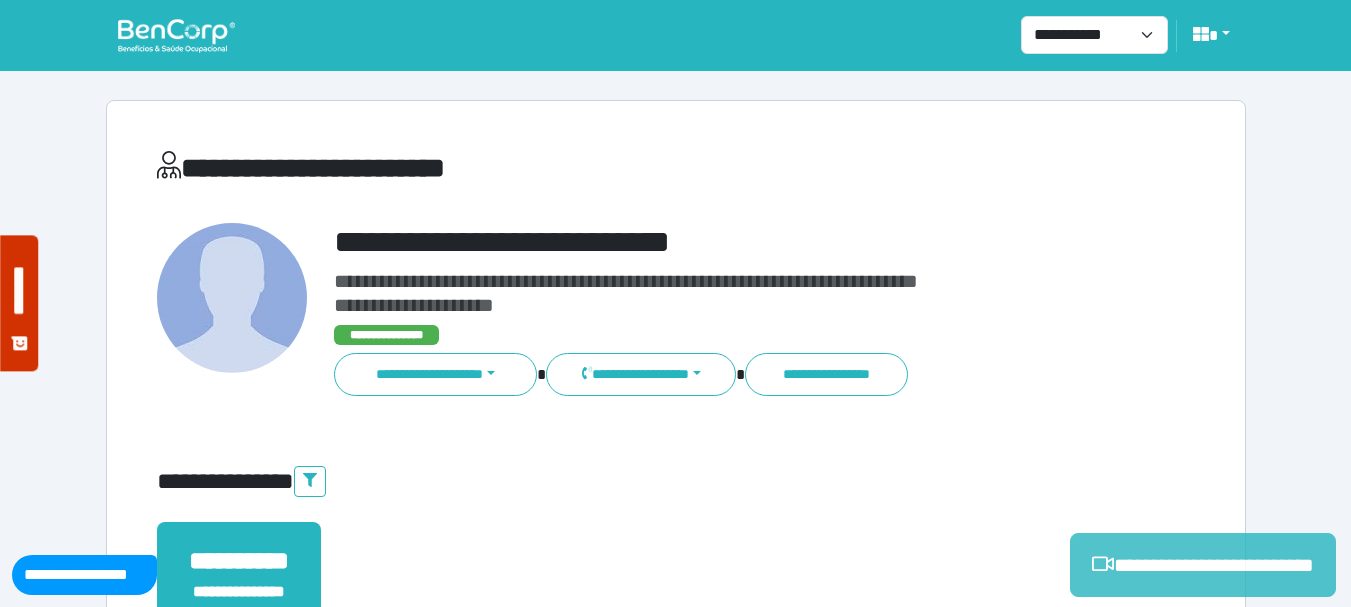 click on "**********" at bounding box center [1203, 565] 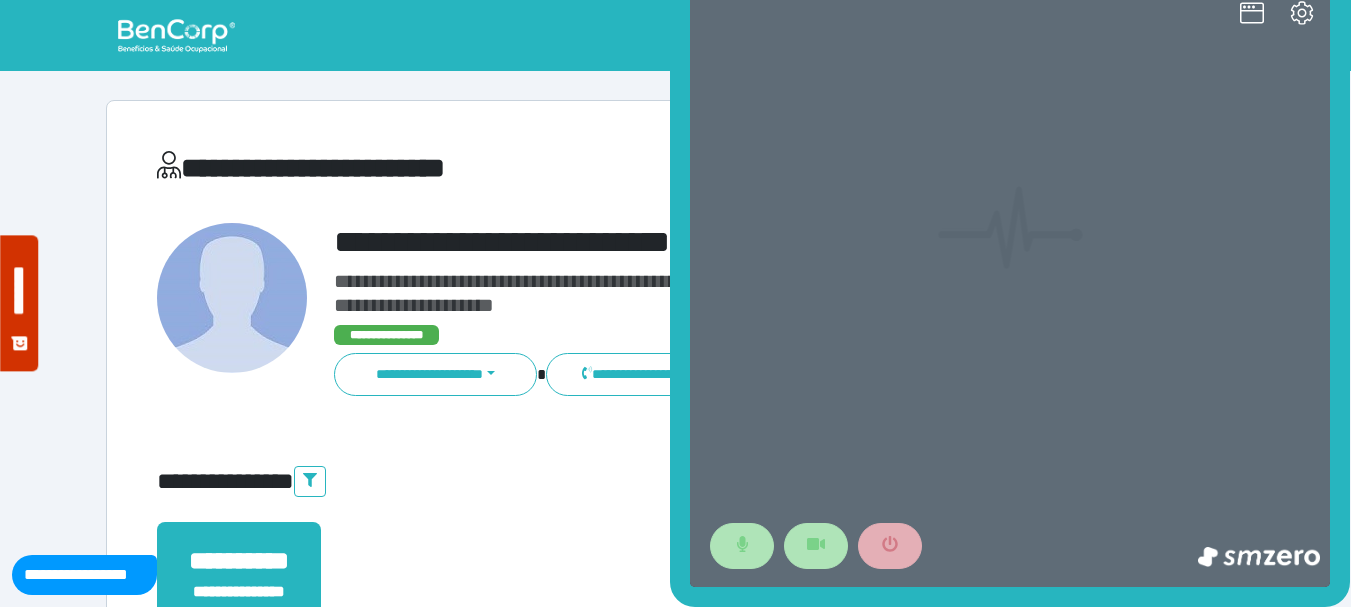 scroll, scrollTop: 0, scrollLeft: 0, axis: both 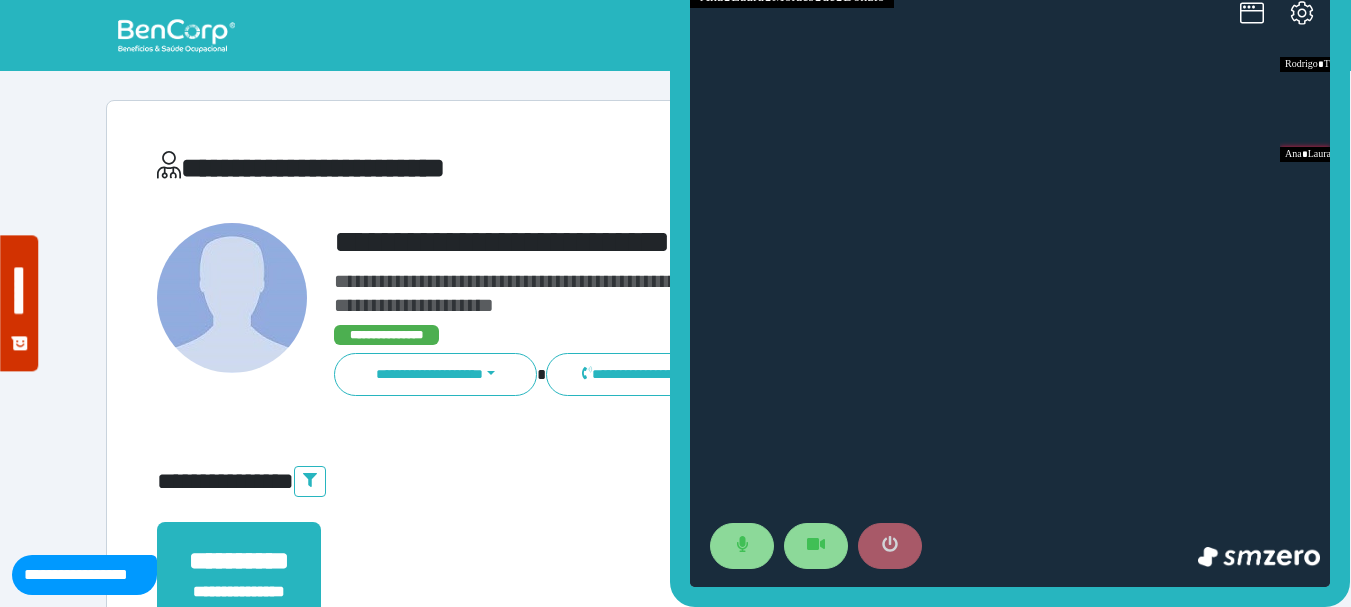 click at bounding box center (890, 546) 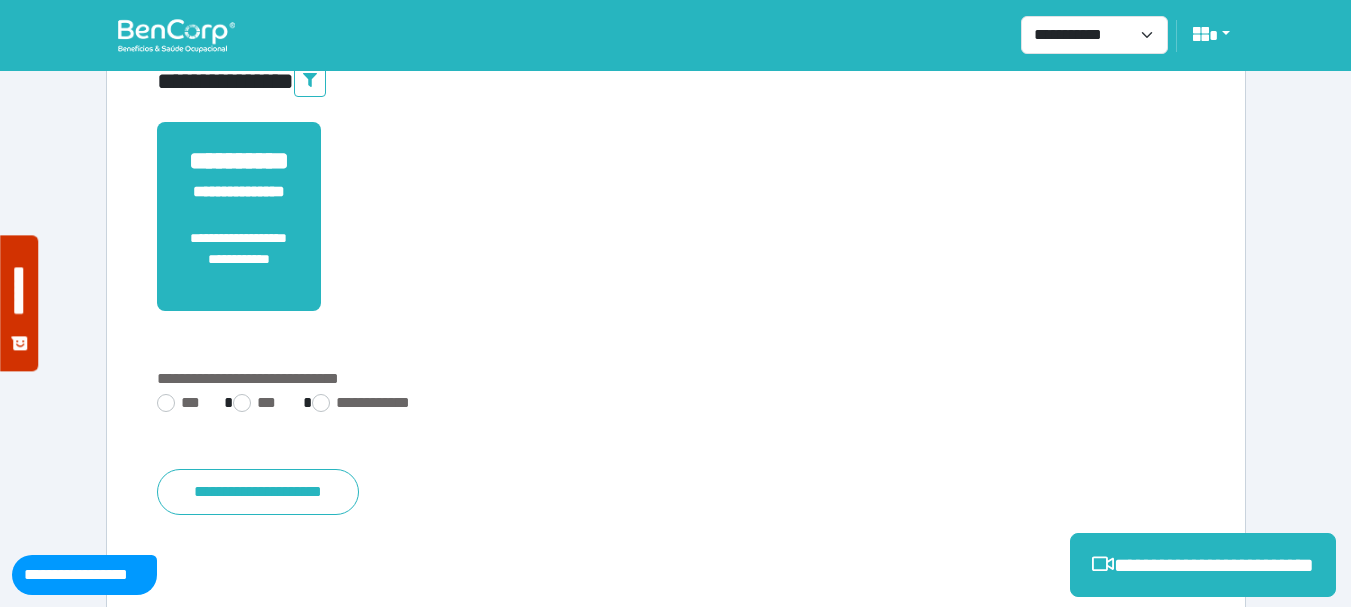 scroll, scrollTop: 529, scrollLeft: 0, axis: vertical 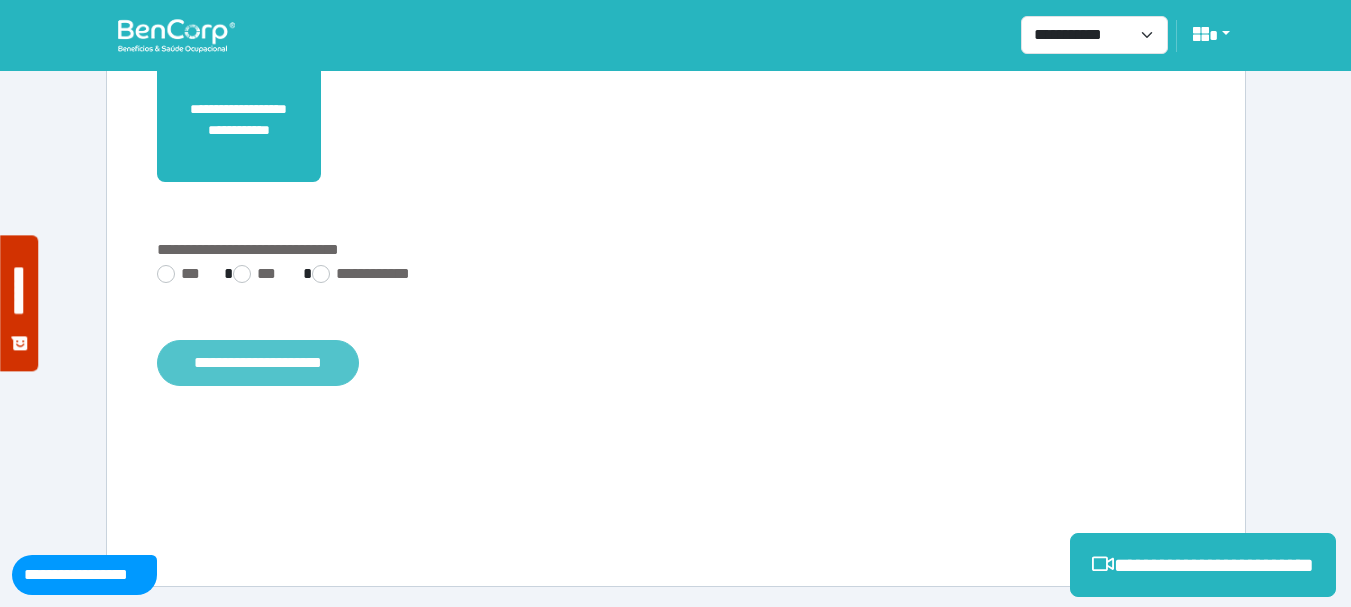 click on "**********" at bounding box center [258, 363] 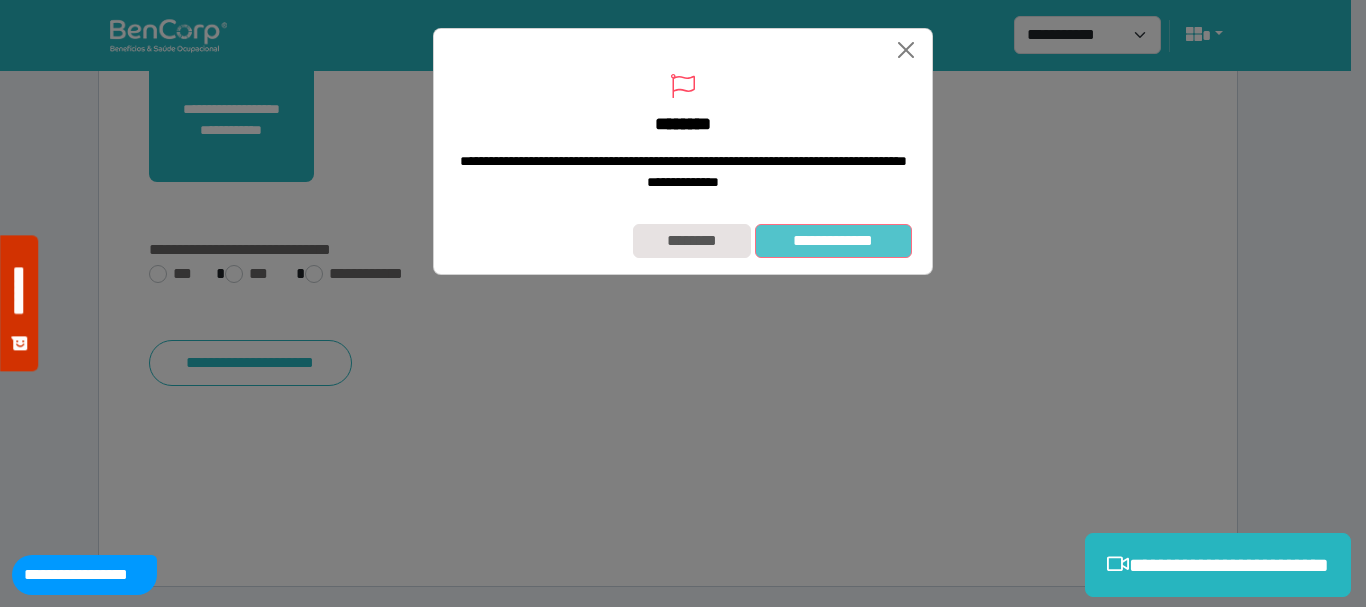 click on "**********" at bounding box center [833, 241] 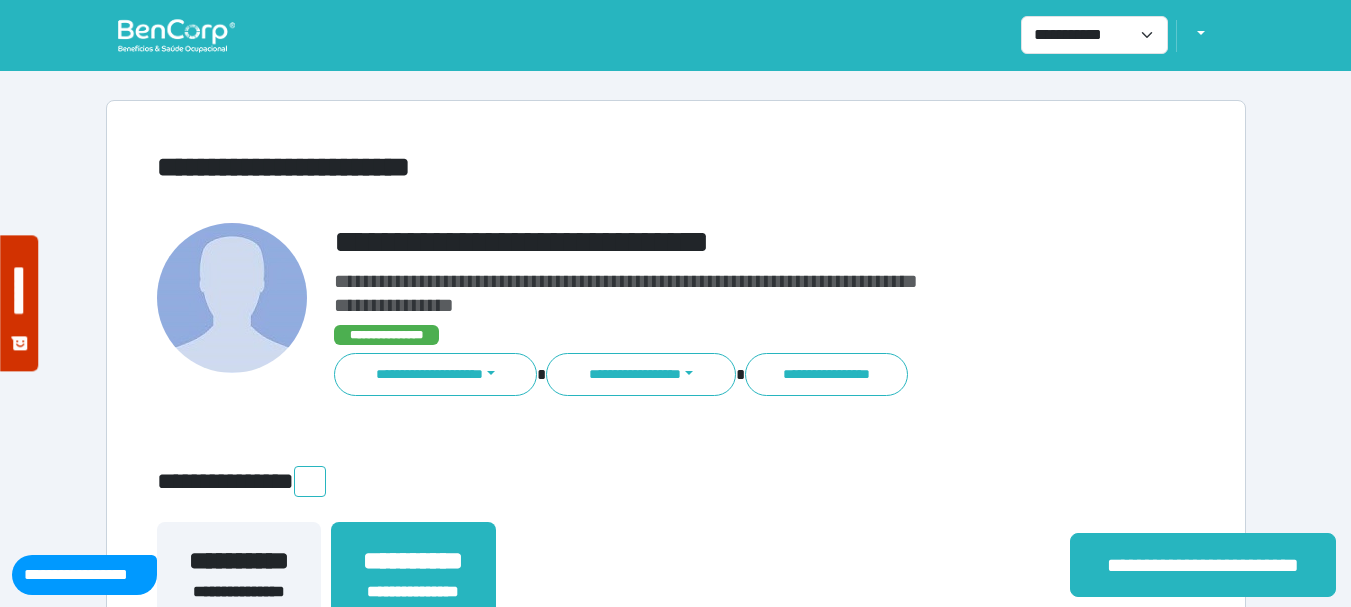 scroll, scrollTop: 0, scrollLeft: 0, axis: both 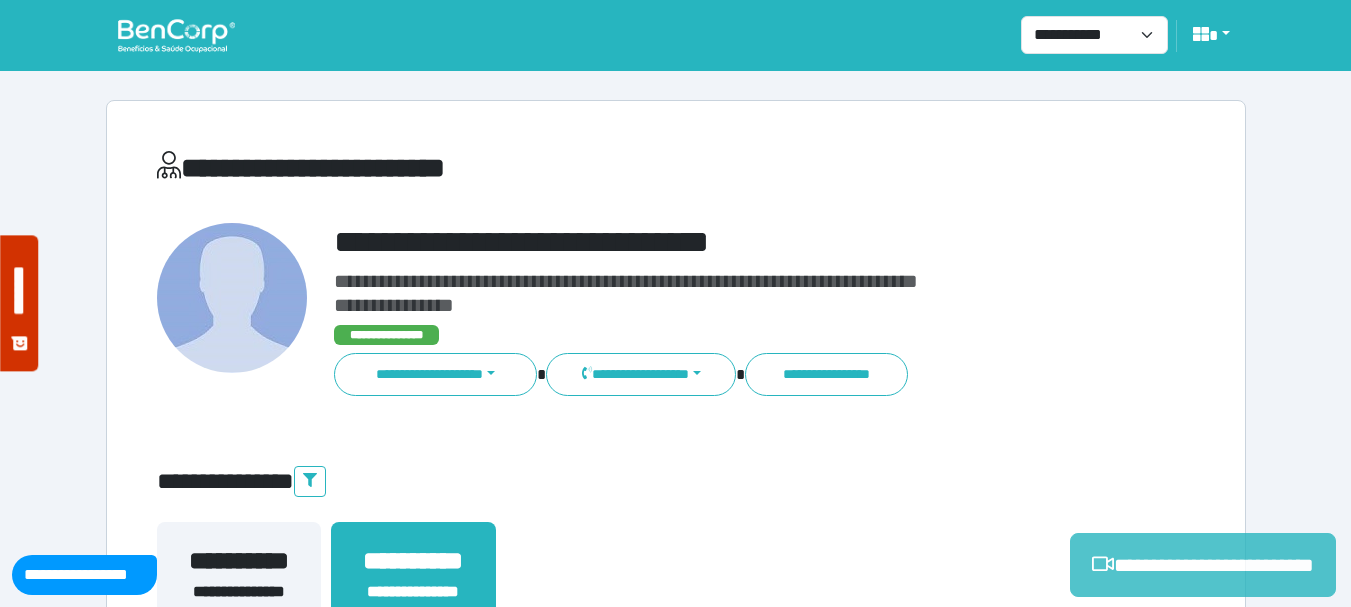 click on "**********" at bounding box center (1203, 565) 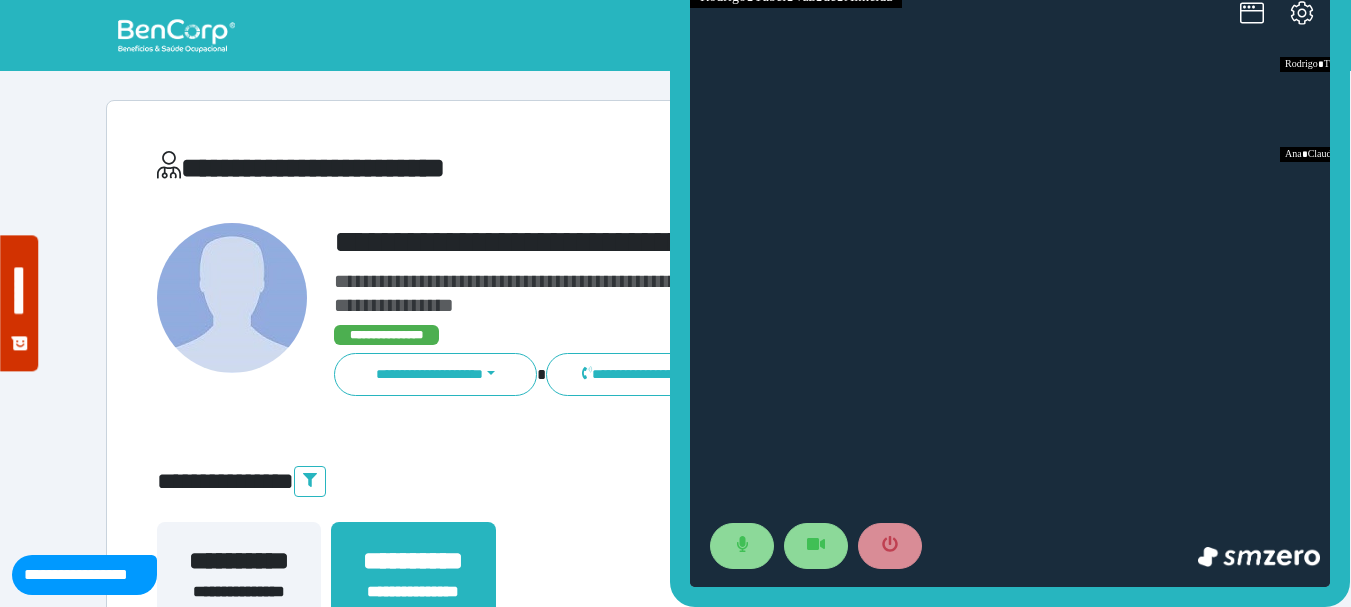 scroll, scrollTop: 0, scrollLeft: 0, axis: both 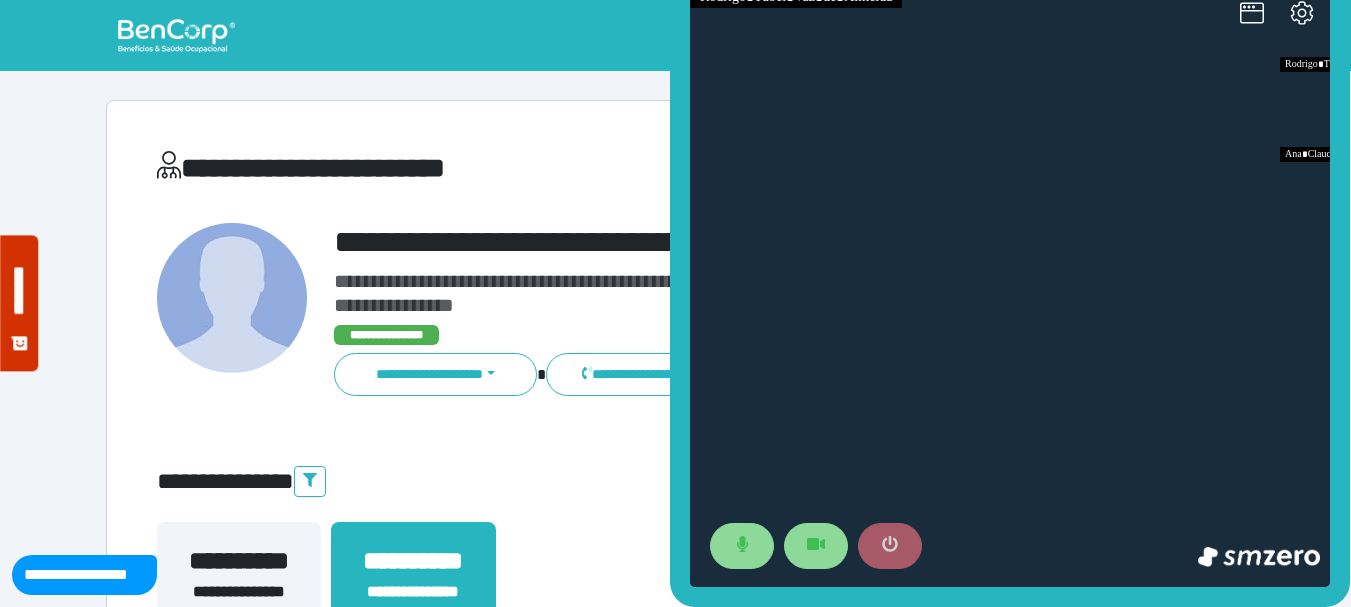 click at bounding box center (890, 546) 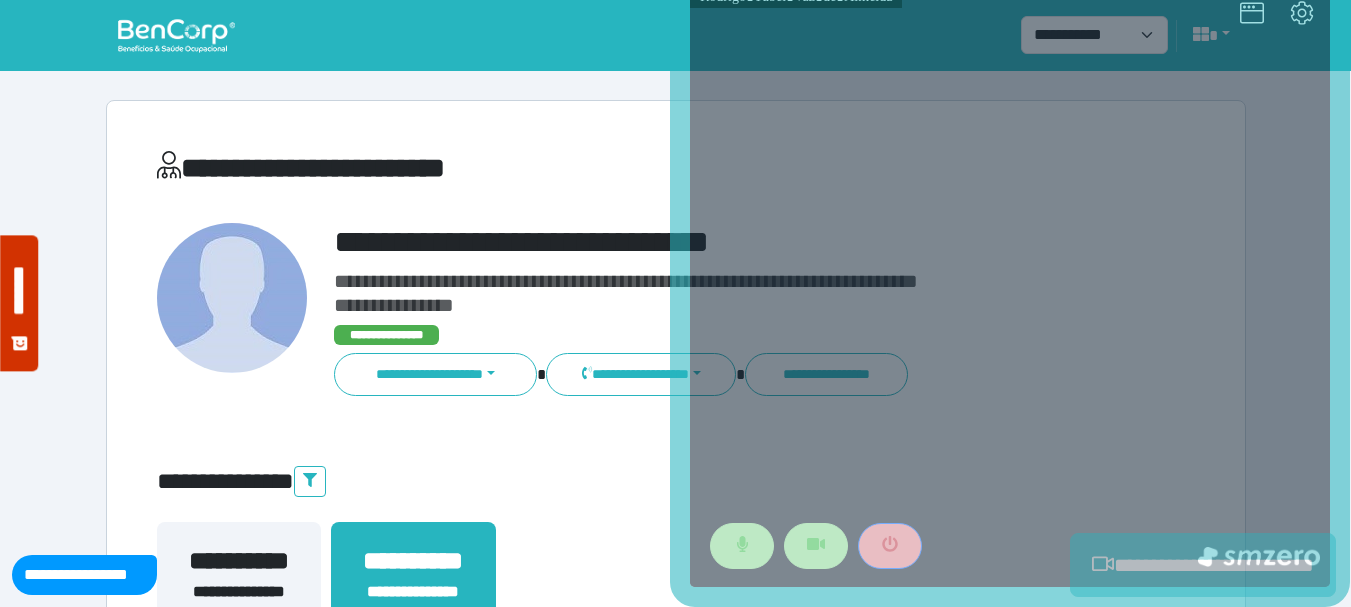 scroll, scrollTop: 529, scrollLeft: 0, axis: vertical 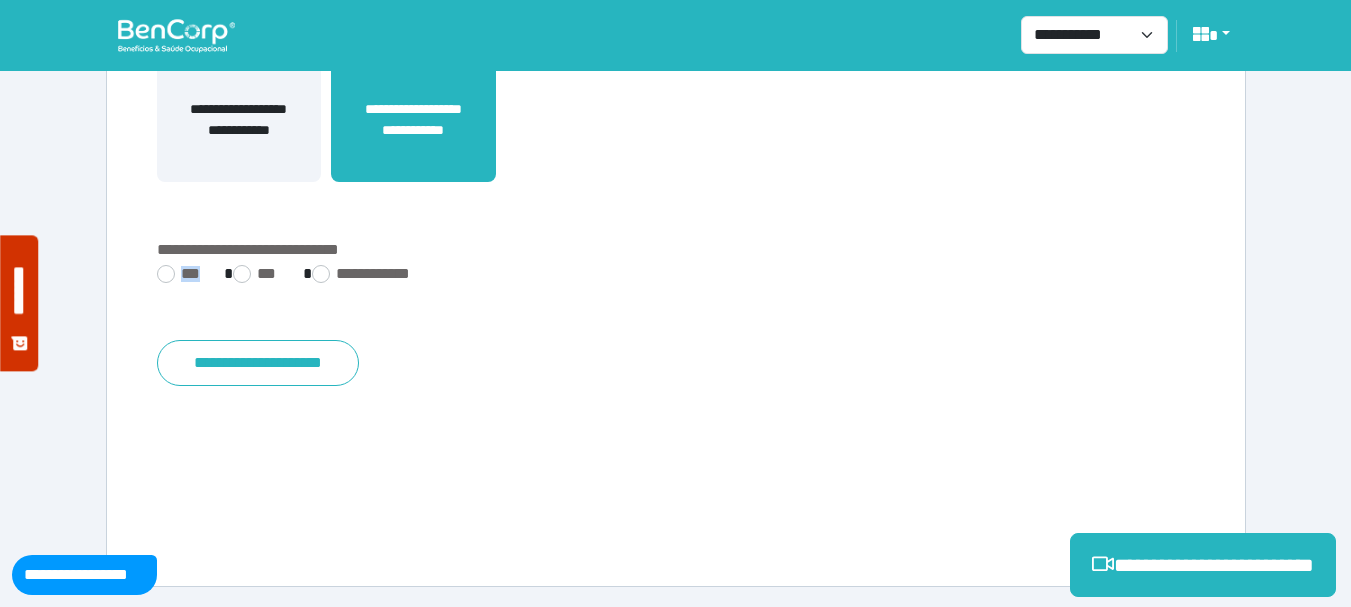 click on "**********" at bounding box center (676, 276) 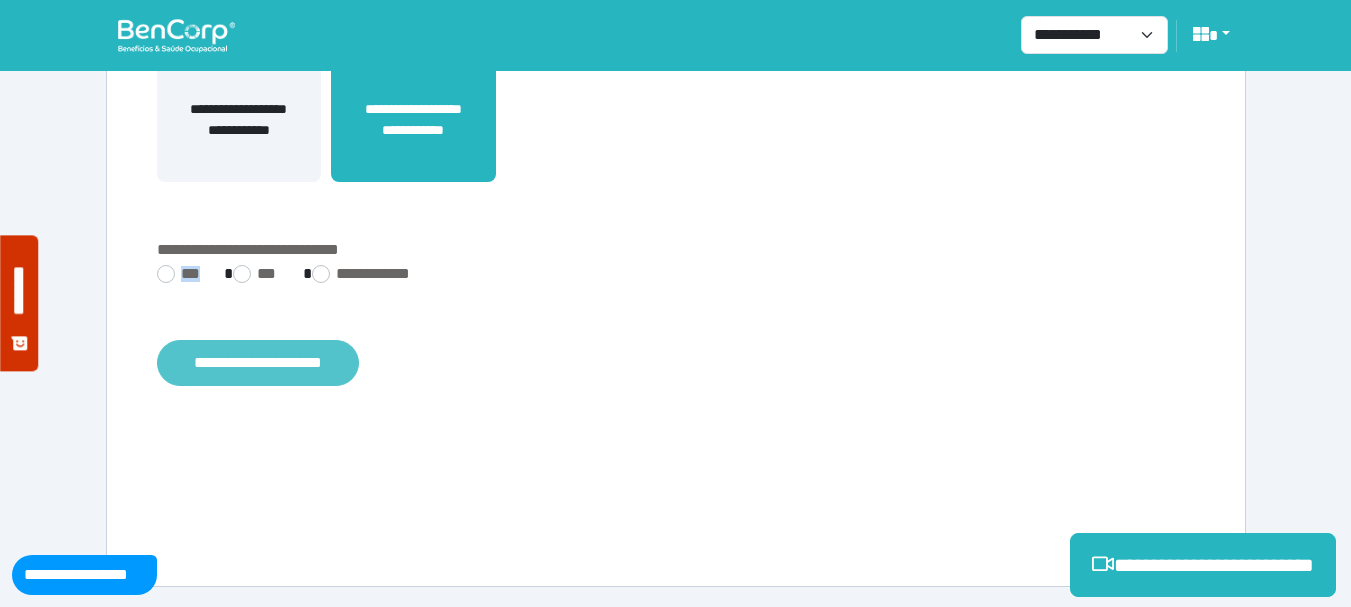 click on "**********" at bounding box center (258, 363) 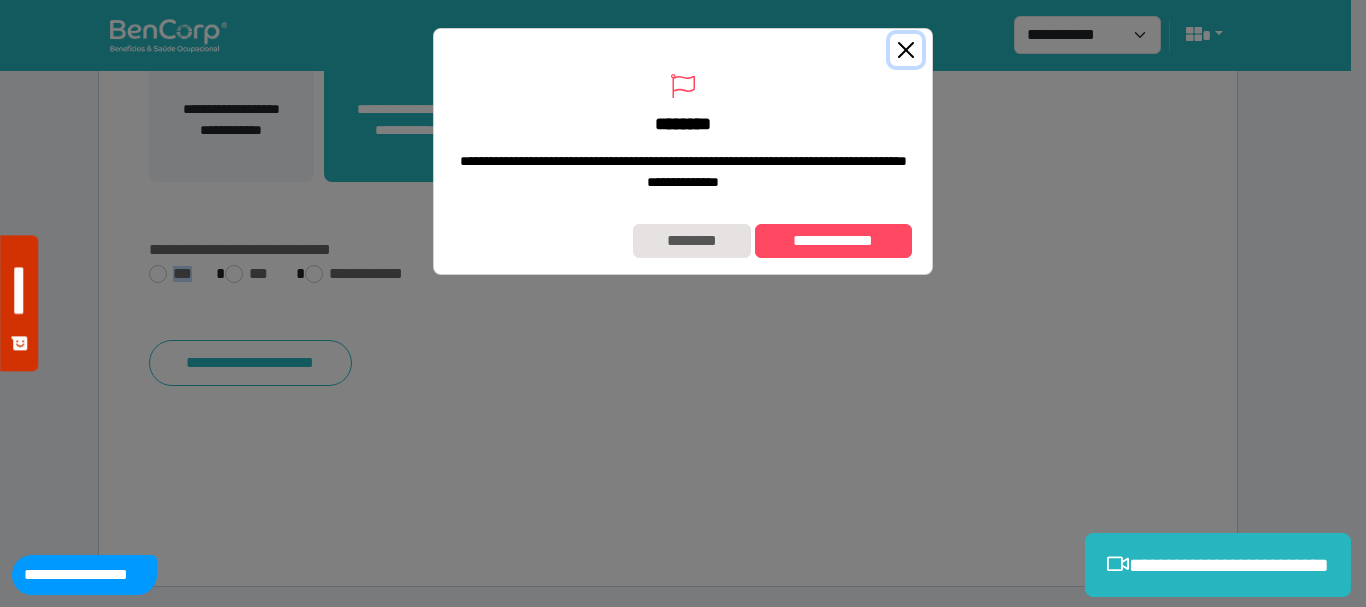 drag, startPoint x: 906, startPoint y: 42, endPoint x: 326, endPoint y: 237, distance: 611.9028 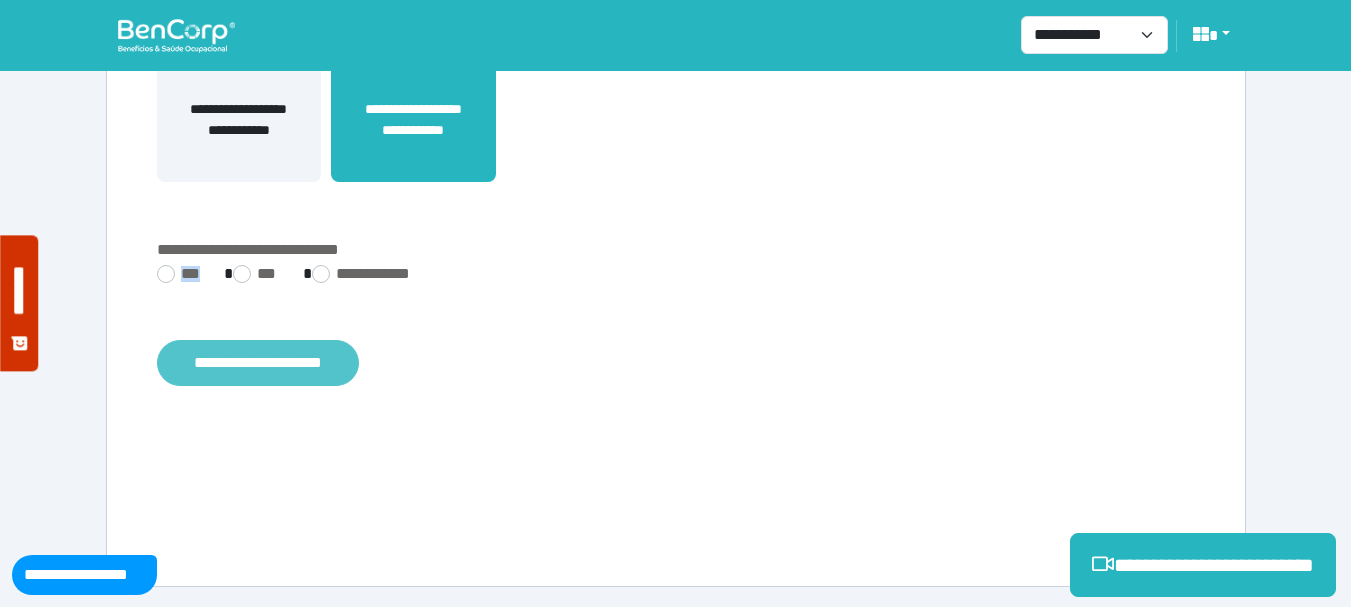 click on "**********" at bounding box center (258, 363) 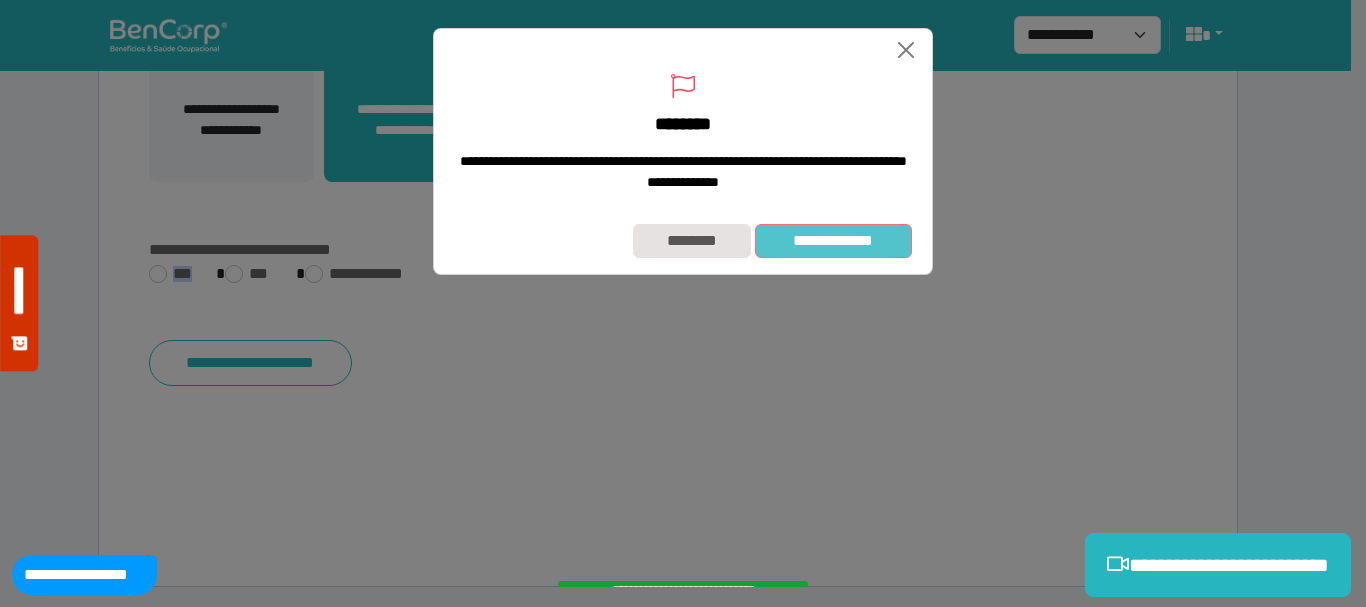click on "**********" at bounding box center [833, 241] 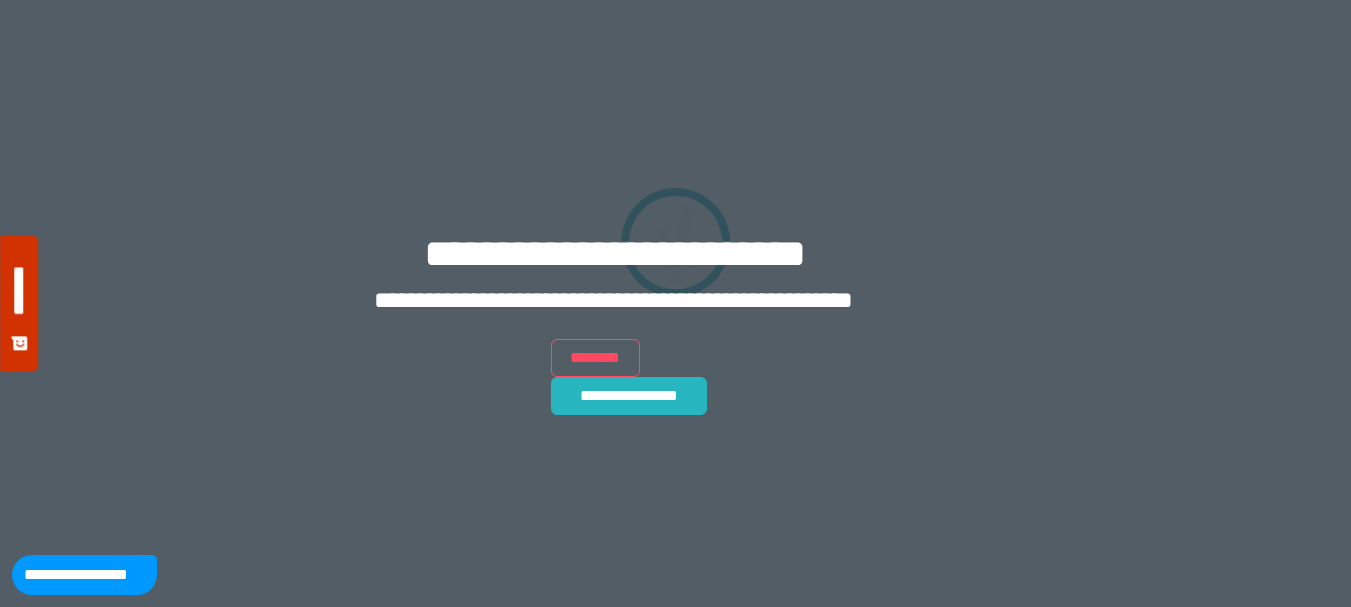 scroll, scrollTop: 0, scrollLeft: 0, axis: both 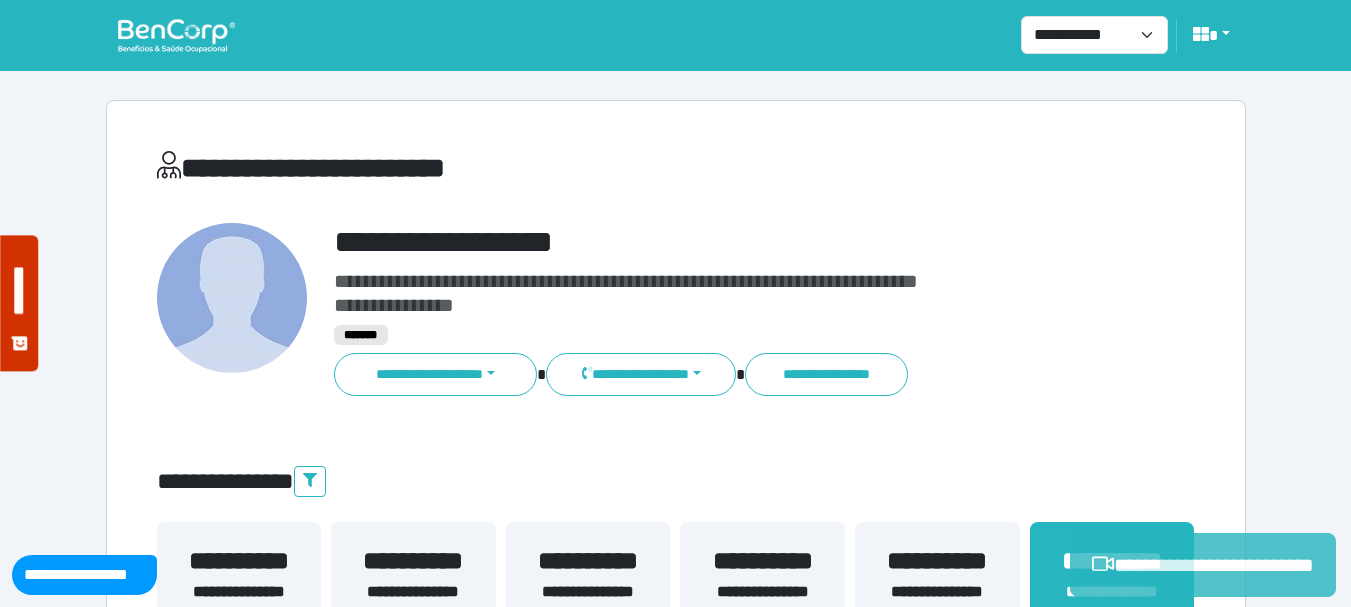 click on "**********" at bounding box center [1203, 565] 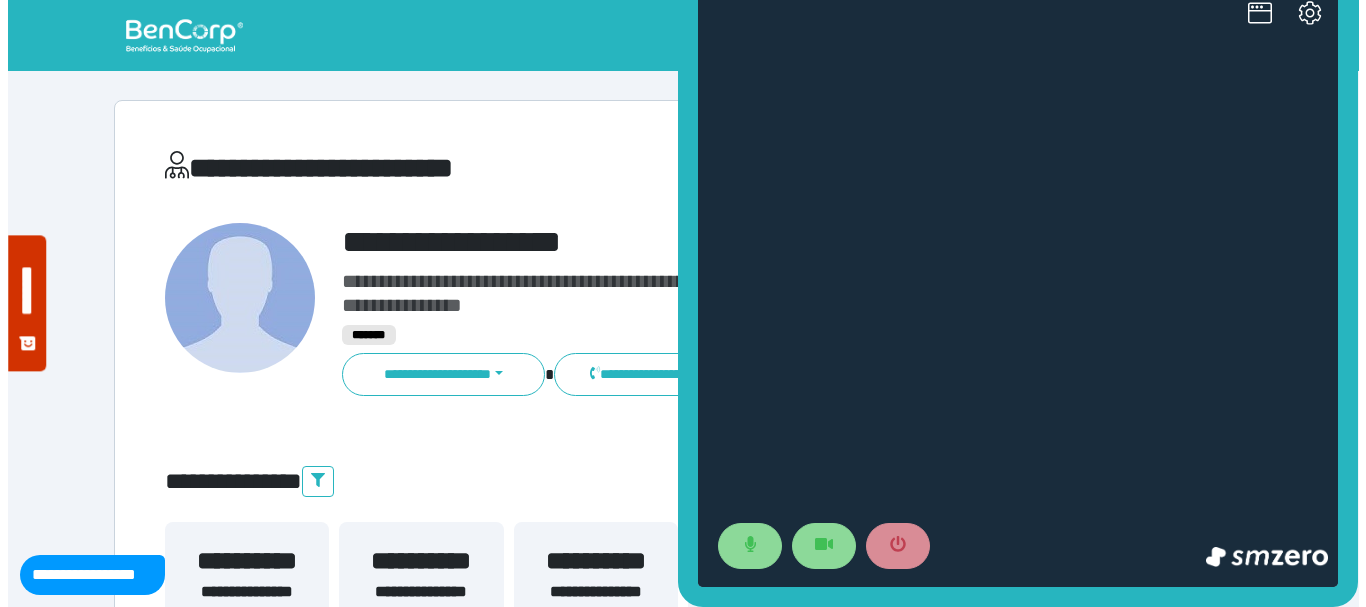 scroll, scrollTop: 0, scrollLeft: 0, axis: both 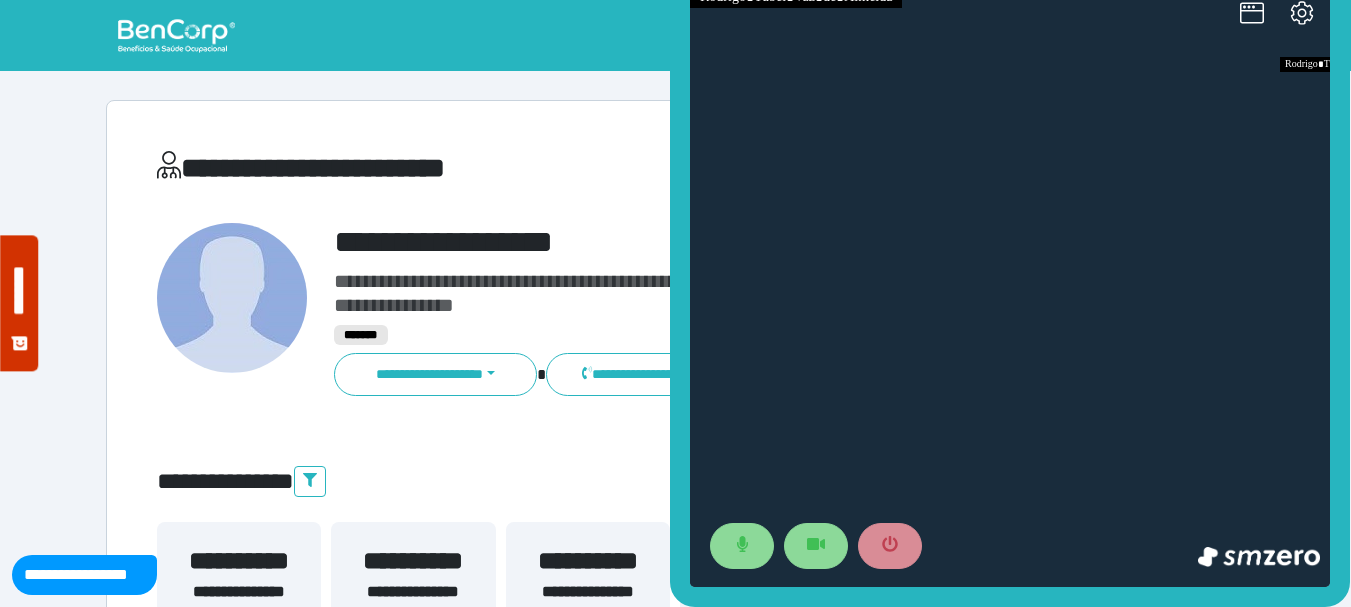 drag, startPoint x: 1300, startPoint y: 118, endPoint x: 1027, endPoint y: 146, distance: 274.43213 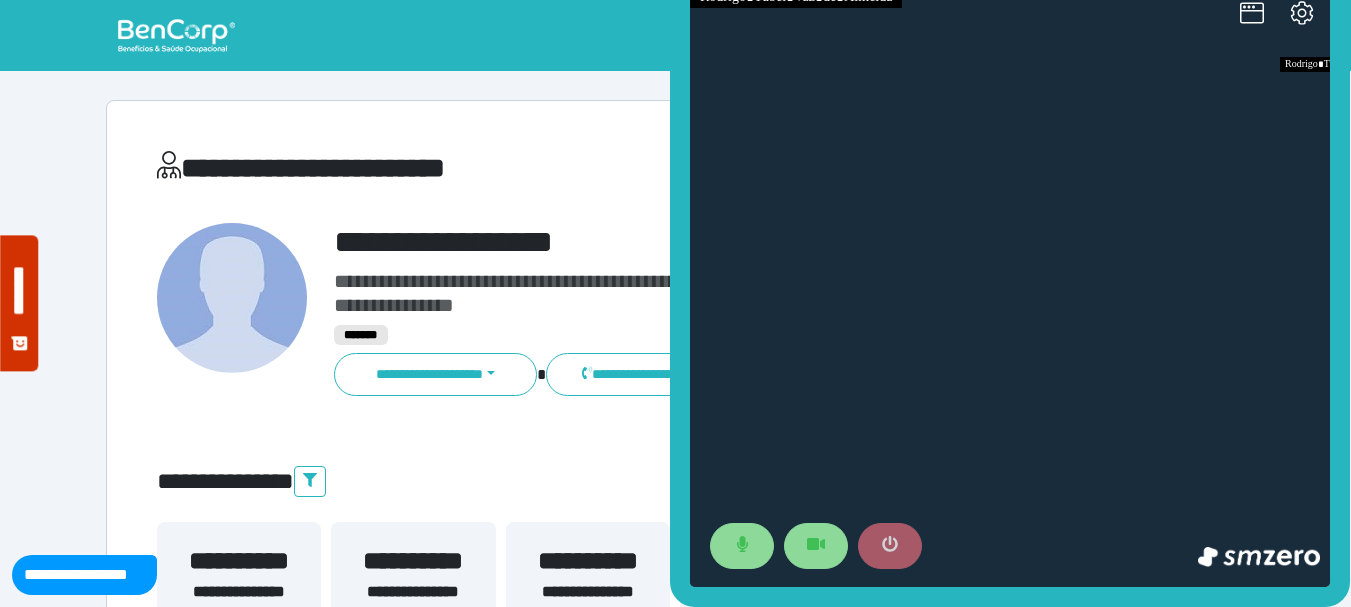 click 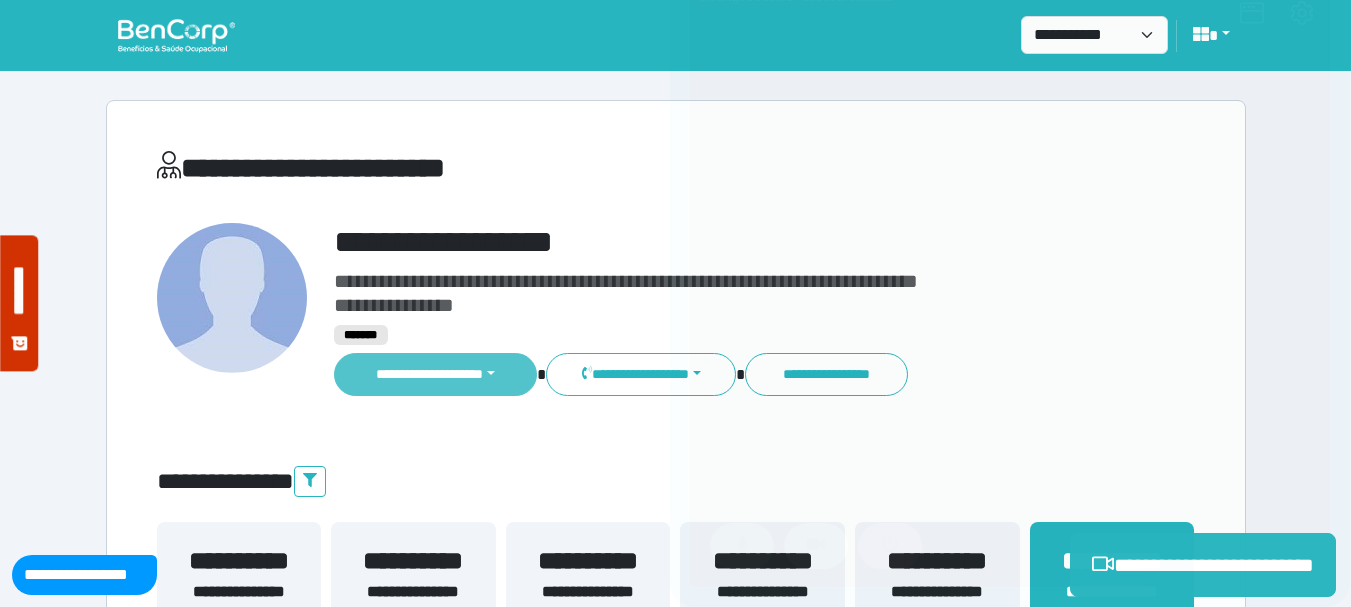 click on "**********" at bounding box center (436, 374) 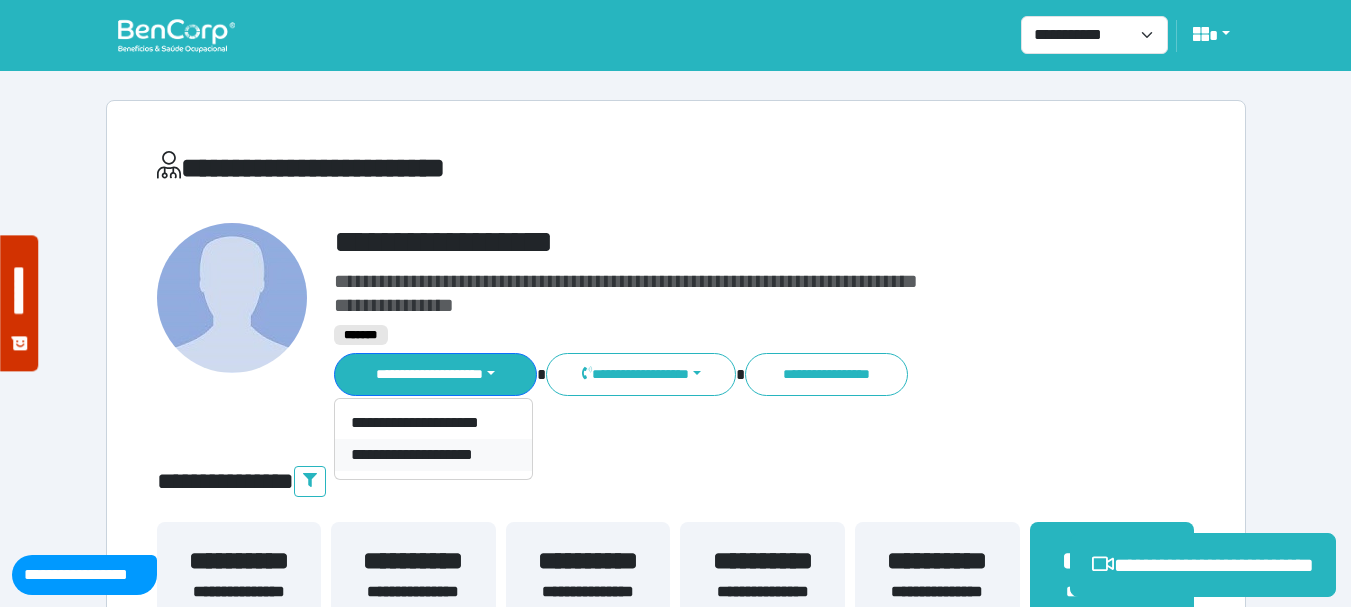 click on "**********" at bounding box center [433, 455] 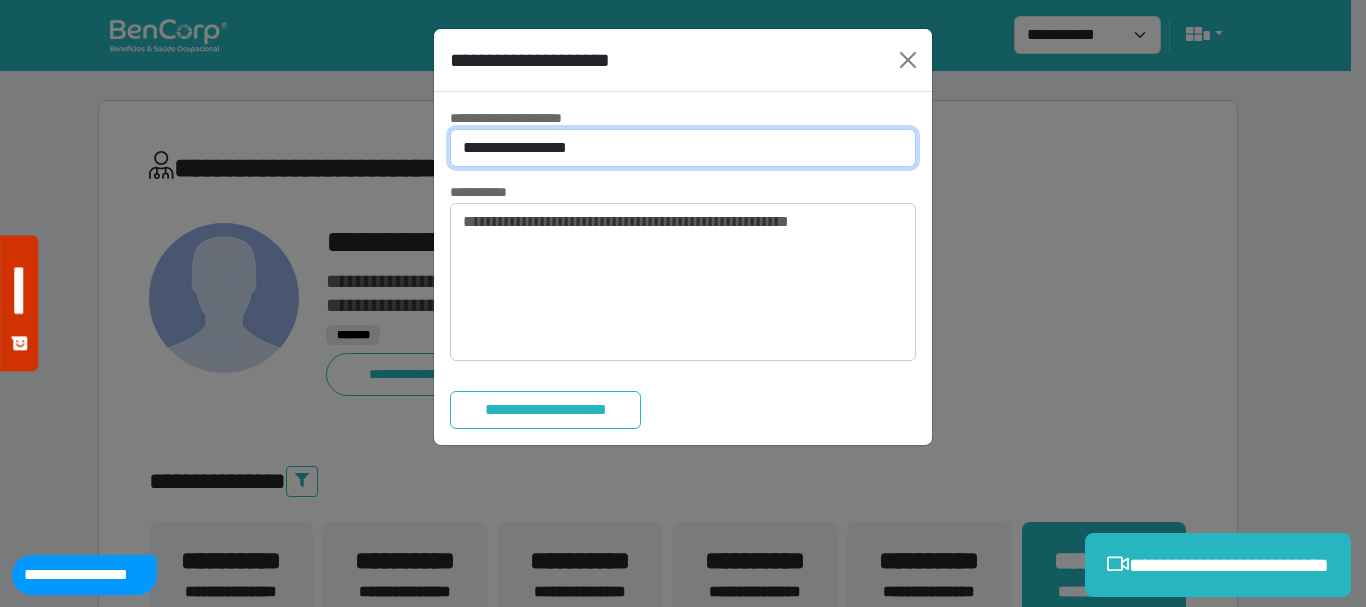 drag, startPoint x: 588, startPoint y: 147, endPoint x: 588, endPoint y: 162, distance: 15 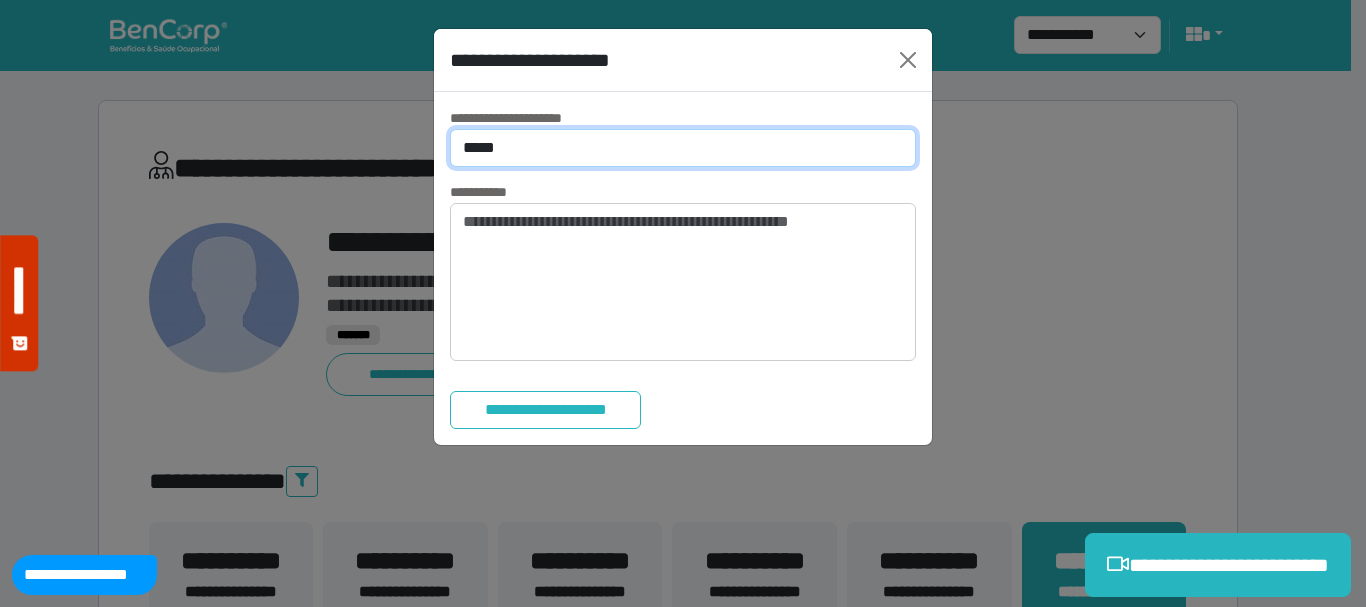 click on "**********" at bounding box center [683, 148] 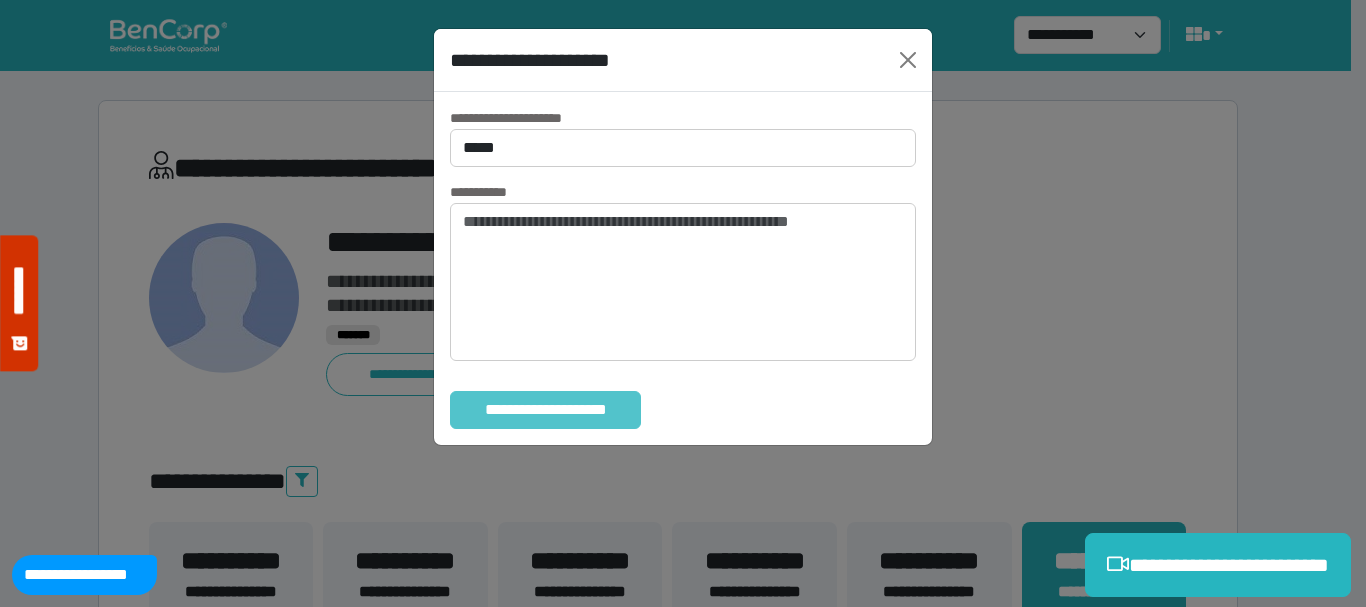 click on "**********" at bounding box center [545, 410] 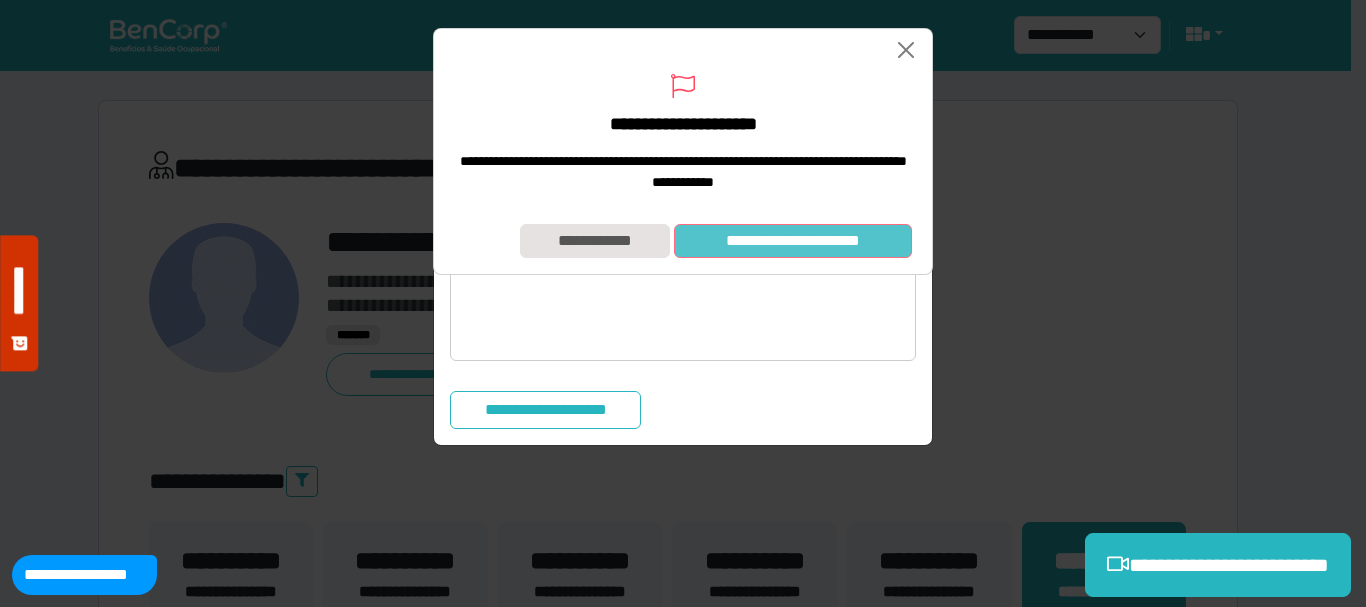 click on "**********" at bounding box center (793, 241) 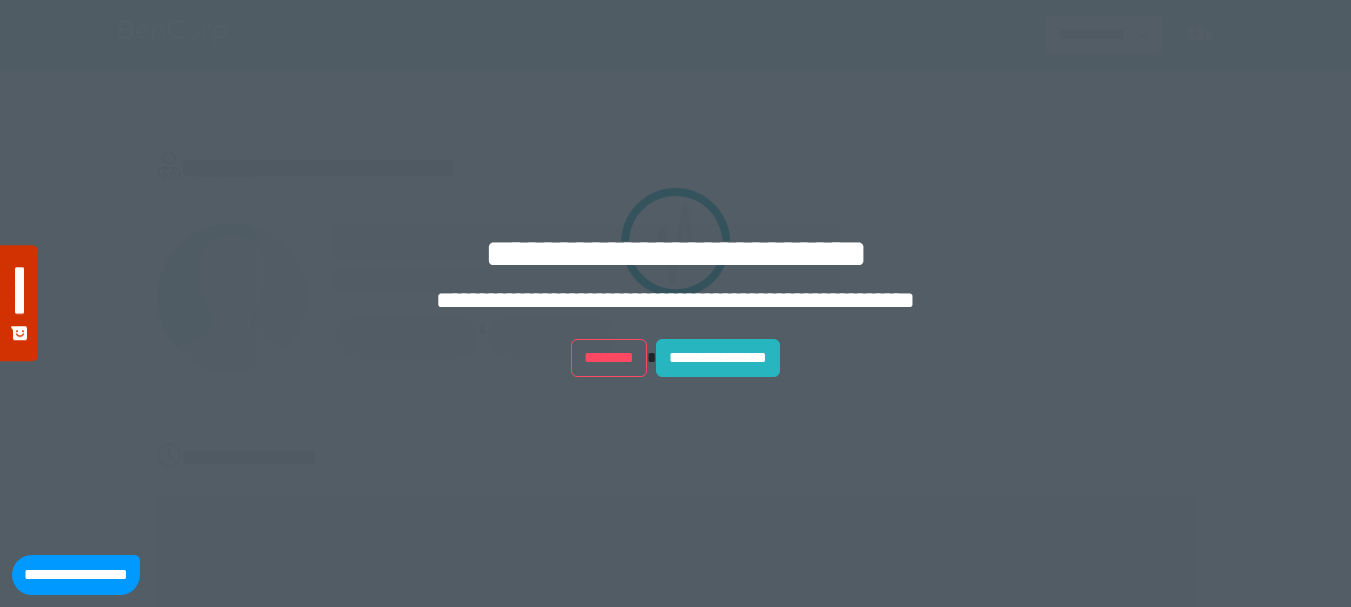 scroll, scrollTop: 0, scrollLeft: 0, axis: both 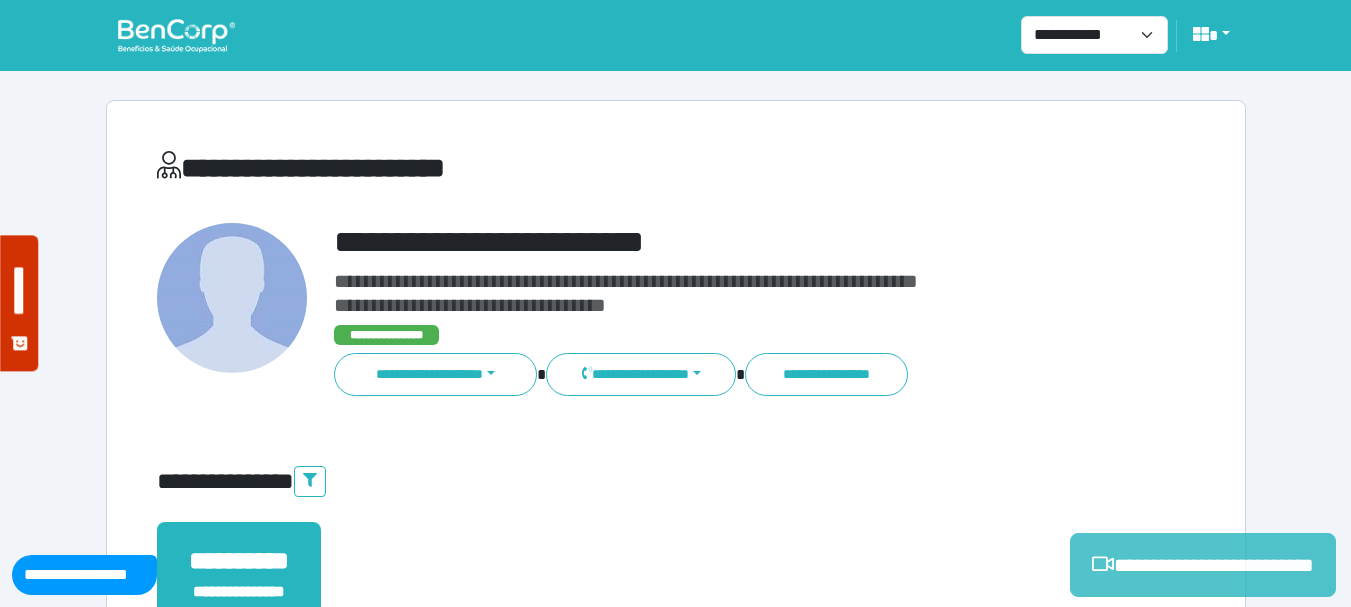 click on "**********" at bounding box center [1203, 565] 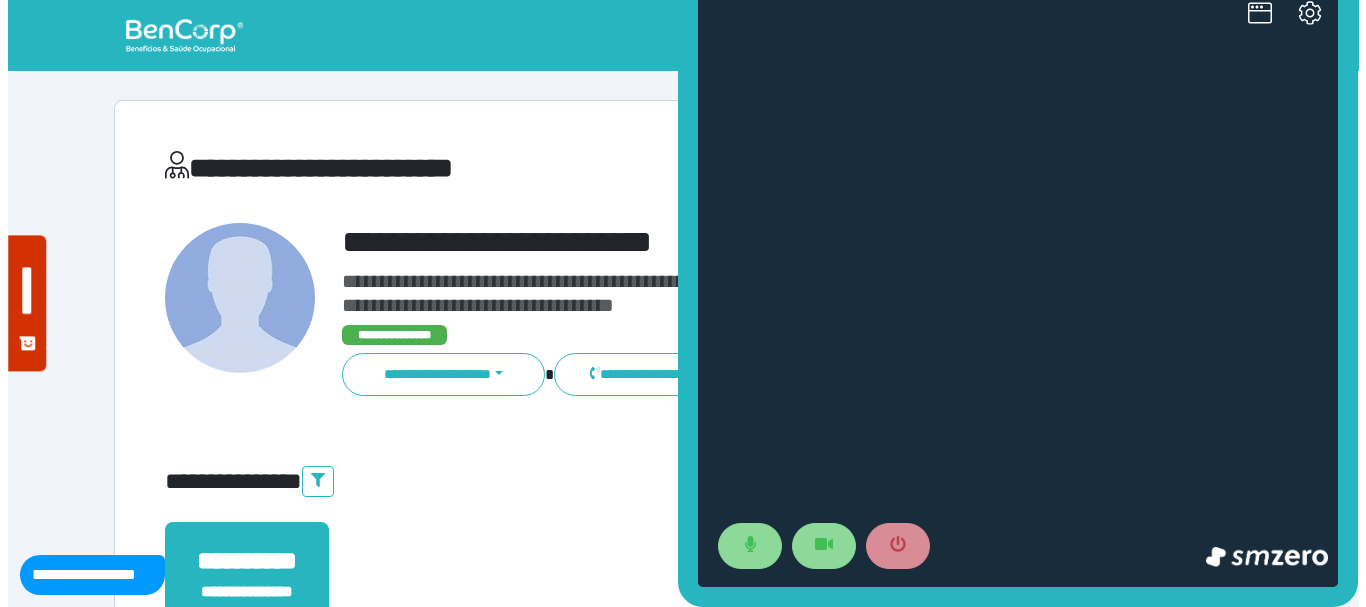 scroll, scrollTop: 0, scrollLeft: 0, axis: both 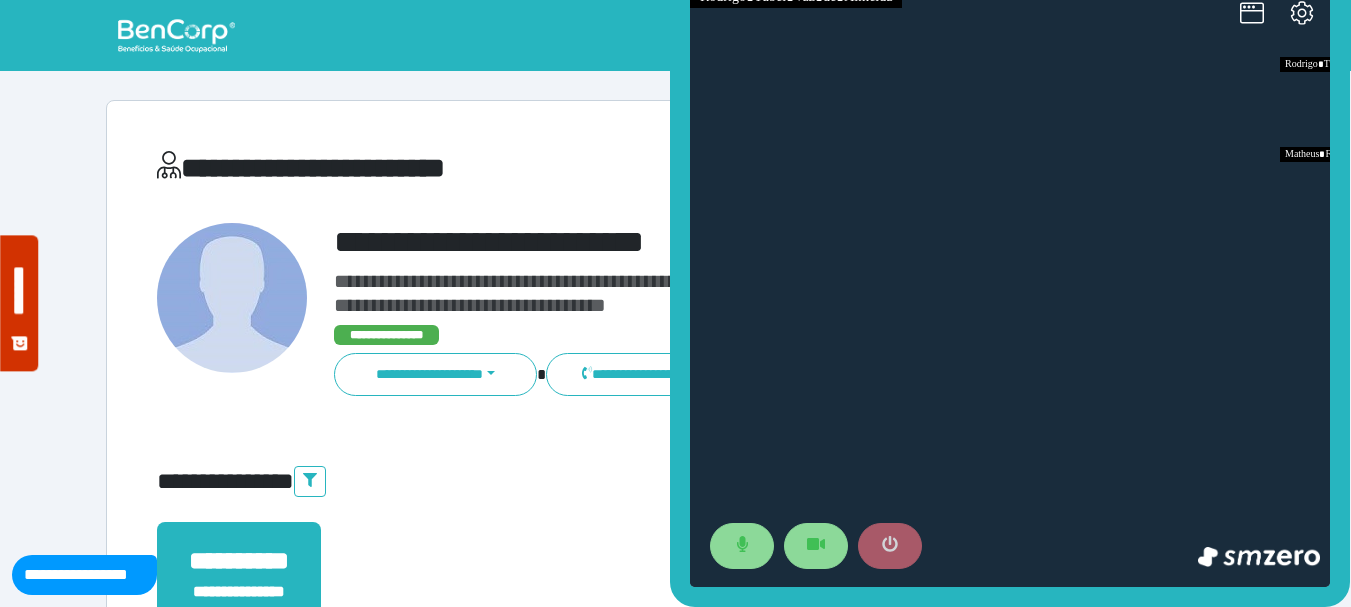 click 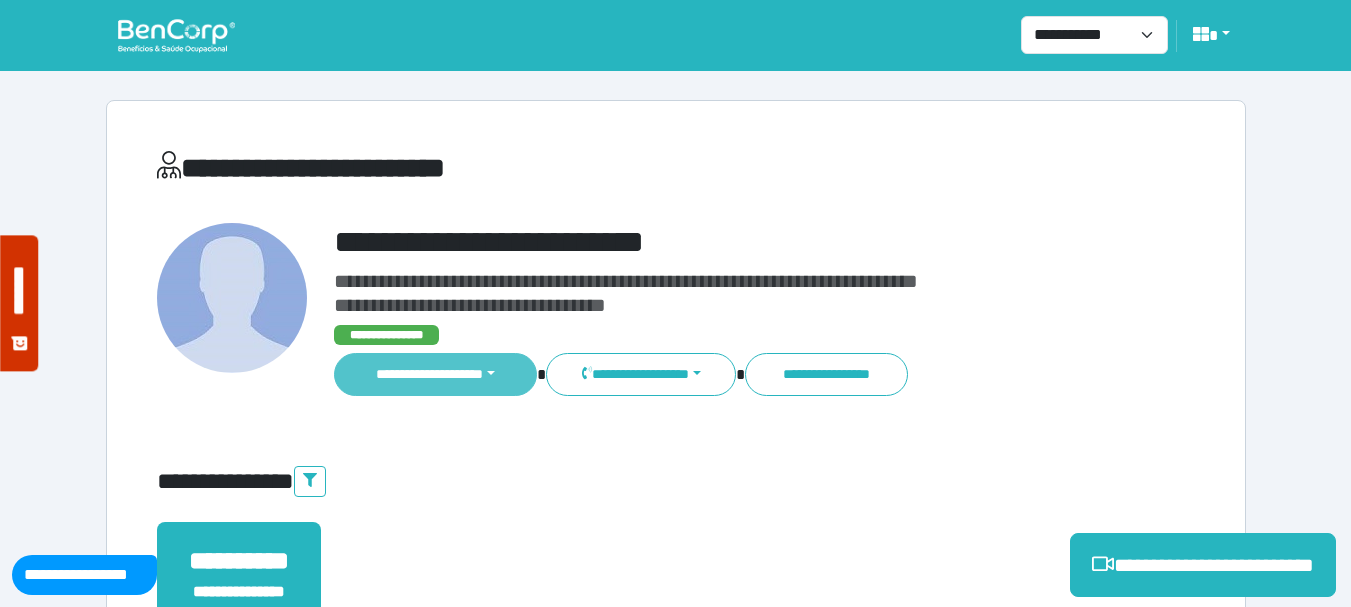 click on "**********" at bounding box center (436, 374) 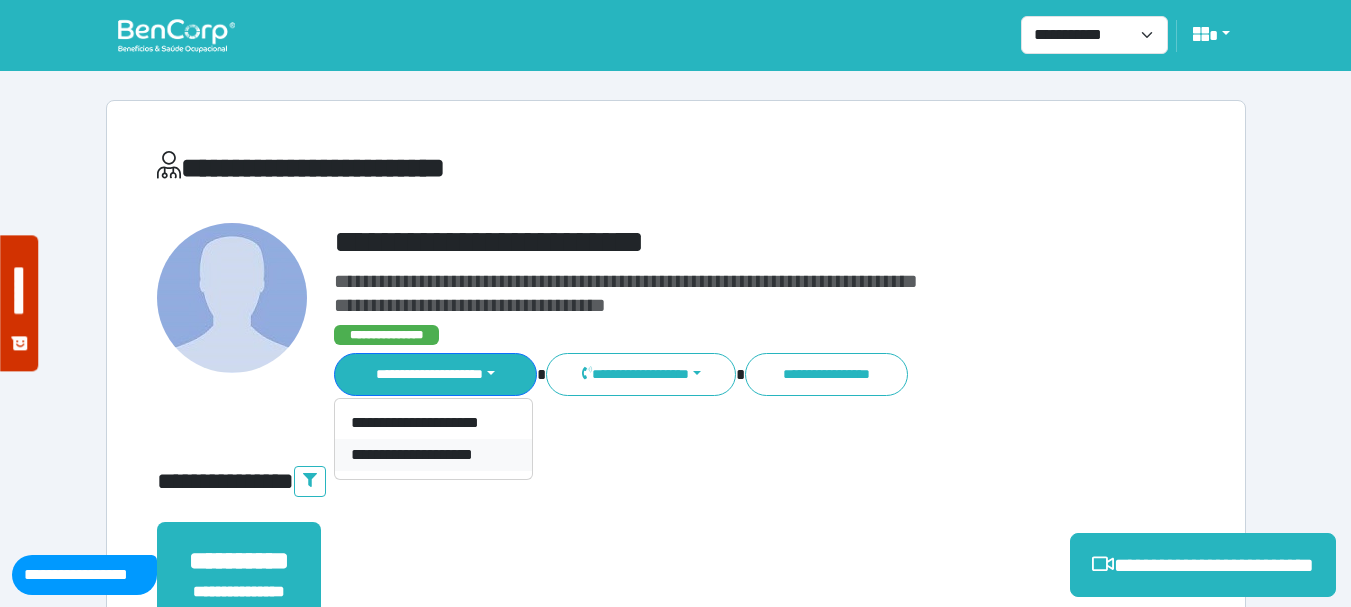 click on "**********" at bounding box center [433, 455] 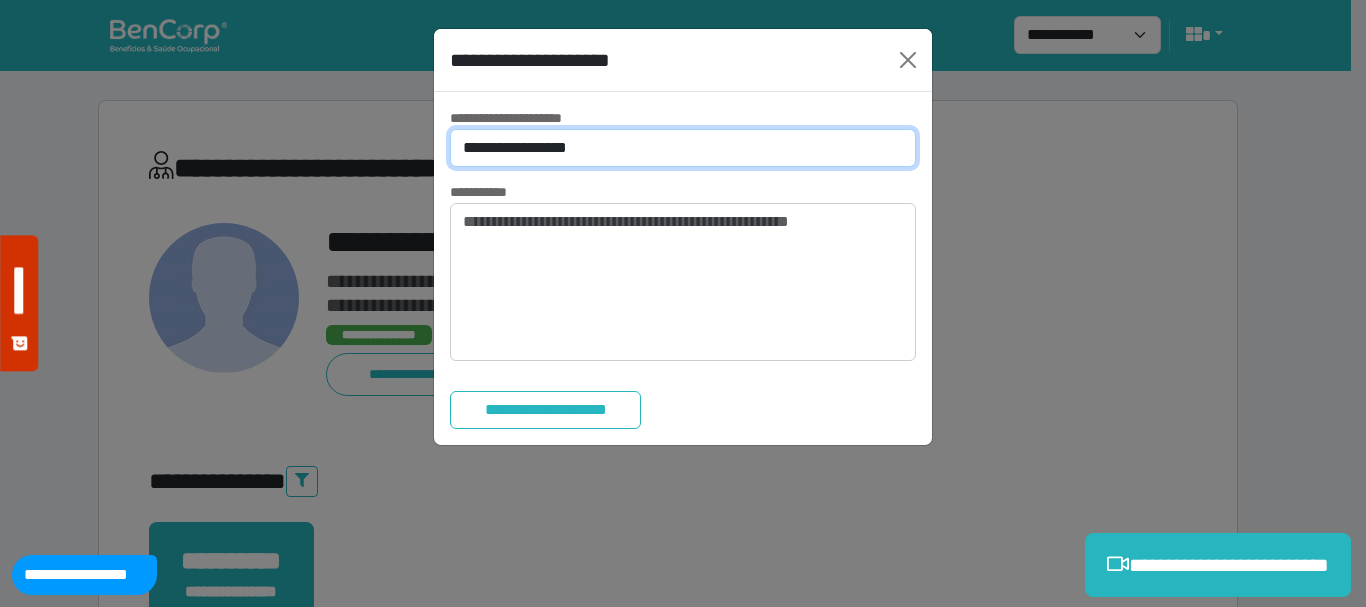 click on "**********" at bounding box center (683, 148) 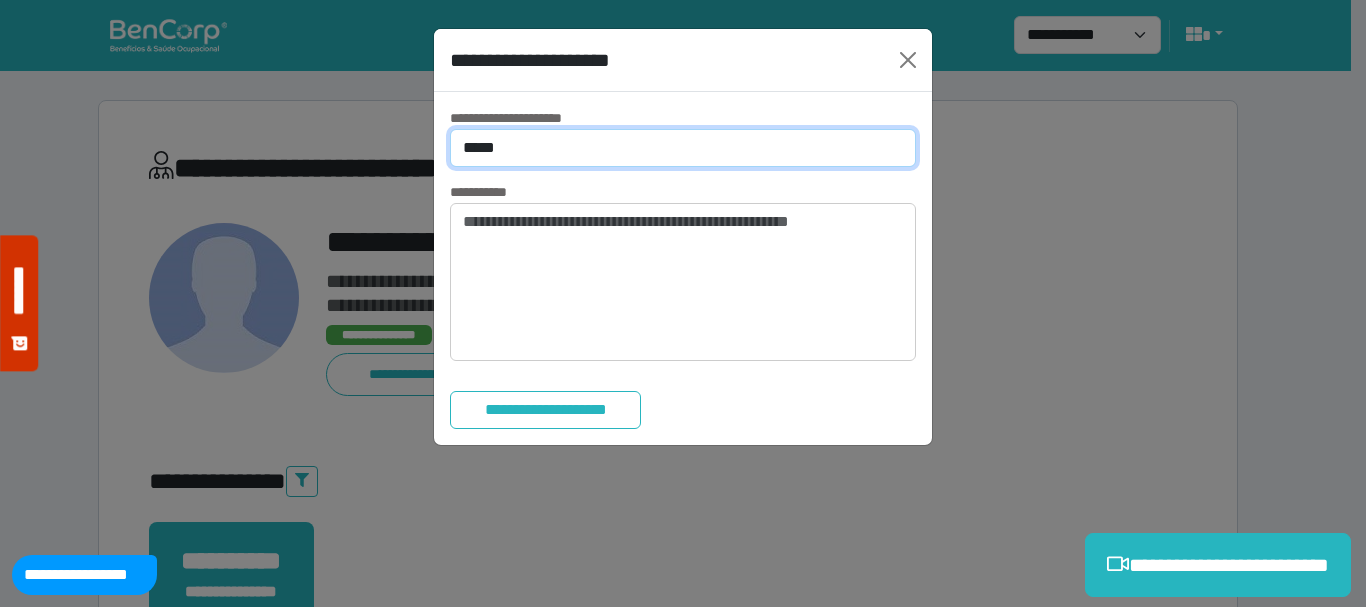 click on "**********" at bounding box center [683, 148] 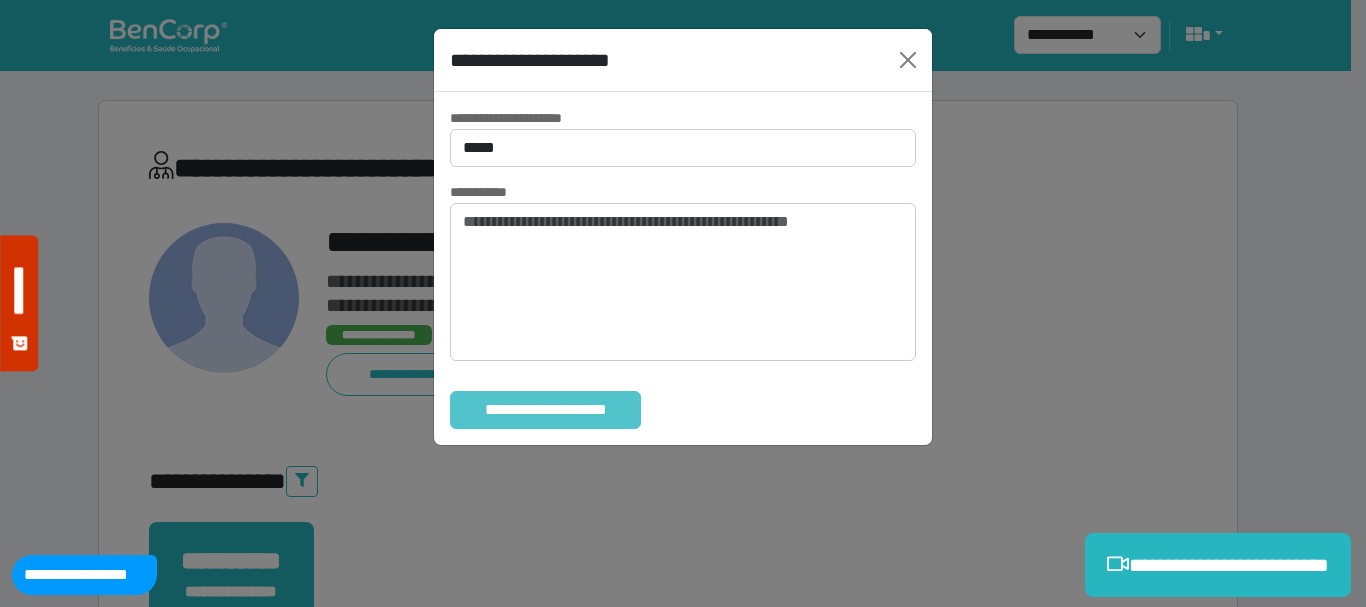 click on "**********" at bounding box center (545, 410) 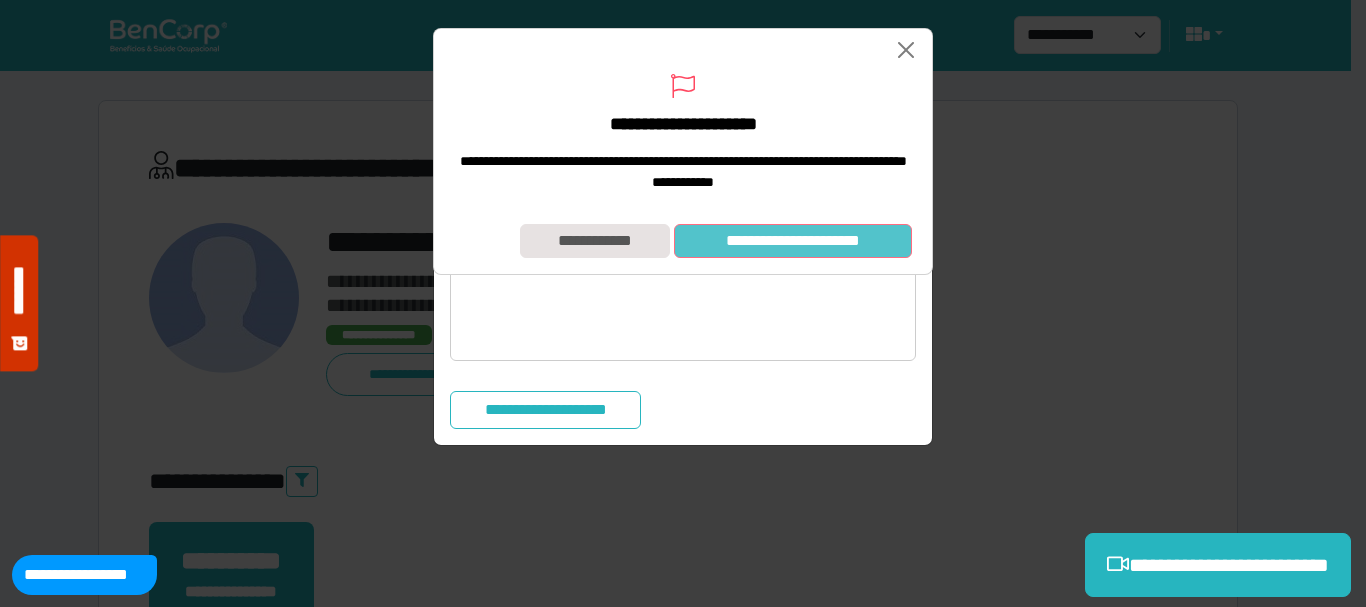 click on "**********" at bounding box center [793, 241] 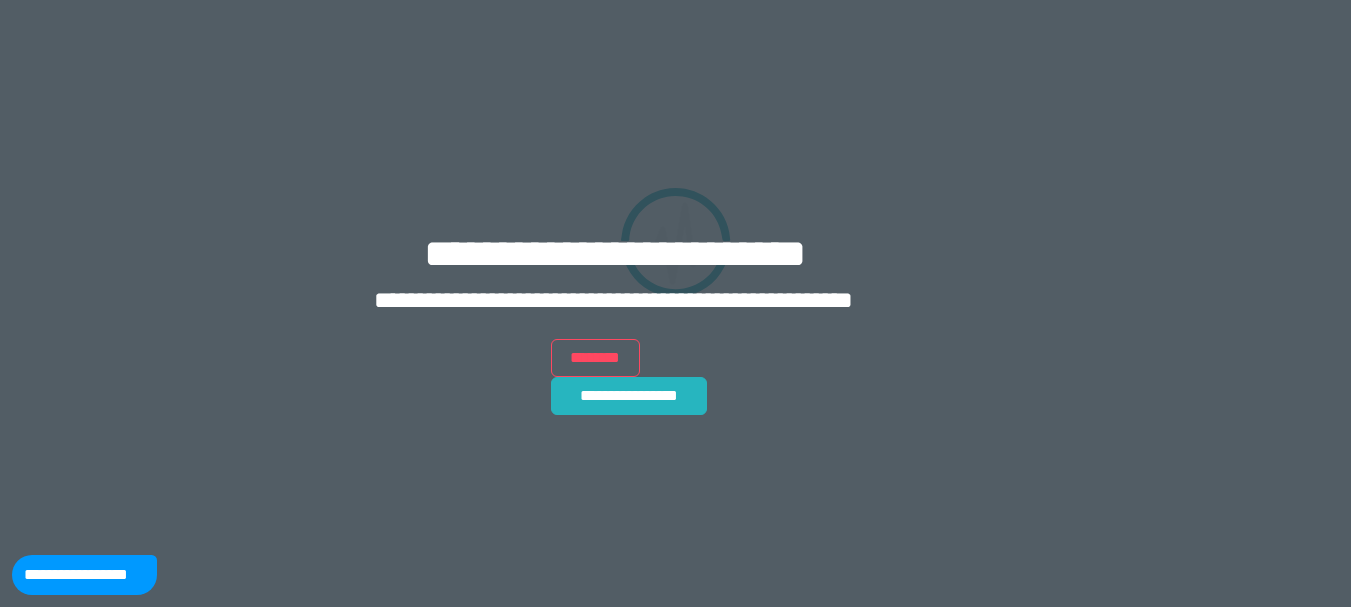 scroll, scrollTop: 0, scrollLeft: 0, axis: both 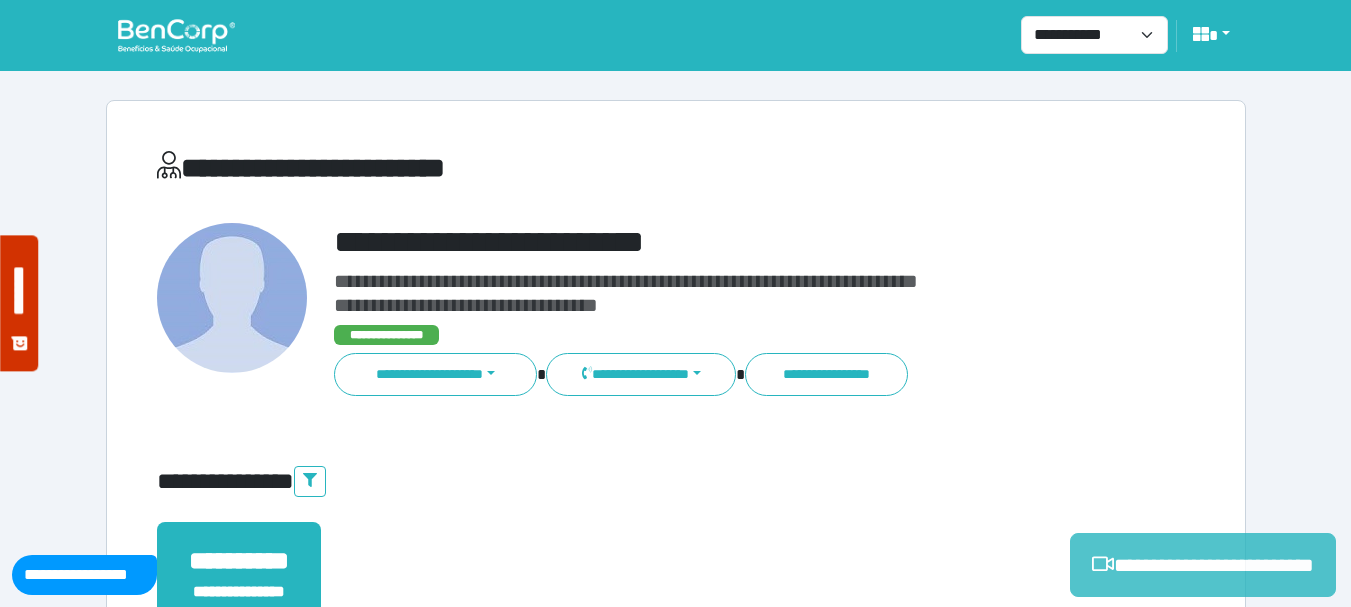 click on "**********" at bounding box center (1203, 565) 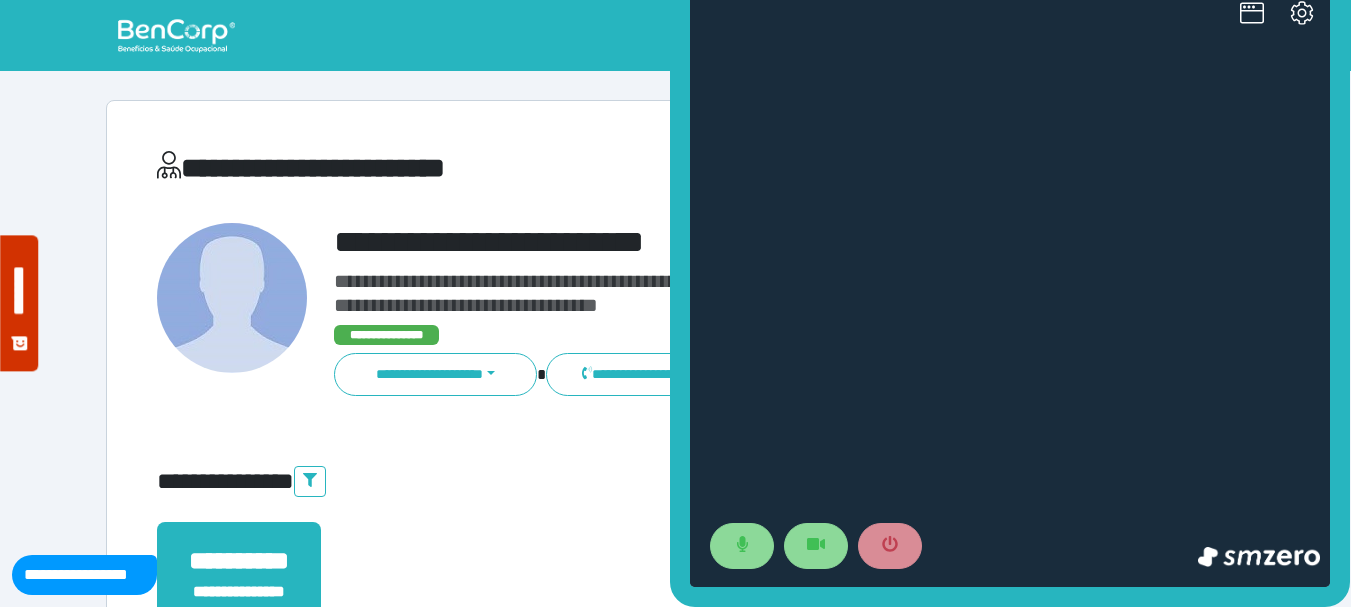 scroll, scrollTop: 0, scrollLeft: 0, axis: both 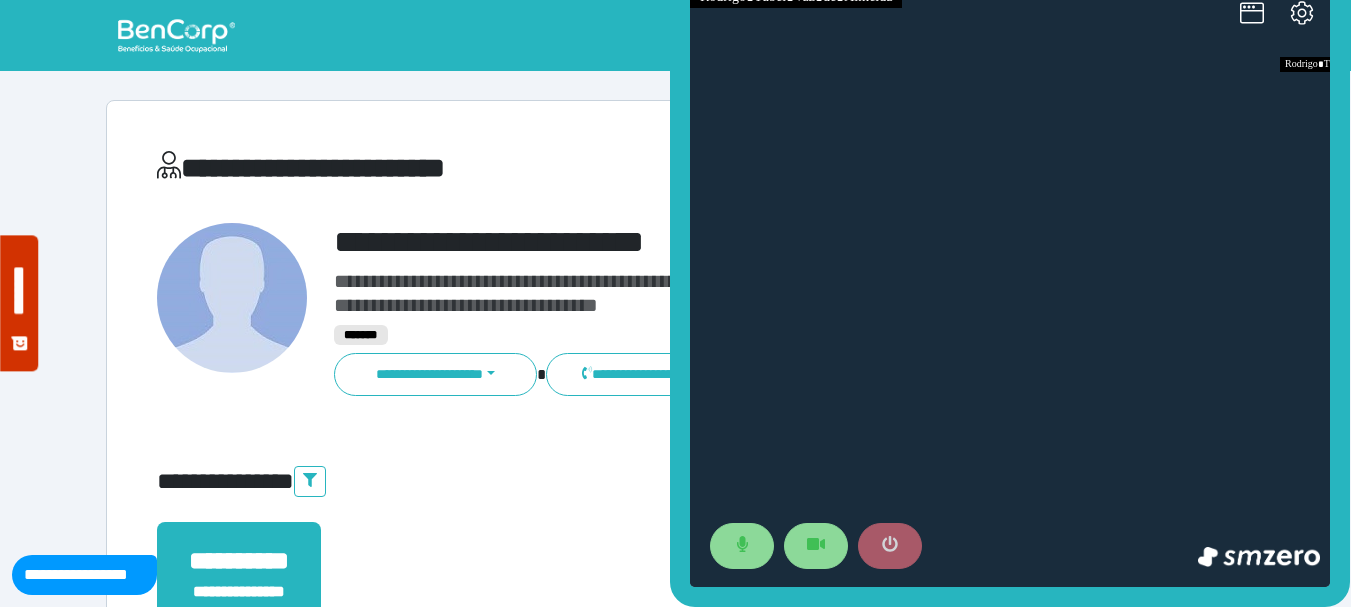 click 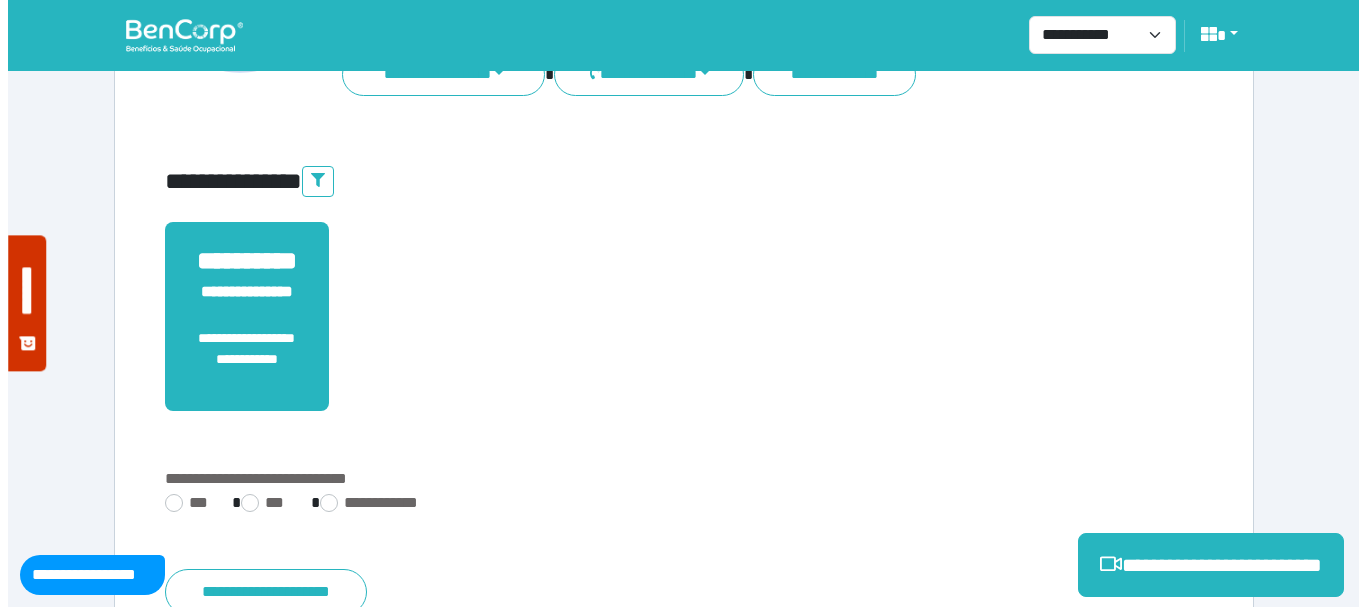scroll, scrollTop: 200, scrollLeft: 0, axis: vertical 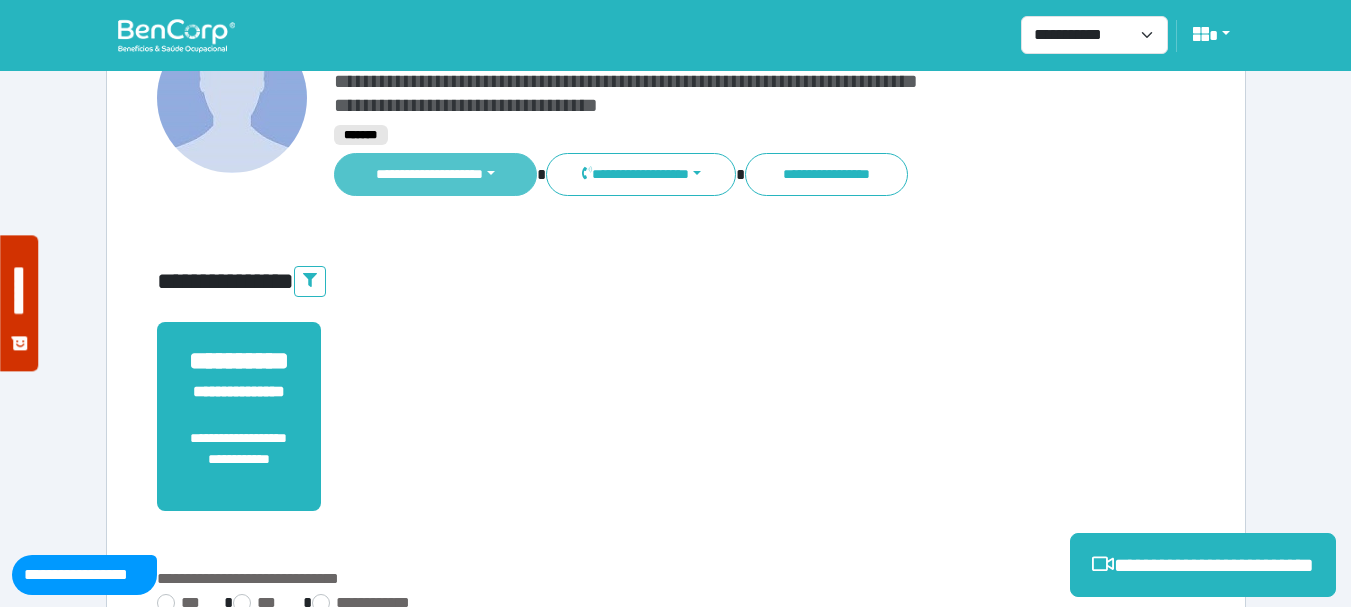 click on "**********" at bounding box center (436, 174) 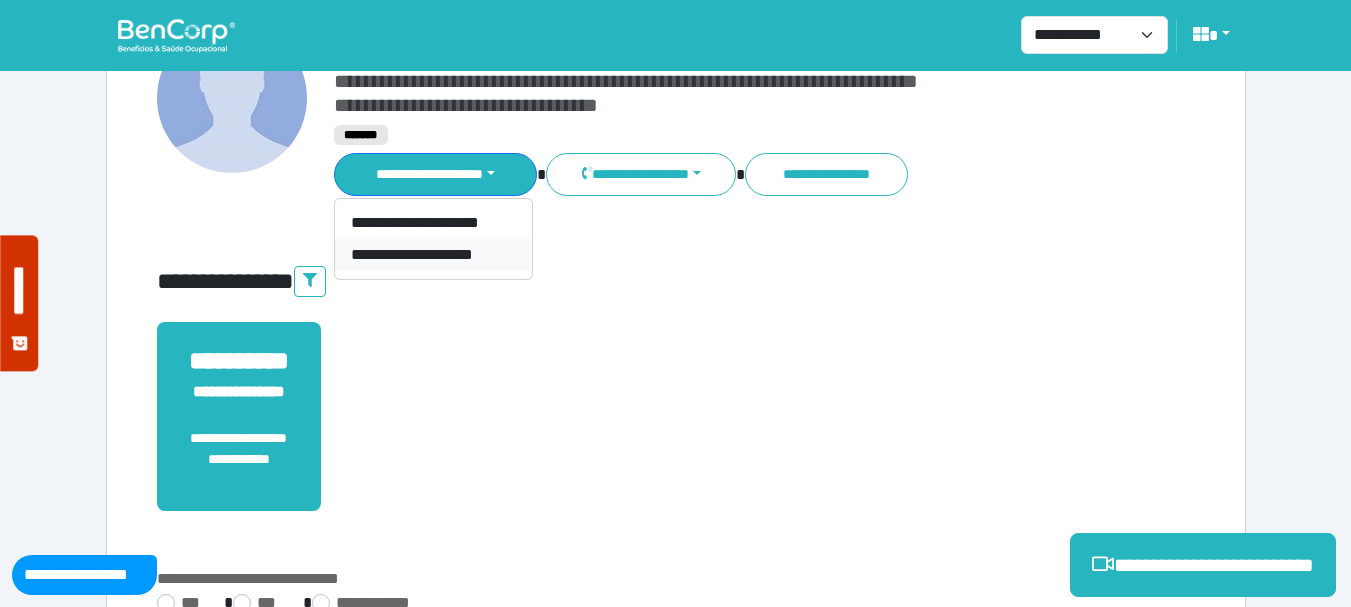 click on "**********" at bounding box center [433, 255] 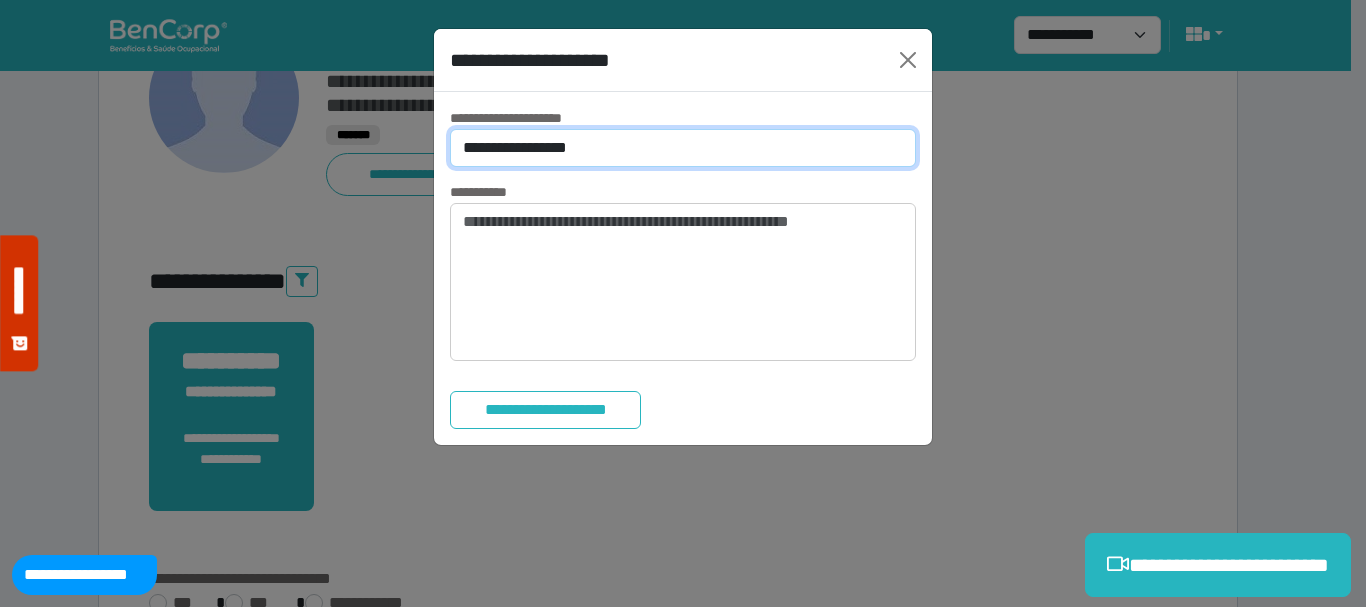 click on "**********" at bounding box center [683, 148] 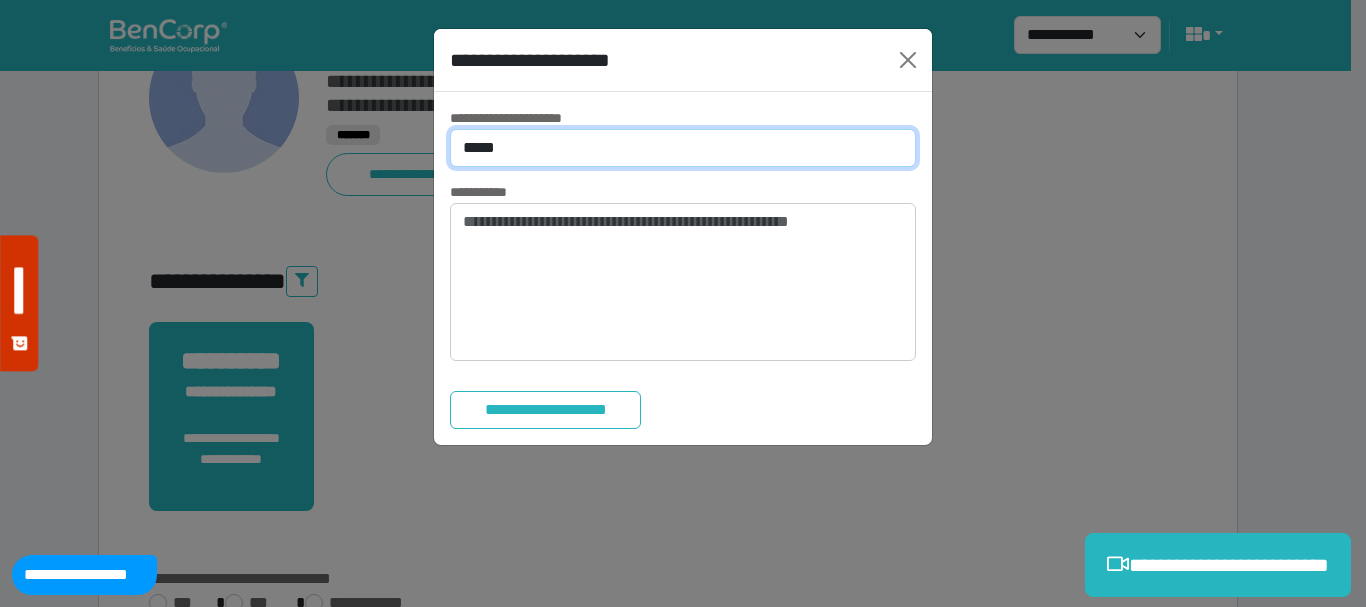click on "**********" at bounding box center (683, 148) 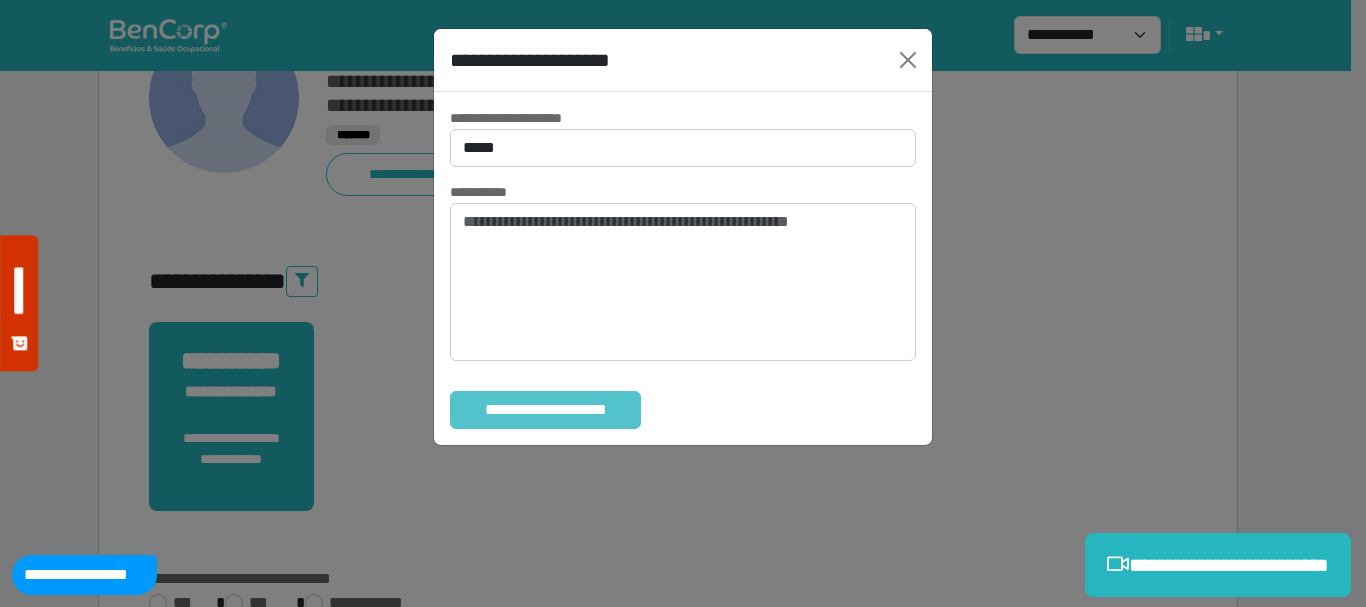 click on "**********" at bounding box center [545, 410] 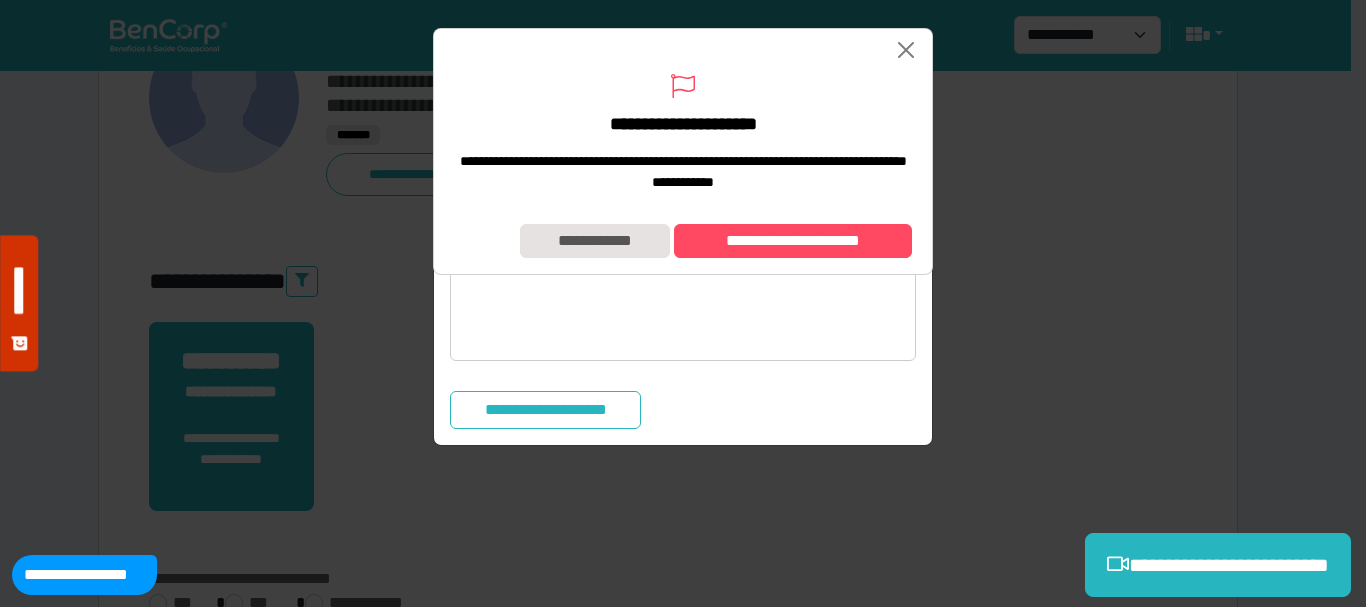 click on "**********" at bounding box center (683, 241) 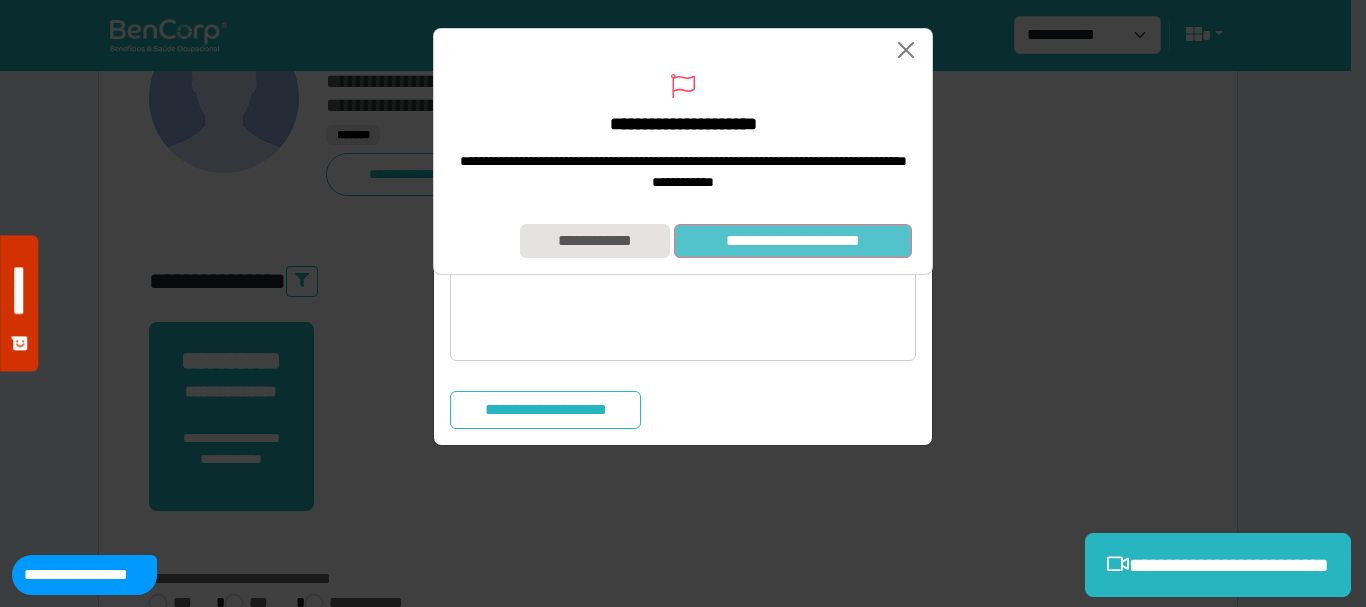 click on "**********" at bounding box center (793, 241) 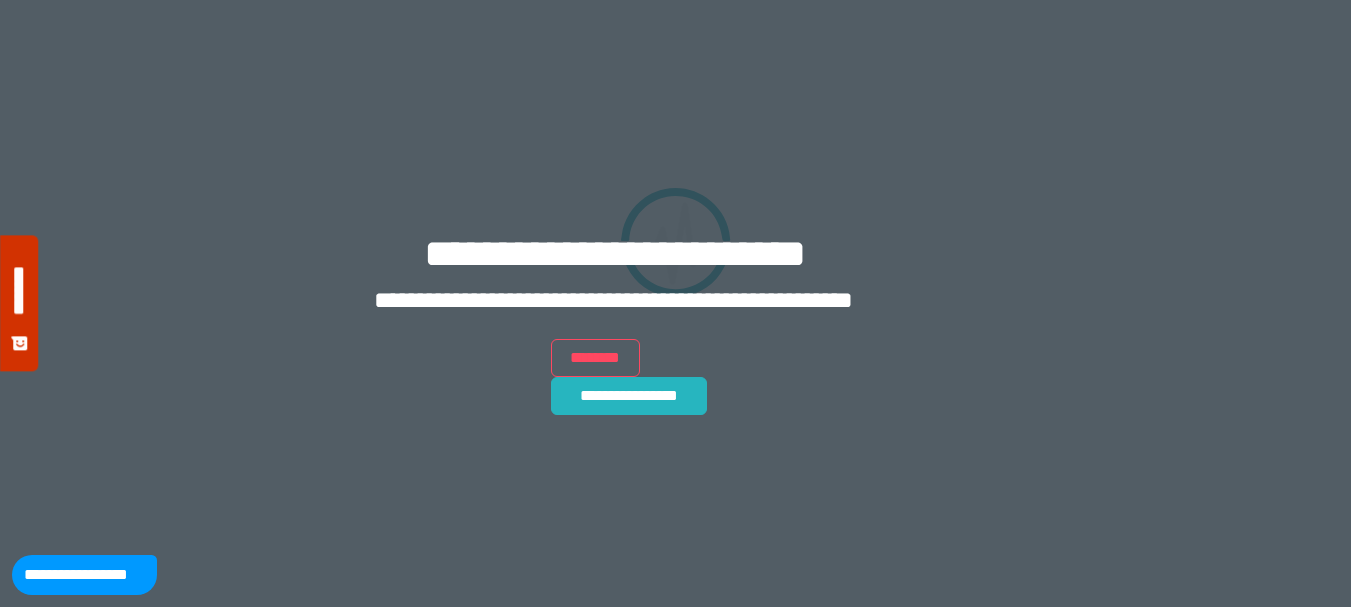 scroll, scrollTop: 0, scrollLeft: 0, axis: both 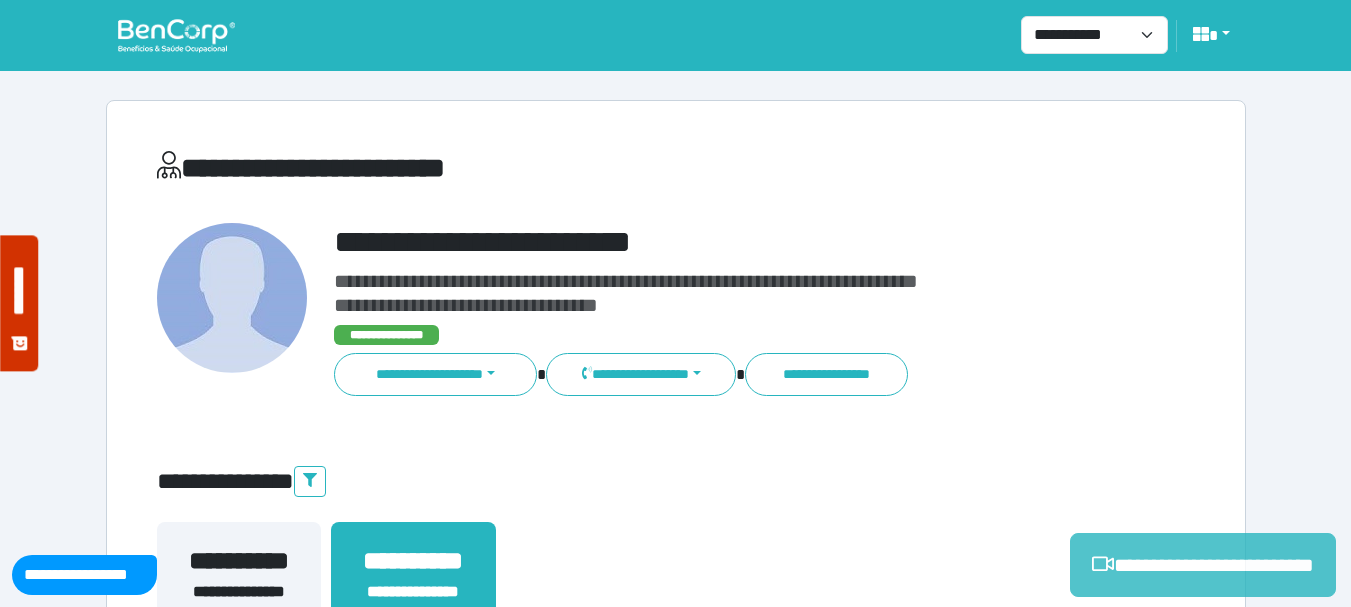 click on "**********" at bounding box center (1203, 565) 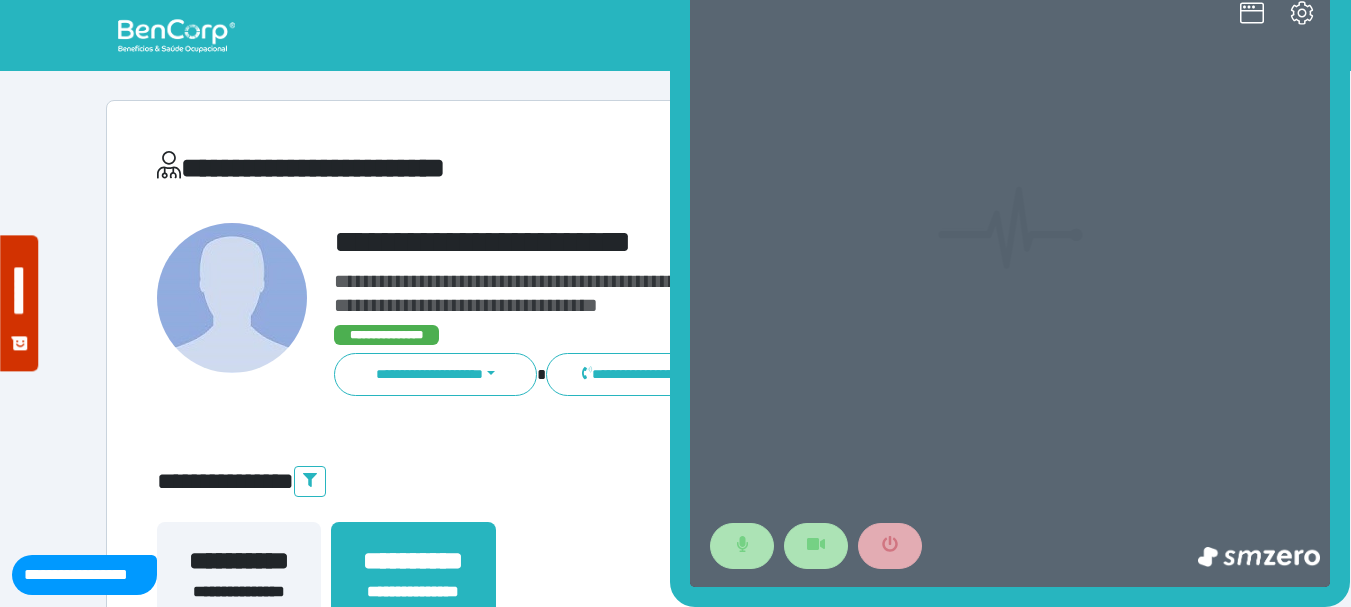 scroll, scrollTop: 0, scrollLeft: 0, axis: both 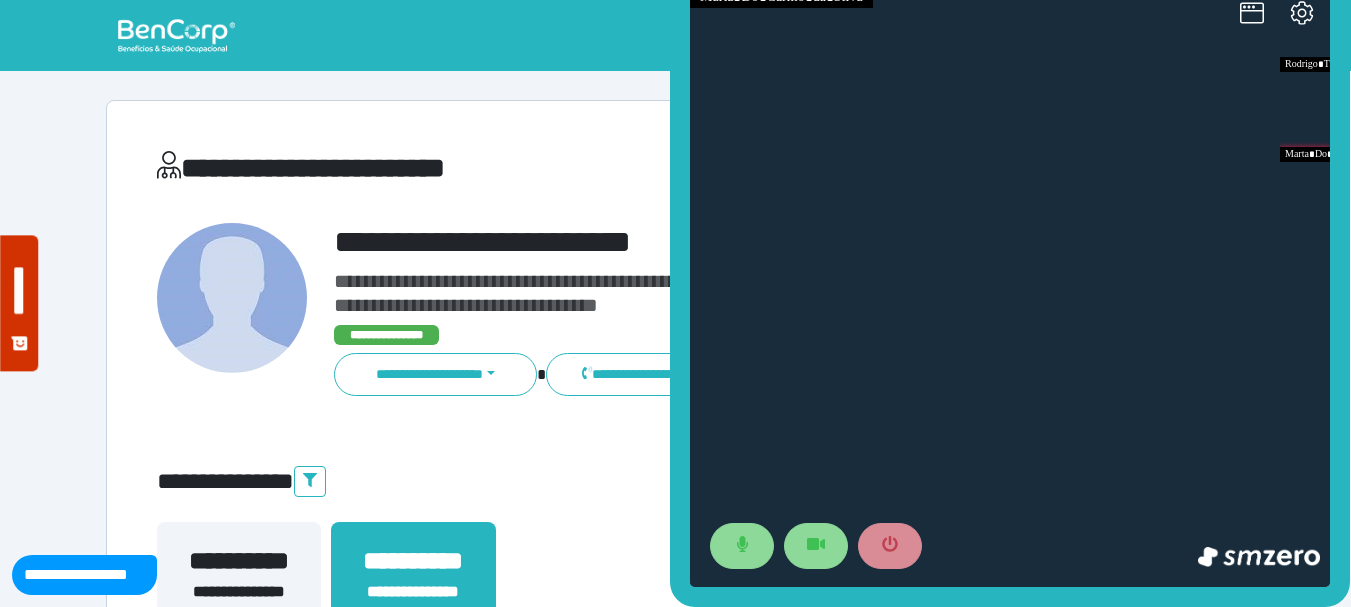 click on "**********" at bounding box center [626, 281] 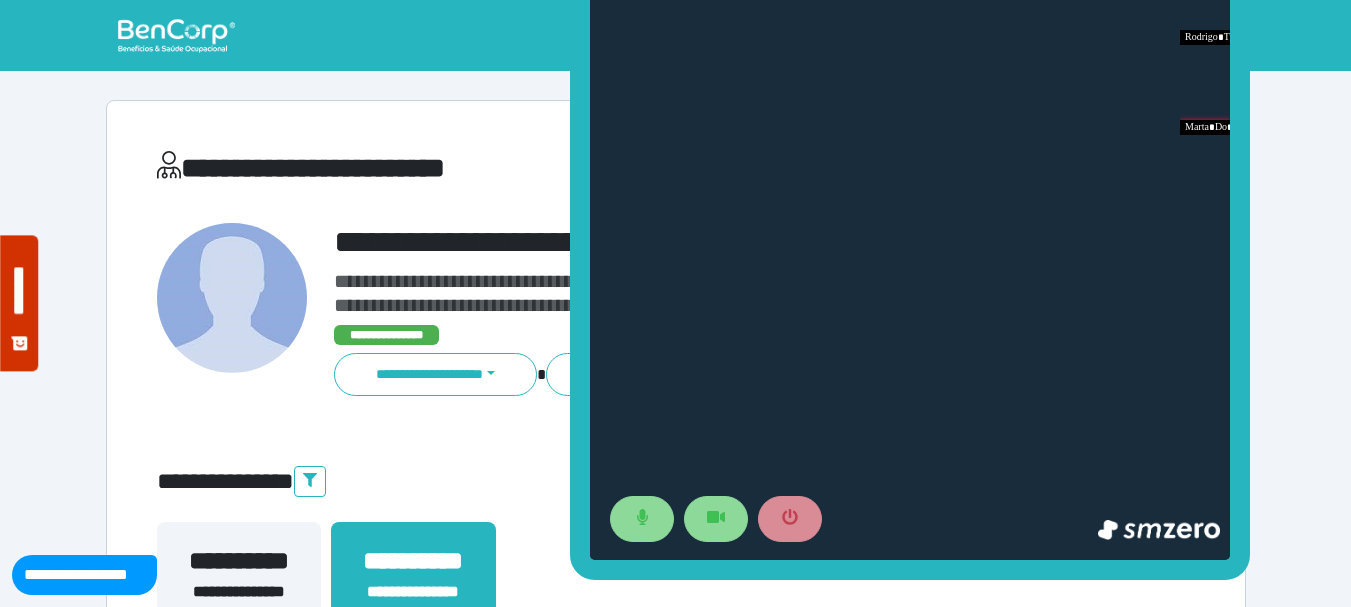 drag, startPoint x: 685, startPoint y: 246, endPoint x: 585, endPoint y: 219, distance: 103.58089 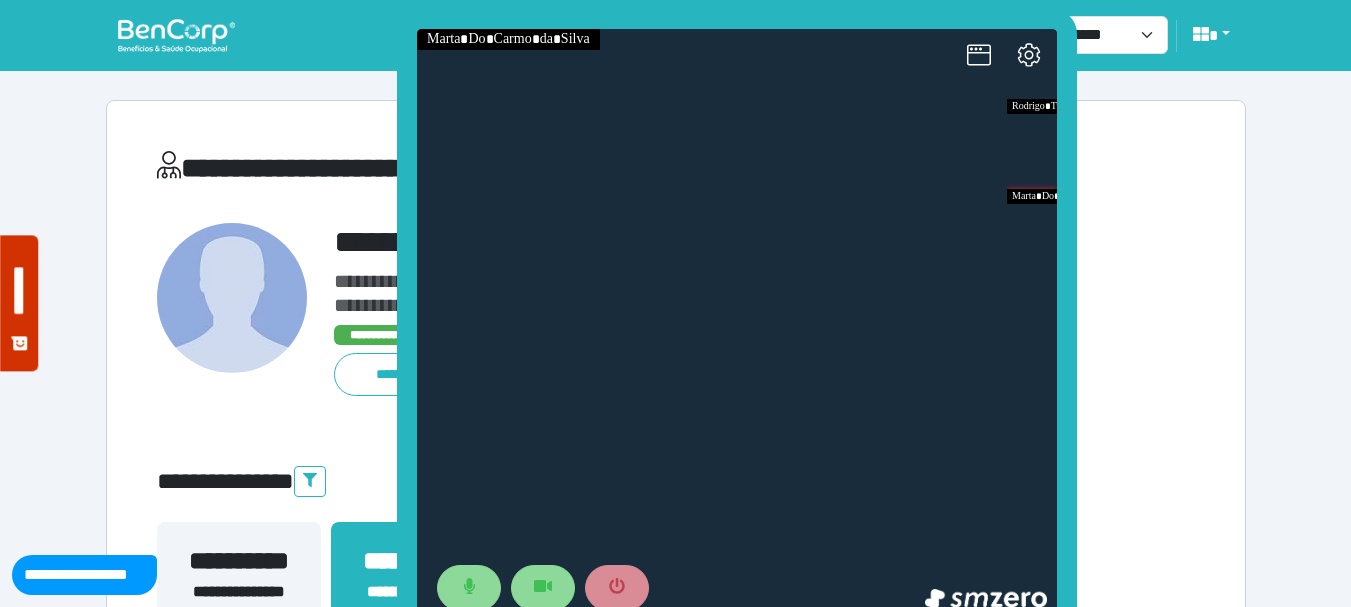 drag, startPoint x: 1002, startPoint y: 248, endPoint x: 718, endPoint y: 266, distance: 284.56985 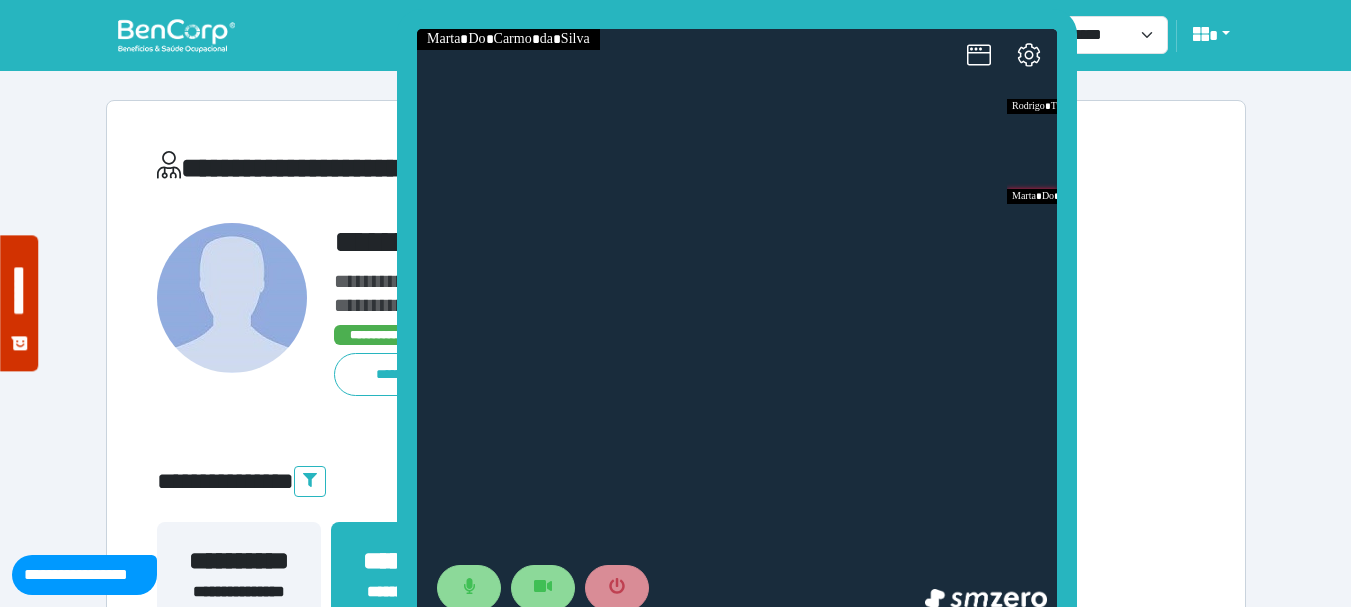 click on "**********" at bounding box center (720, 310) 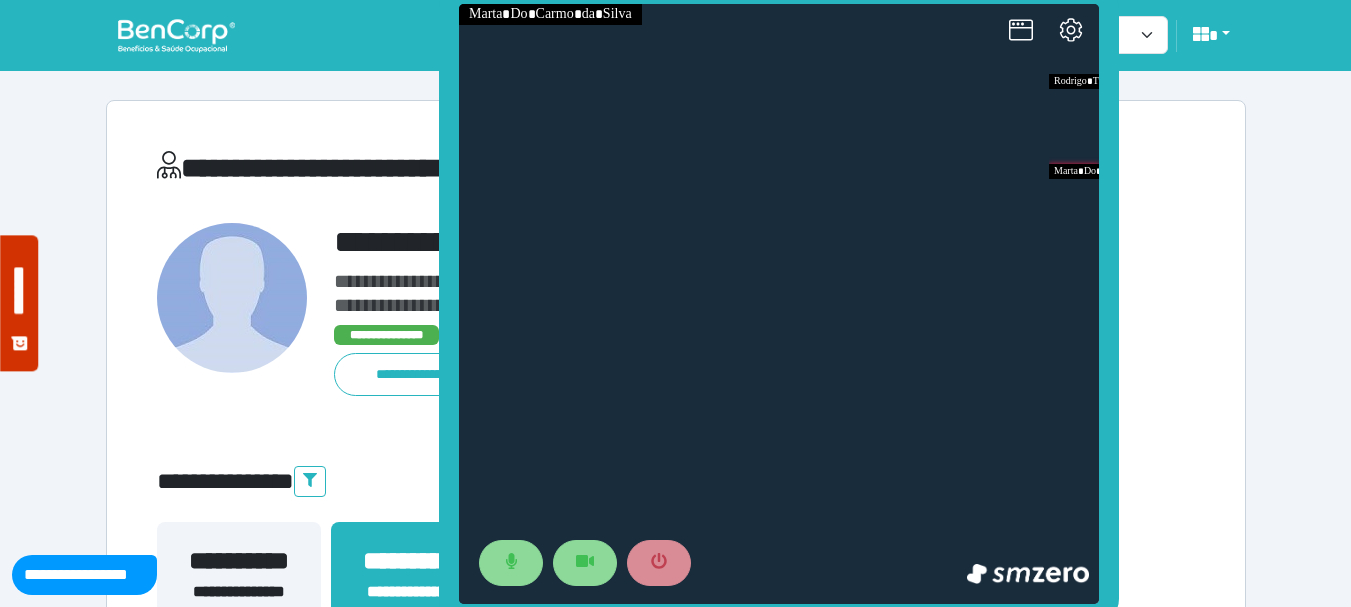 drag, startPoint x: 861, startPoint y: 265, endPoint x: 793, endPoint y: 224, distance: 79.40403 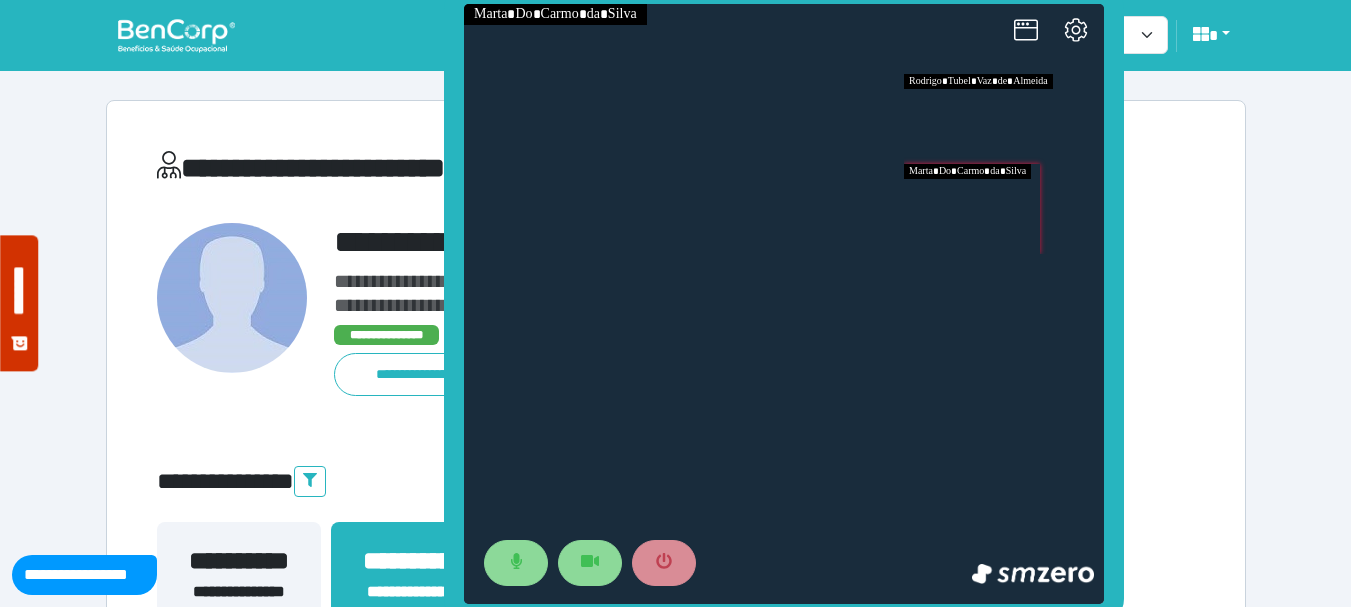 drag, startPoint x: 915, startPoint y: 297, endPoint x: 1085, endPoint y: 230, distance: 182.72658 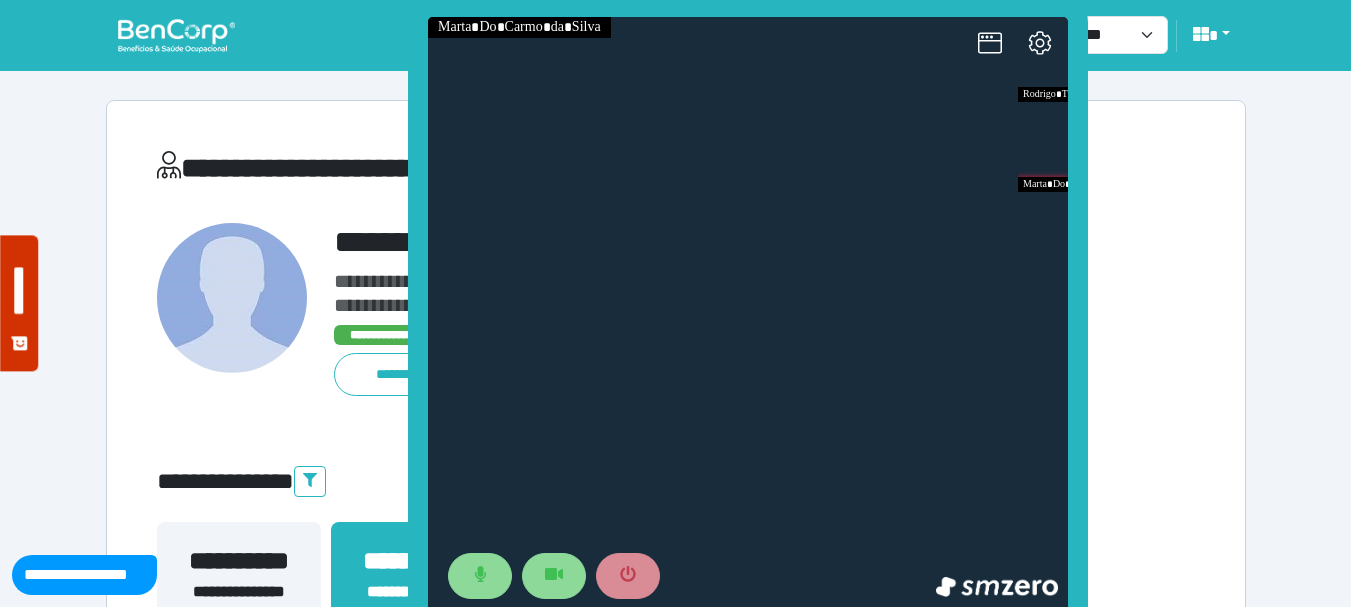 drag, startPoint x: 882, startPoint y: 238, endPoint x: 663, endPoint y: 257, distance: 219.82266 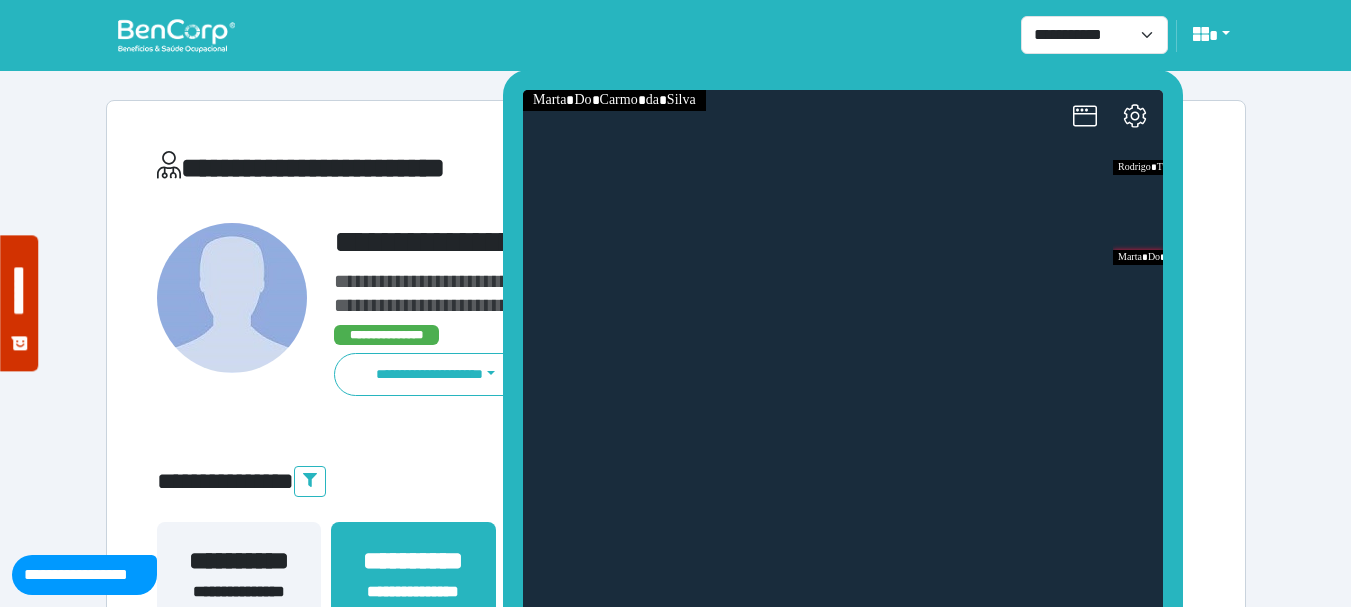 drag, startPoint x: 938, startPoint y: 319, endPoint x: 727, endPoint y: 244, distance: 223.93303 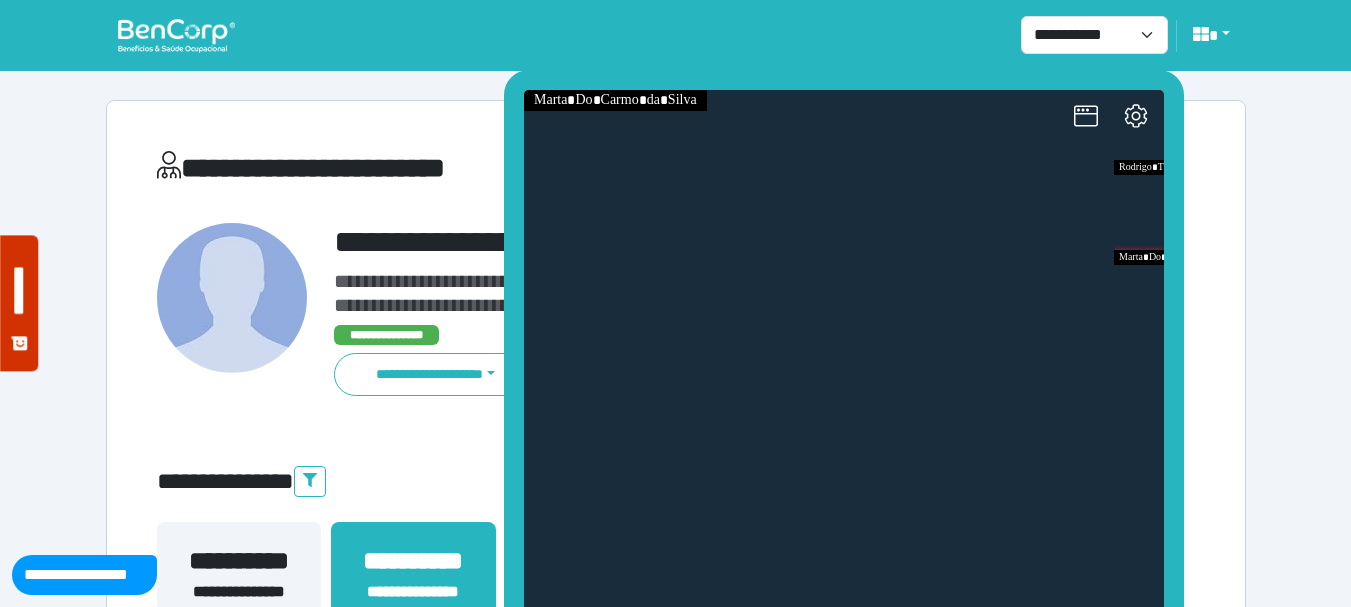 drag, startPoint x: 1041, startPoint y: 352, endPoint x: 776, endPoint y: 107, distance: 360.90164 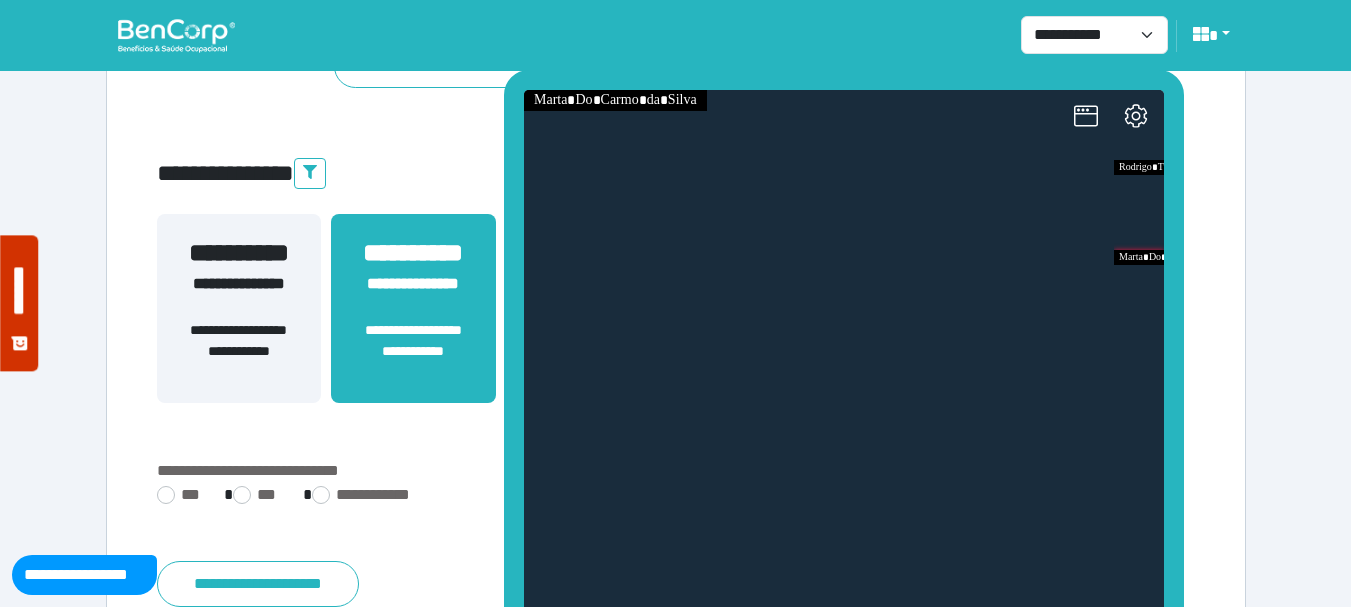 scroll, scrollTop: 529, scrollLeft: 0, axis: vertical 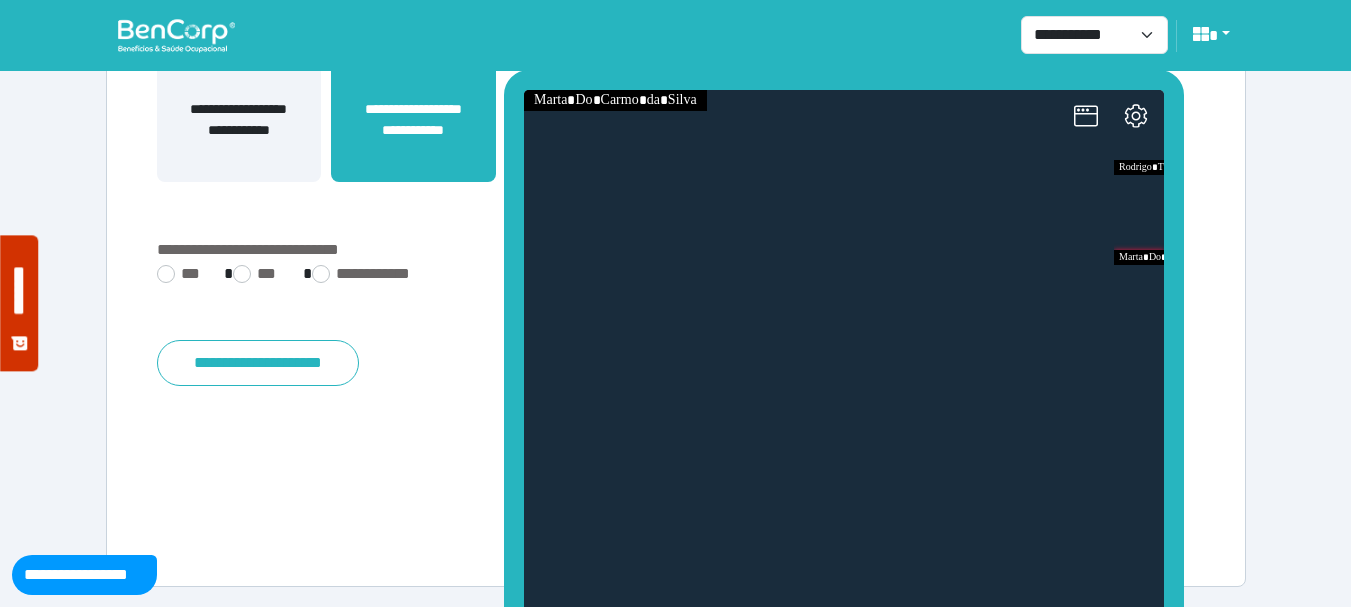drag, startPoint x: 1026, startPoint y: 73, endPoint x: 829, endPoint y: -18, distance: 217.0023 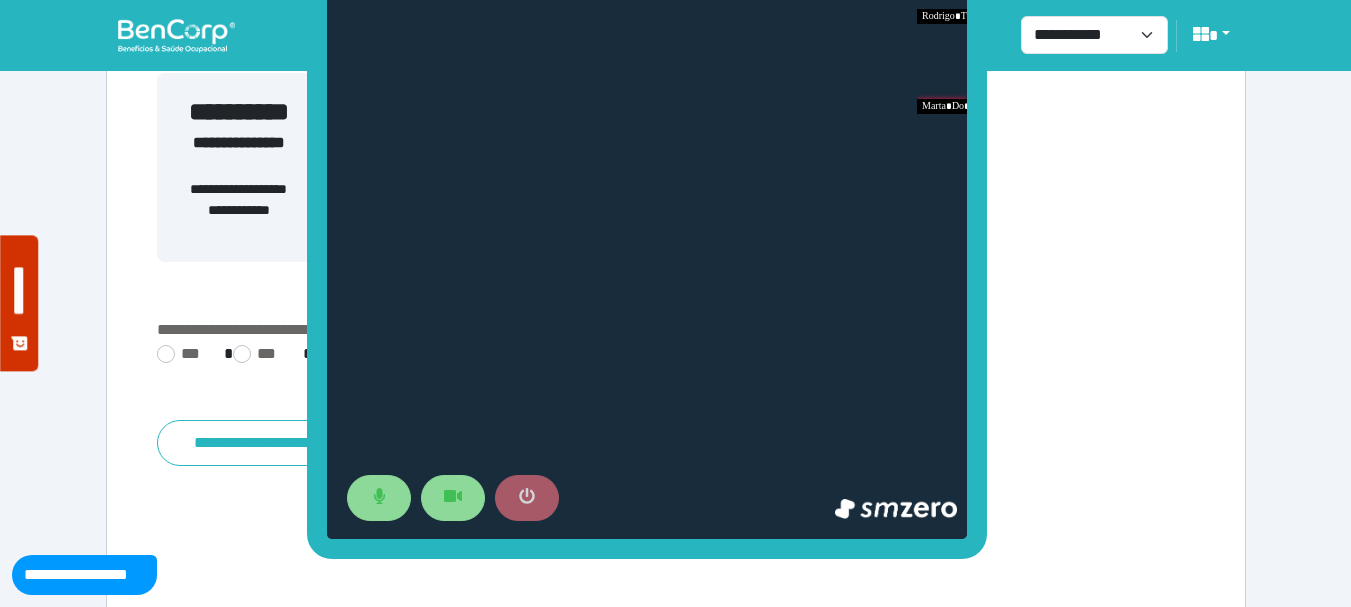 click at bounding box center (527, 498) 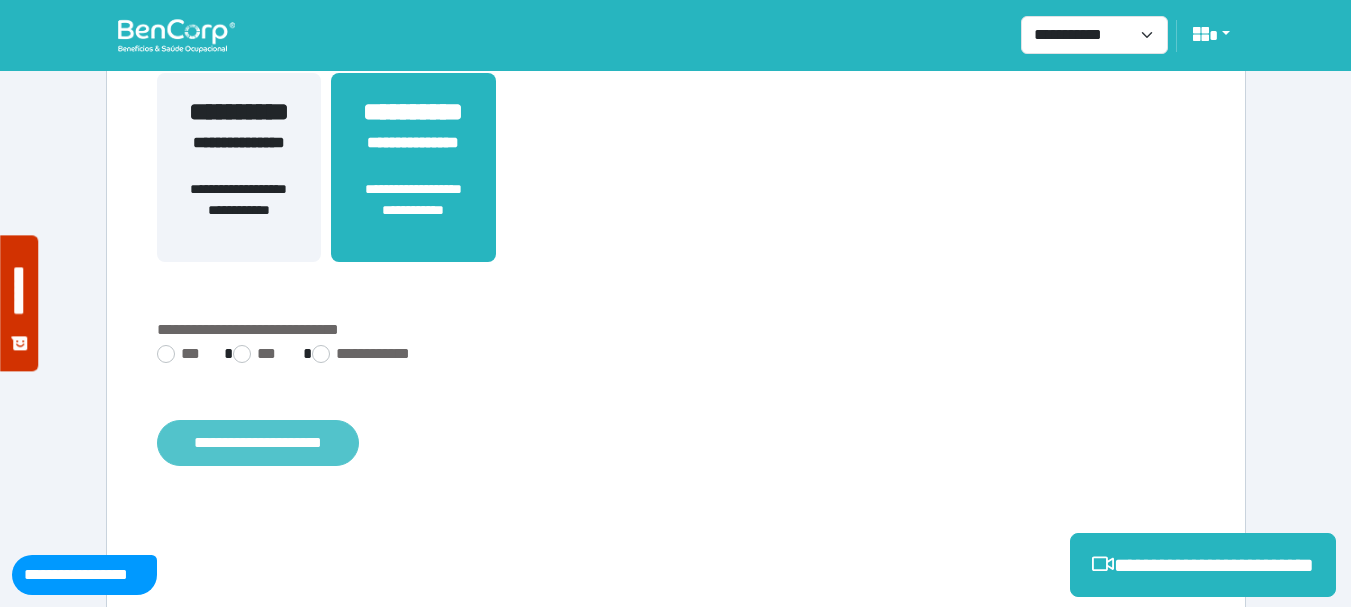 click on "**********" at bounding box center [258, 443] 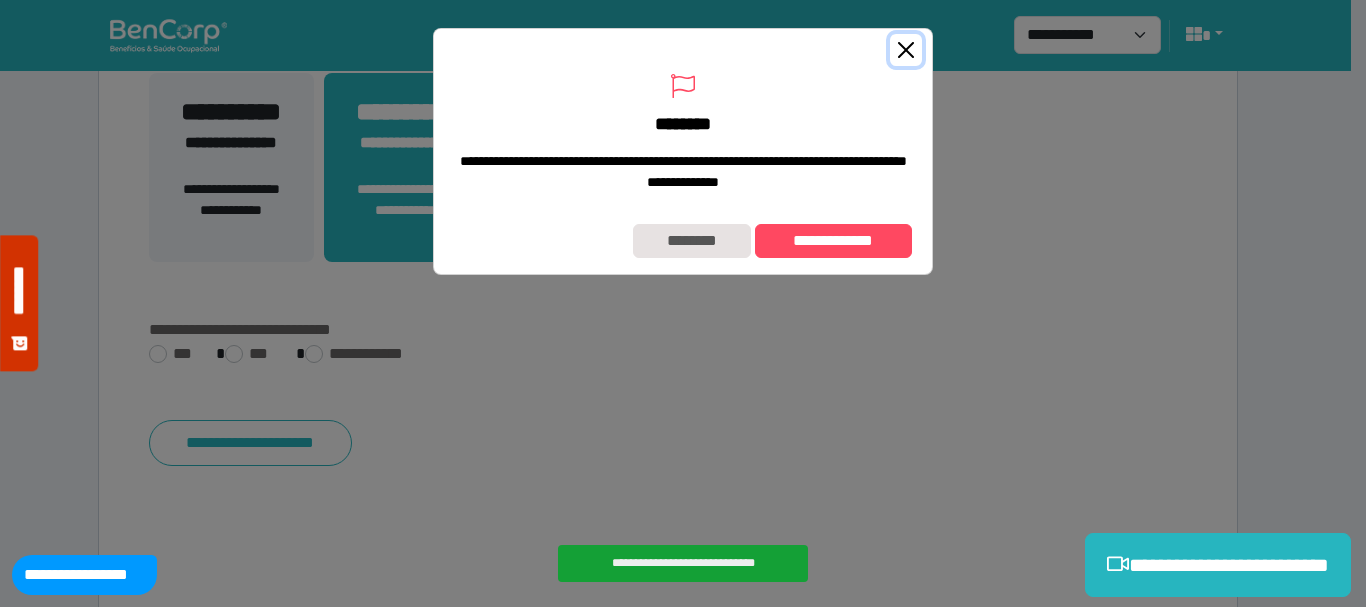click at bounding box center (906, 50) 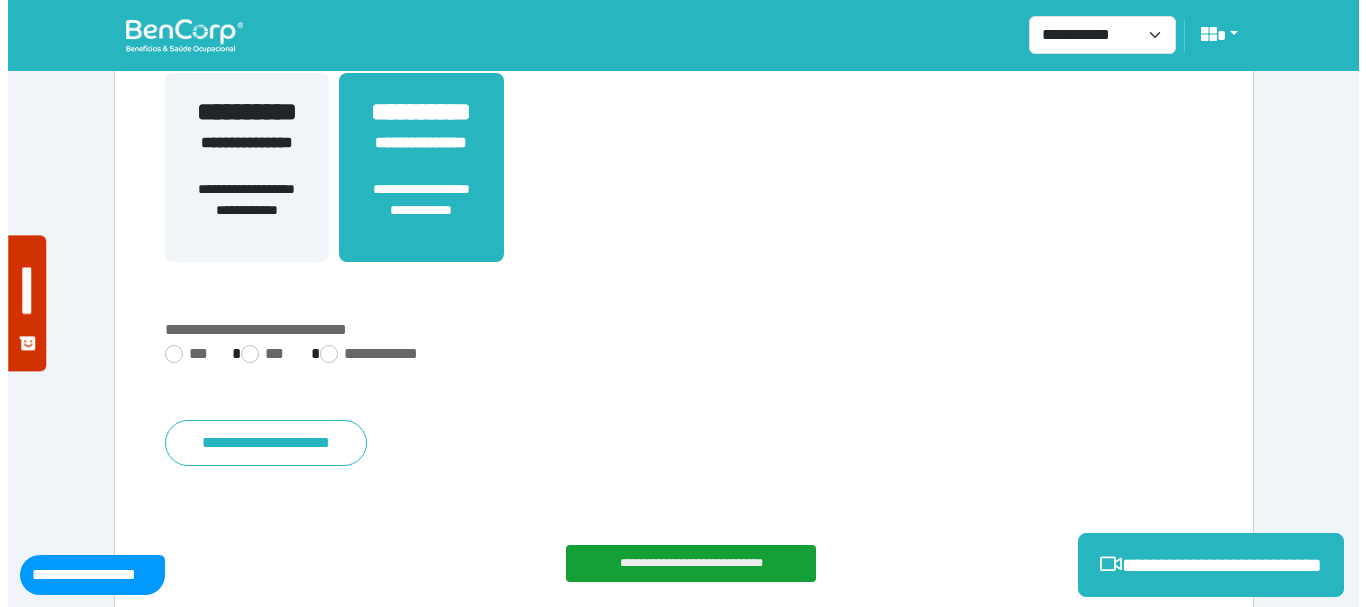 scroll, scrollTop: 0, scrollLeft: 0, axis: both 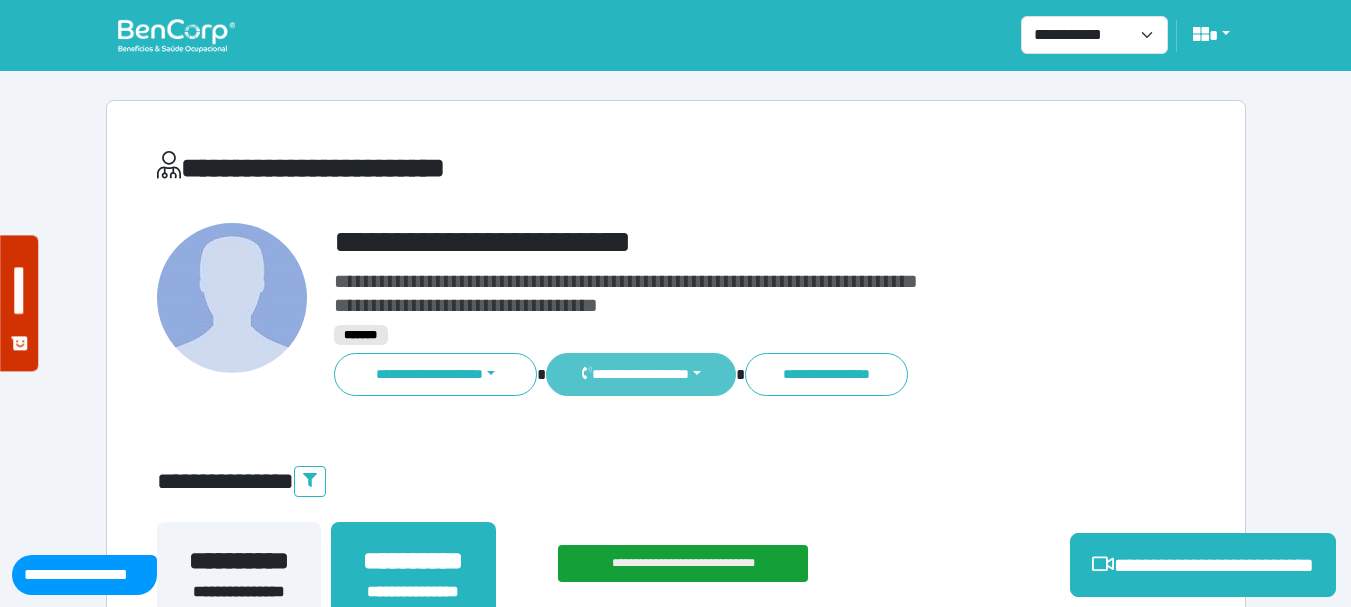click on "**********" at bounding box center (640, 374) 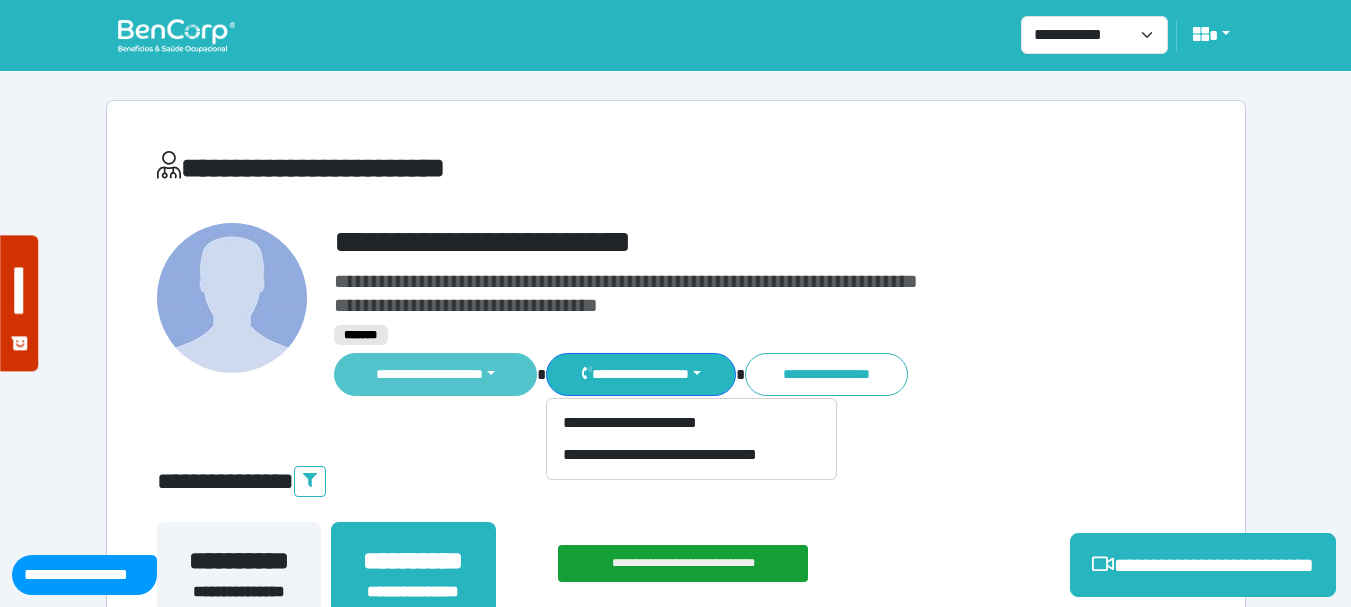 click on "**********" at bounding box center [436, 374] 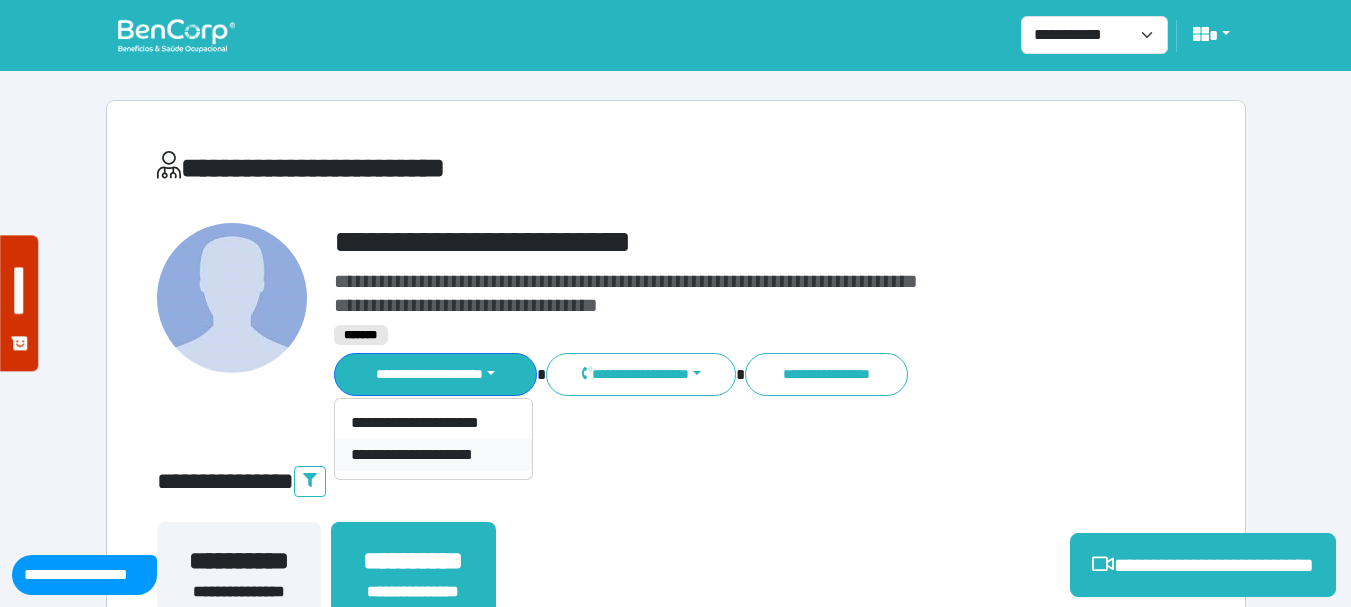 click on "**********" at bounding box center (433, 455) 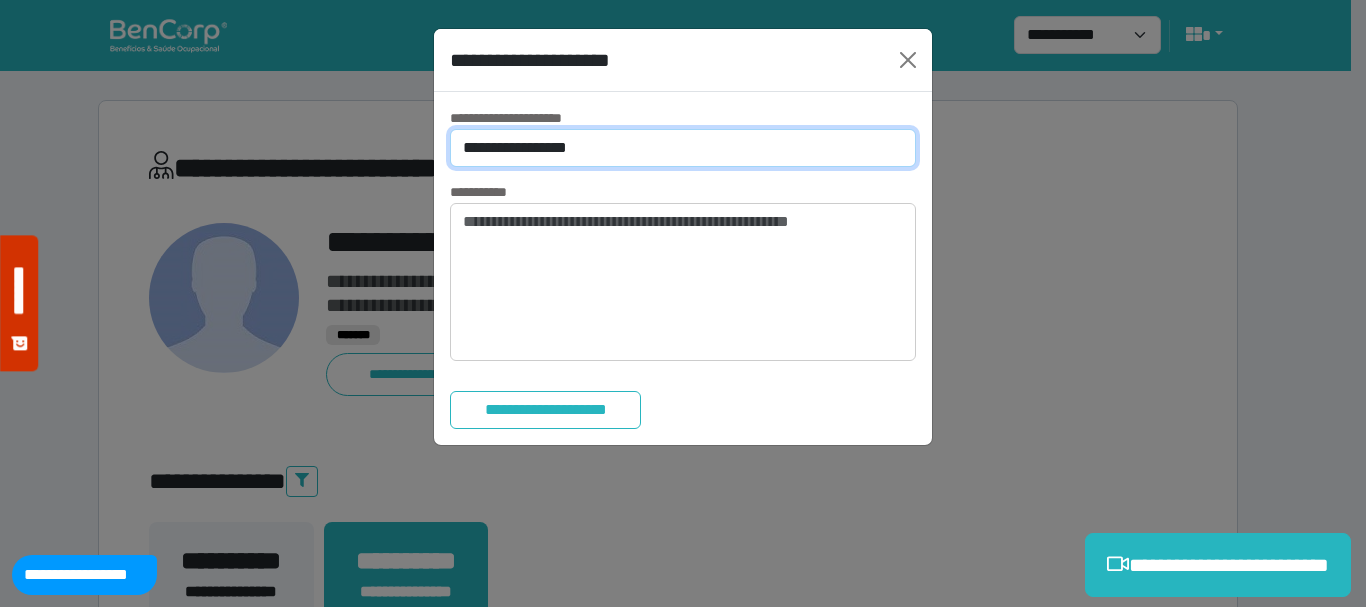 click on "**********" at bounding box center [683, 148] 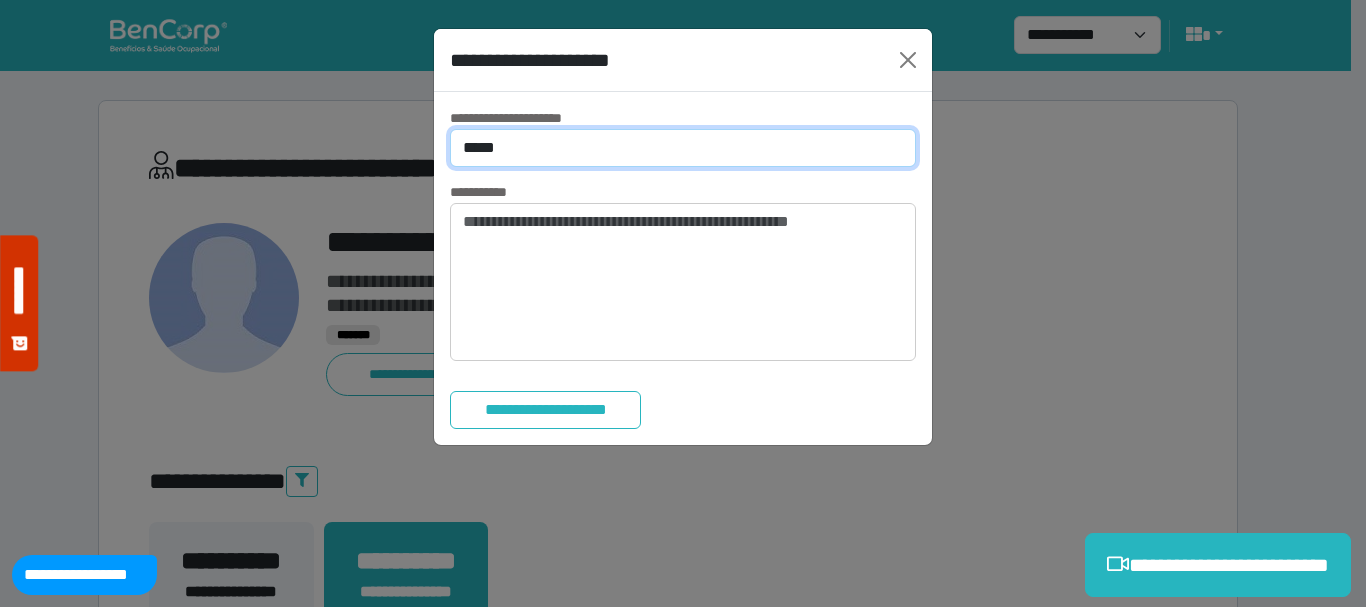 click on "**********" at bounding box center (683, 148) 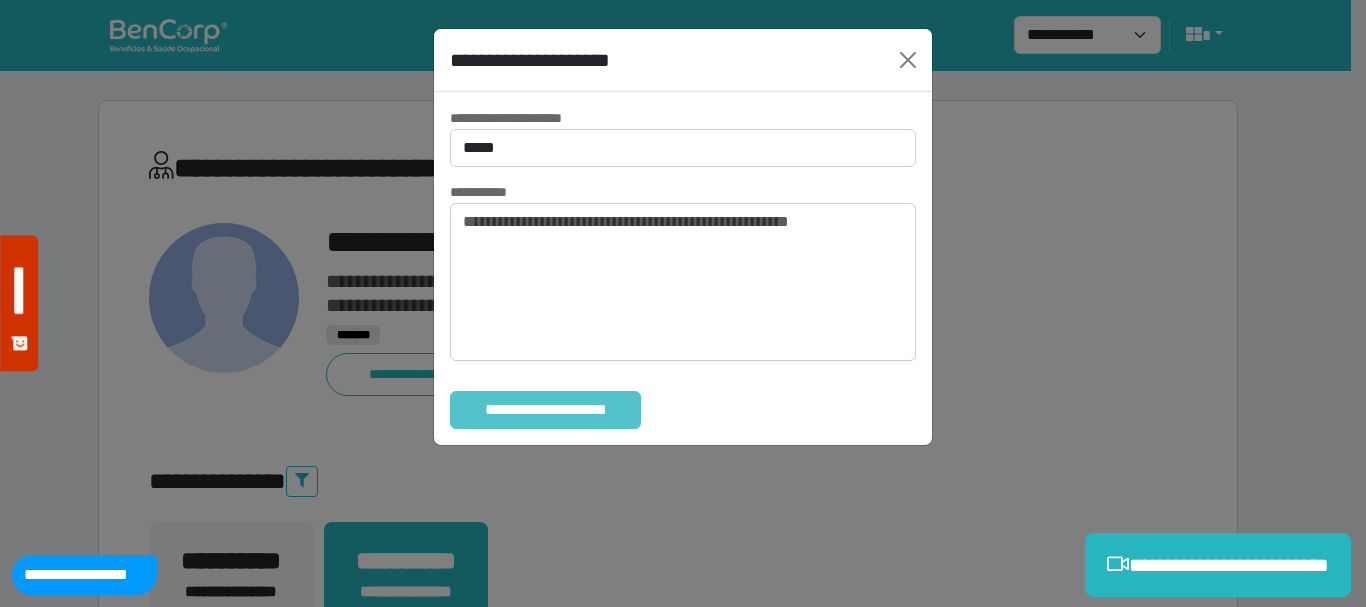 click on "**********" at bounding box center (545, 410) 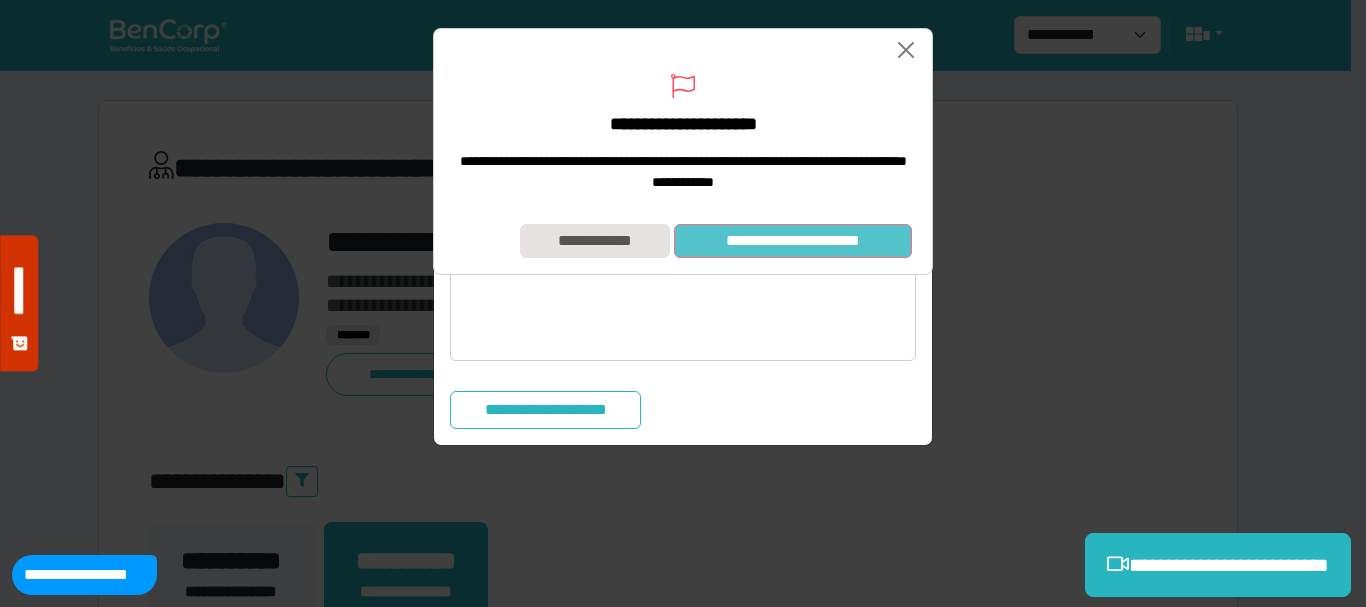 click on "**********" at bounding box center [793, 241] 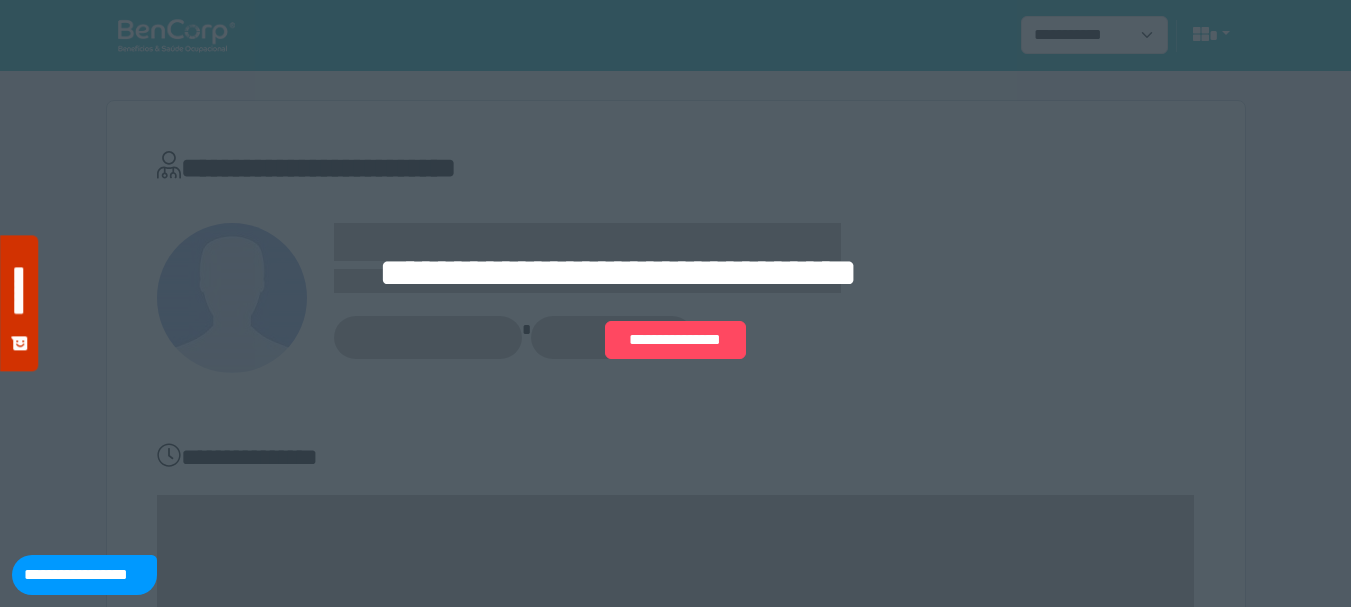 scroll, scrollTop: 0, scrollLeft: 0, axis: both 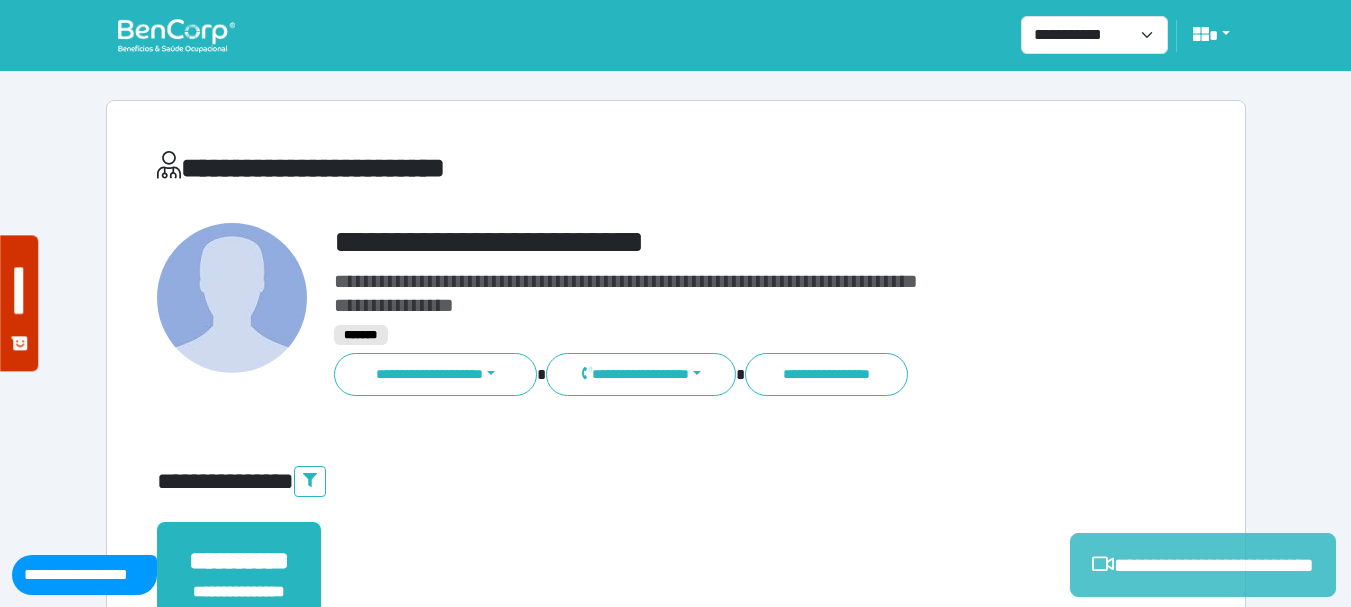 click on "**********" at bounding box center [1203, 565] 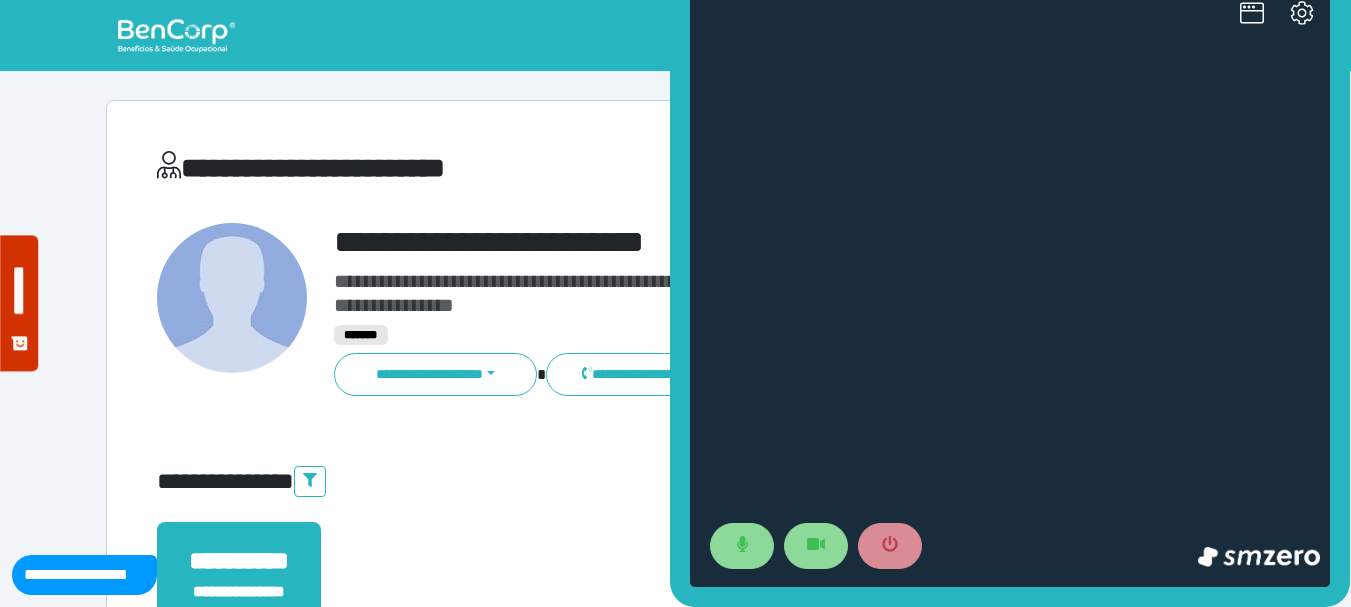 scroll, scrollTop: 0, scrollLeft: 0, axis: both 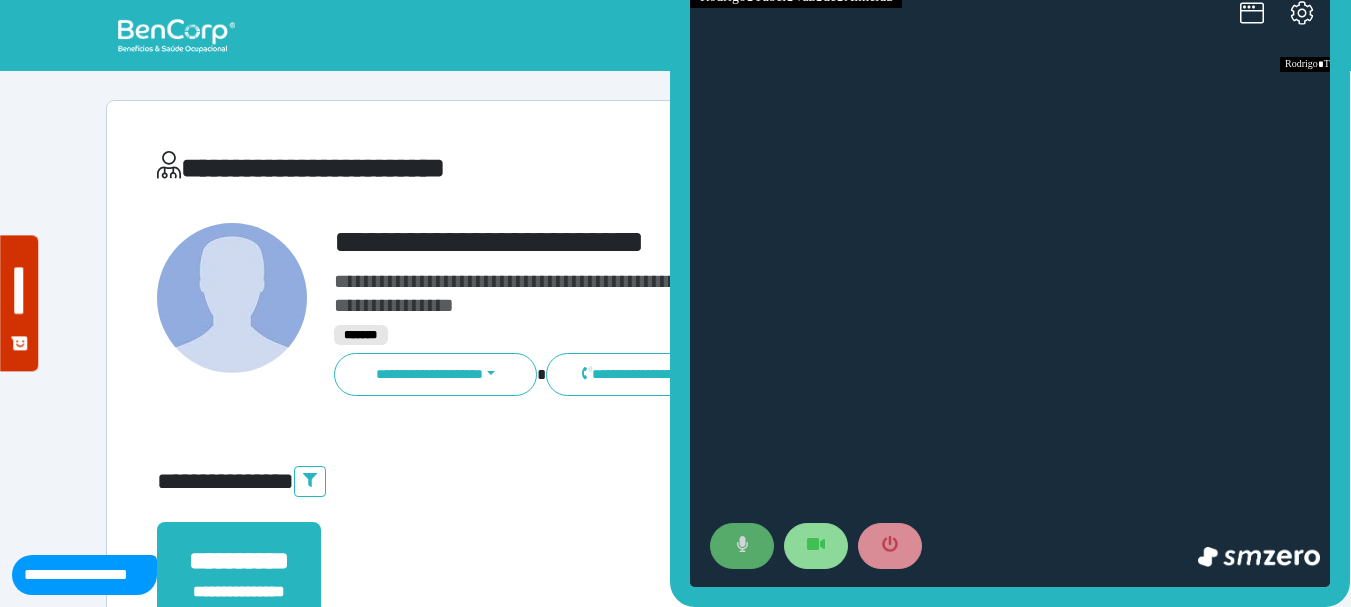 click 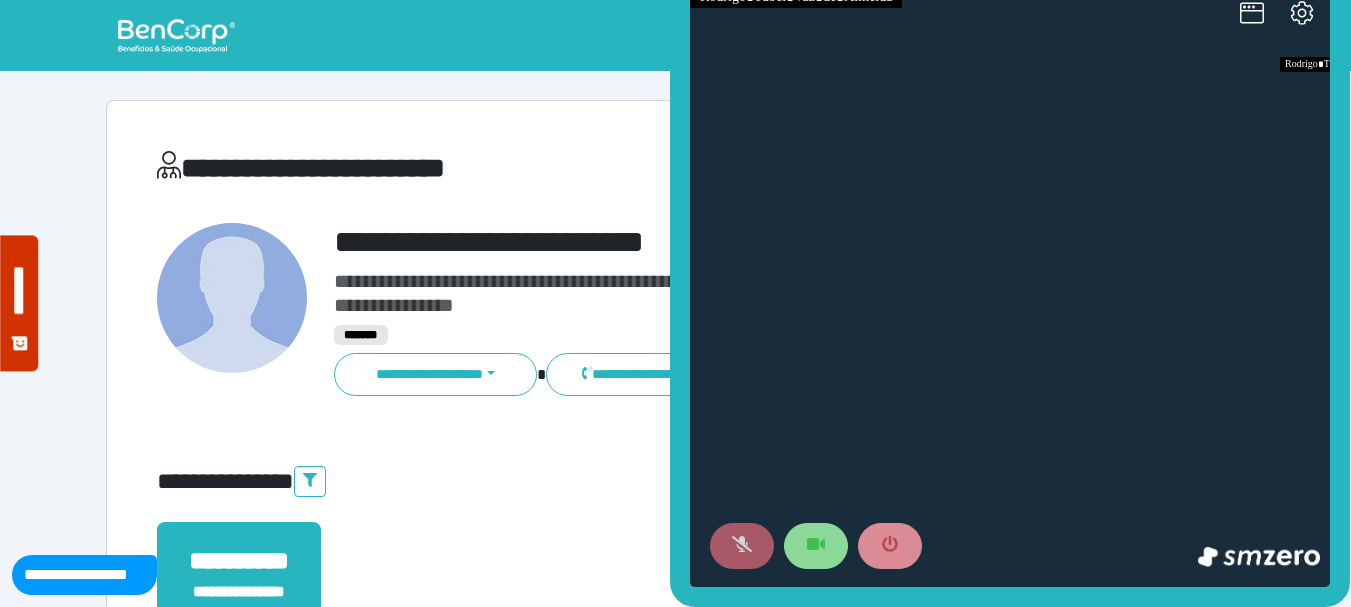 click at bounding box center [949, 546] 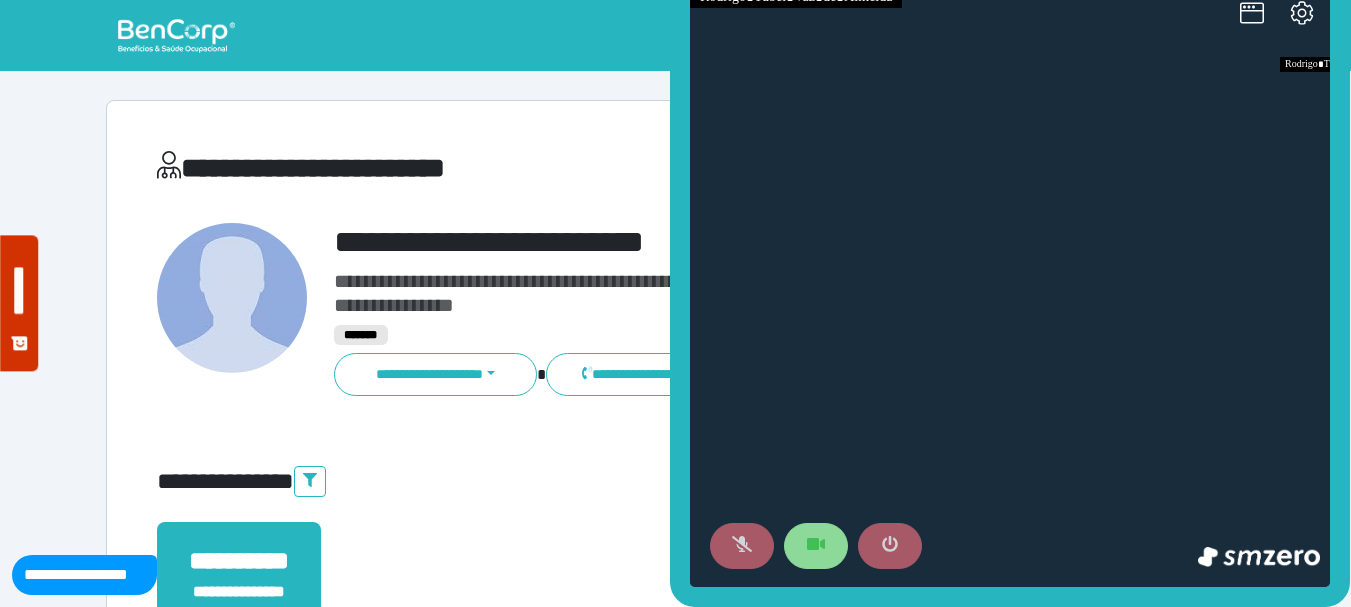 click at bounding box center [890, 546] 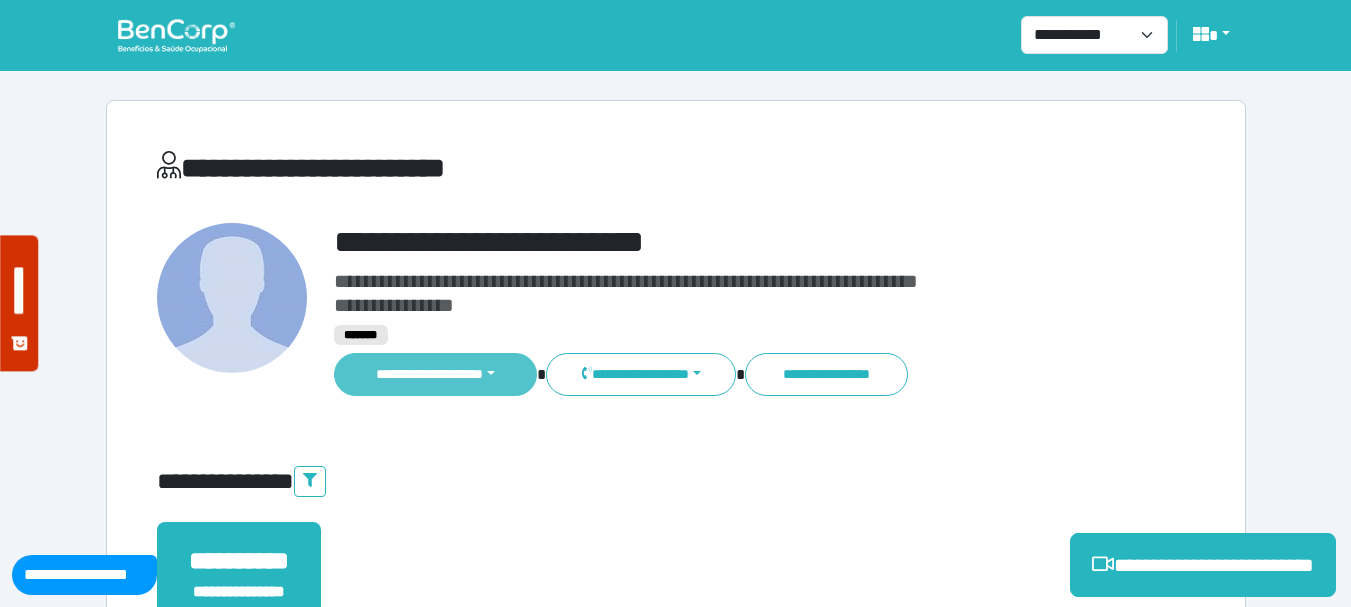 click on "**********" at bounding box center [436, 374] 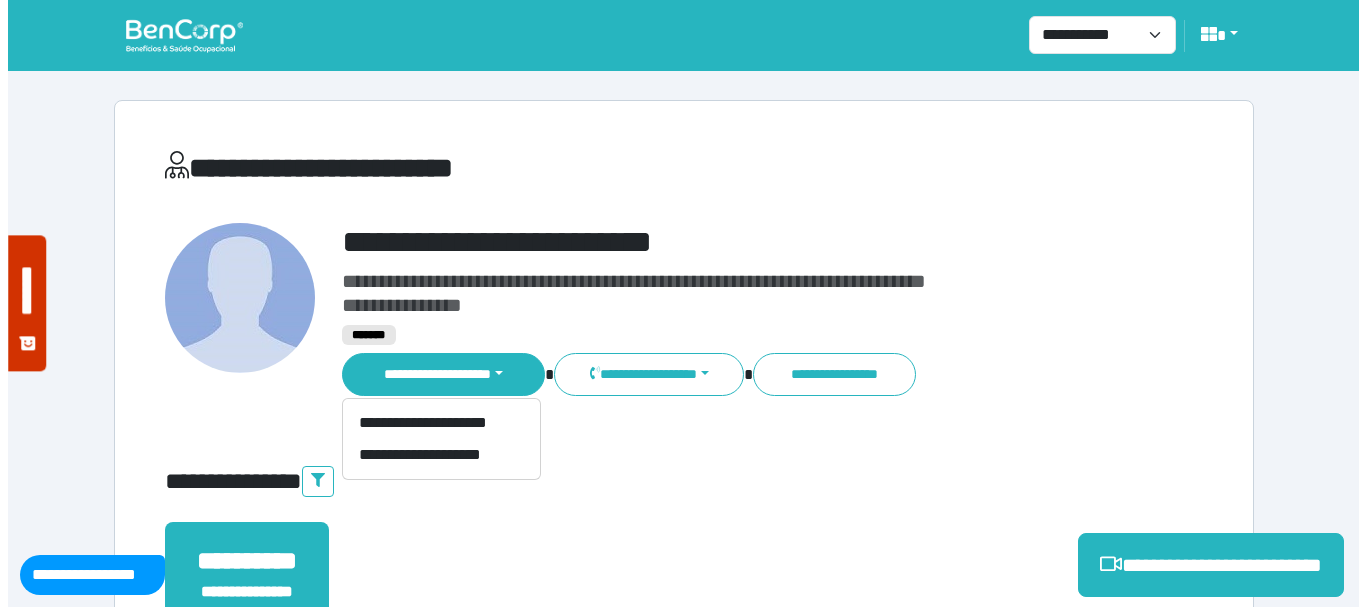 scroll, scrollTop: 300, scrollLeft: 0, axis: vertical 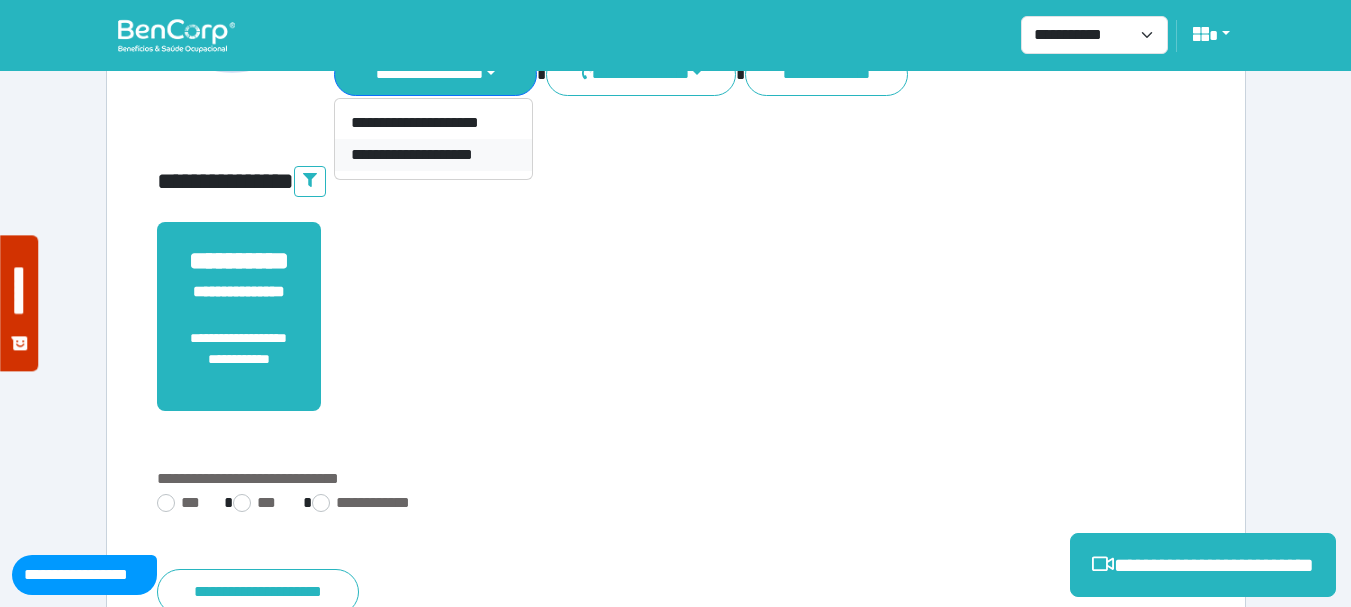 click on "**********" at bounding box center (433, 155) 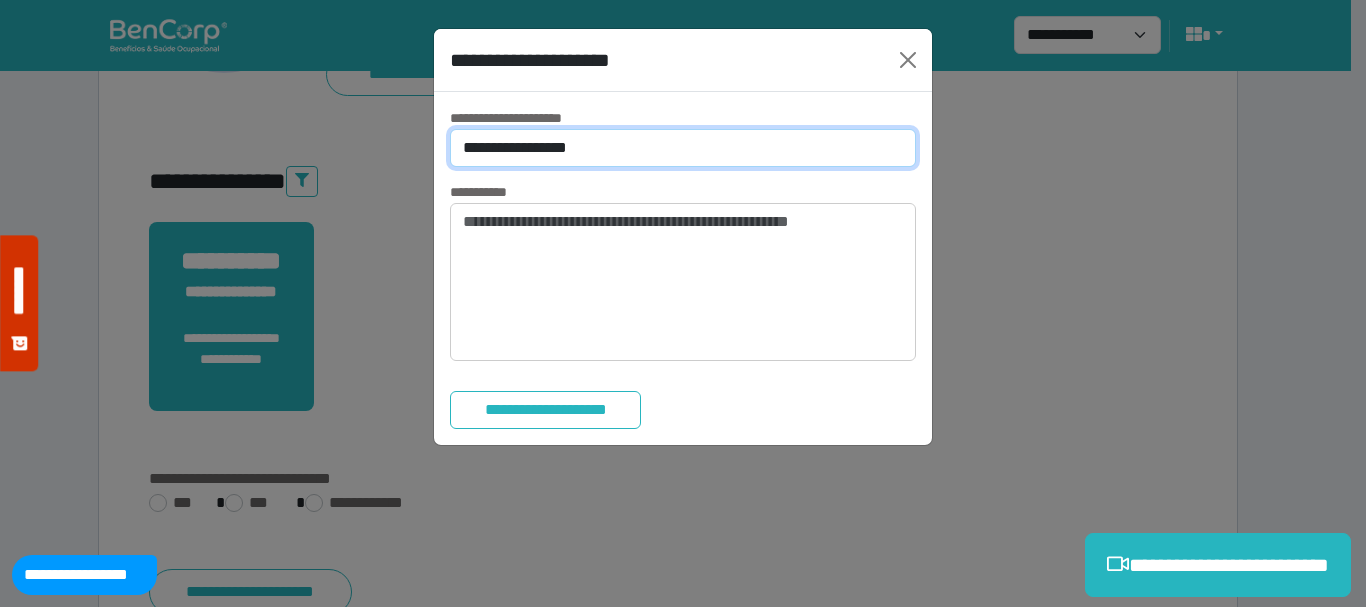 click on "**********" at bounding box center [683, 148] 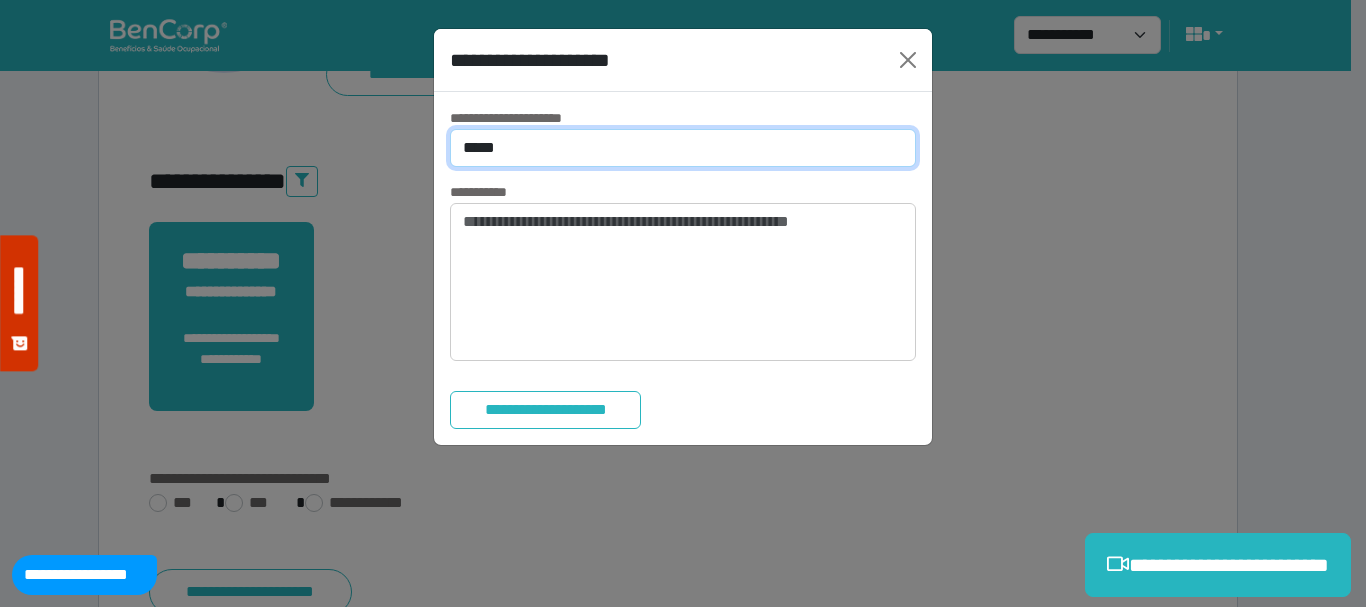 click on "**********" at bounding box center (683, 148) 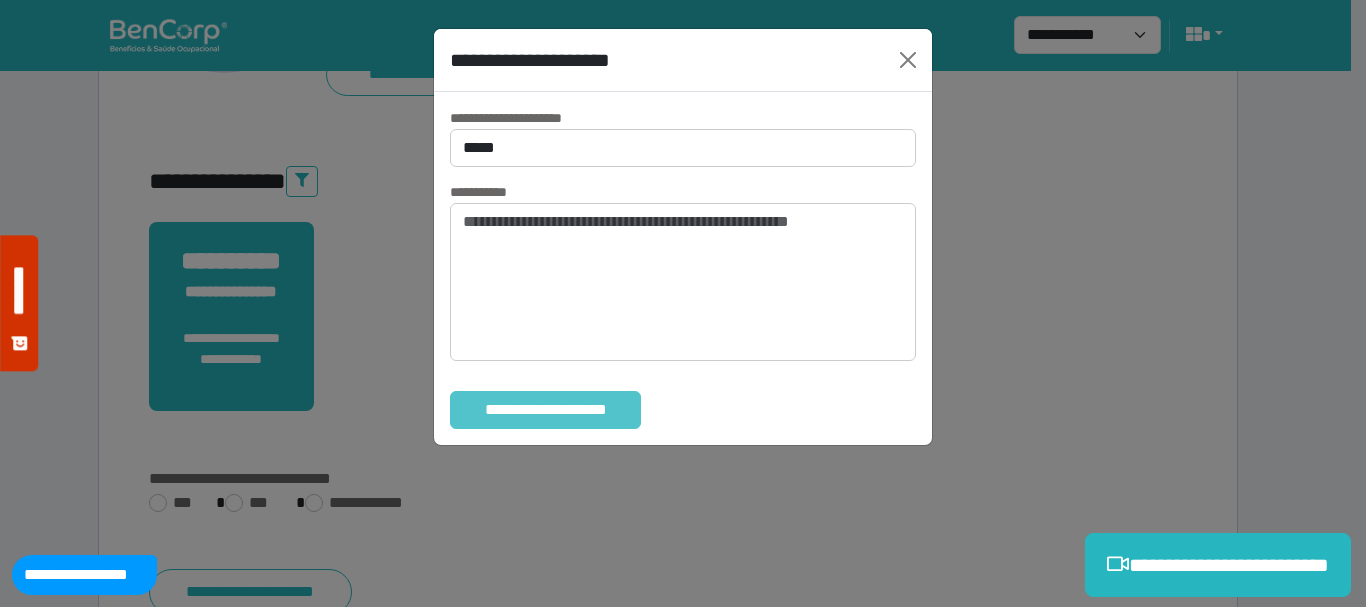 click on "**********" at bounding box center (545, 410) 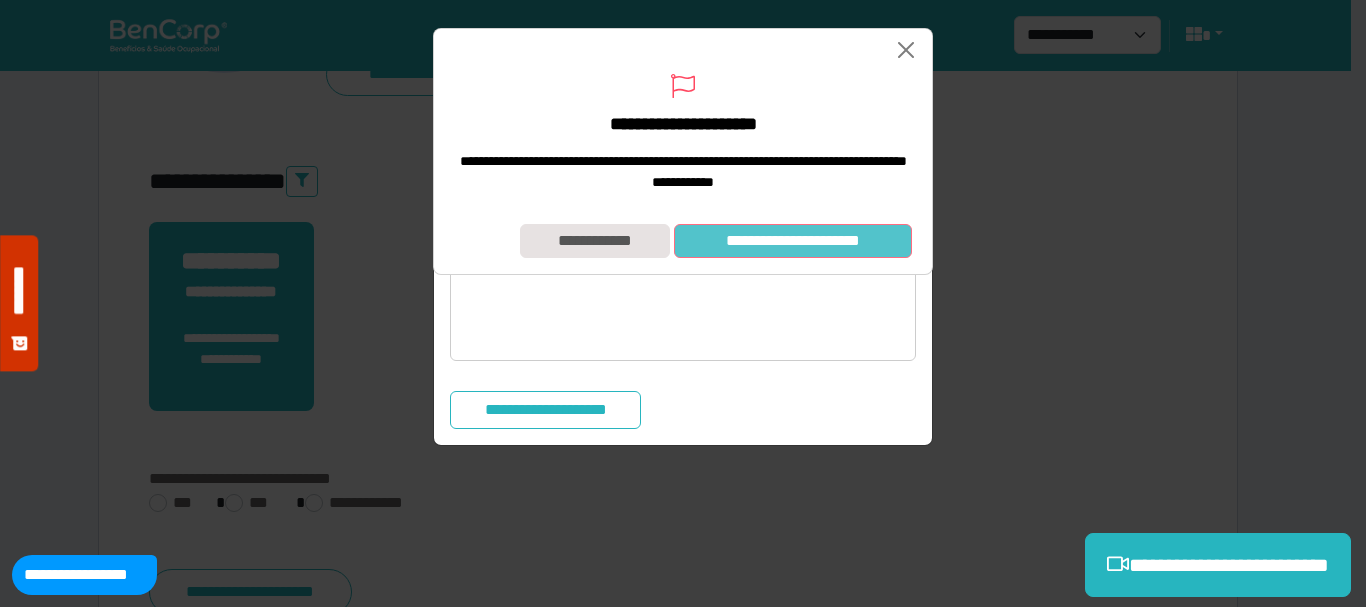 click on "**********" at bounding box center [793, 241] 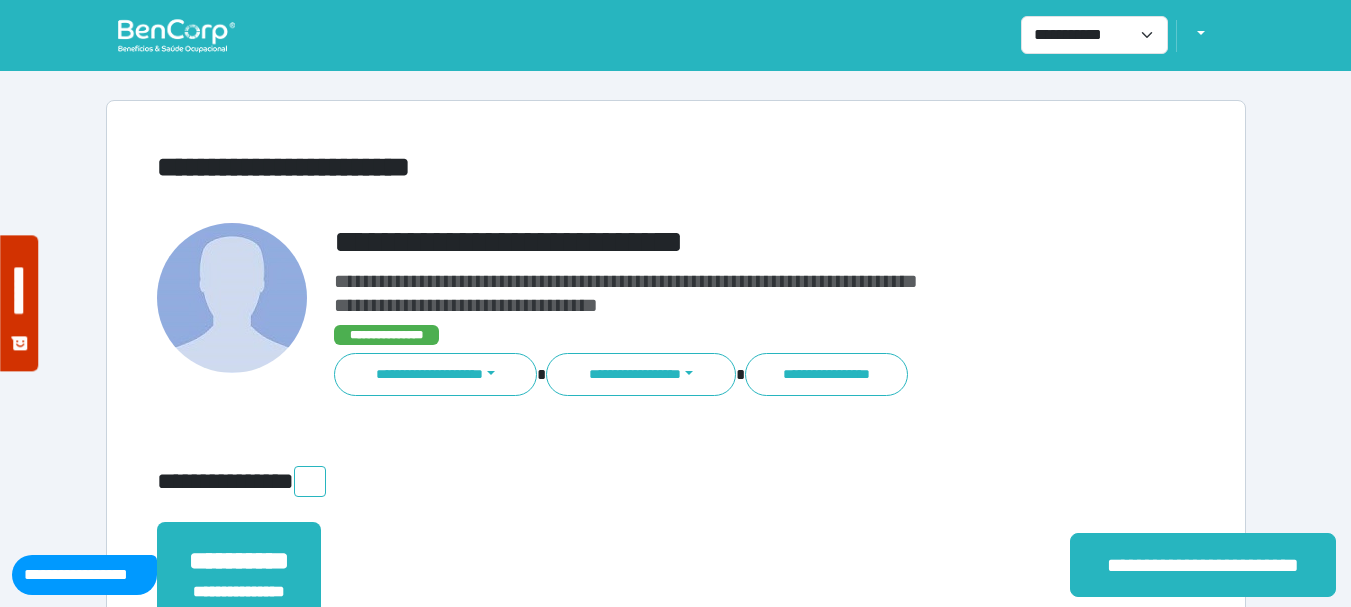 scroll, scrollTop: 0, scrollLeft: 0, axis: both 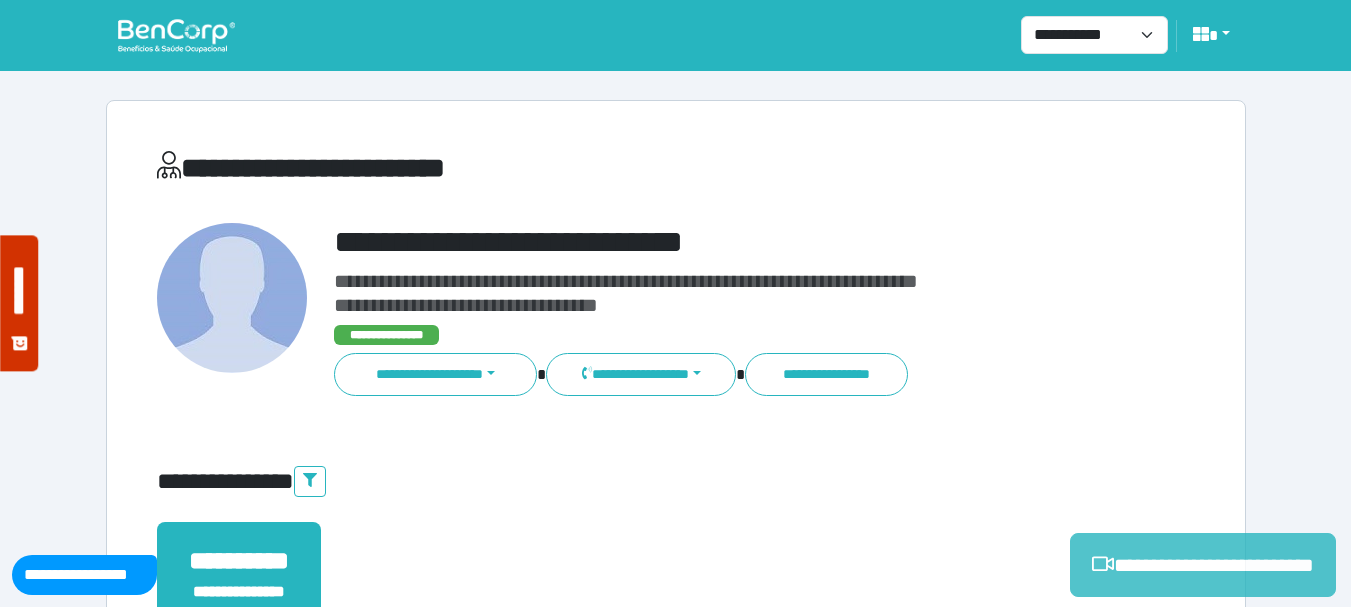 click on "**********" at bounding box center [1203, 565] 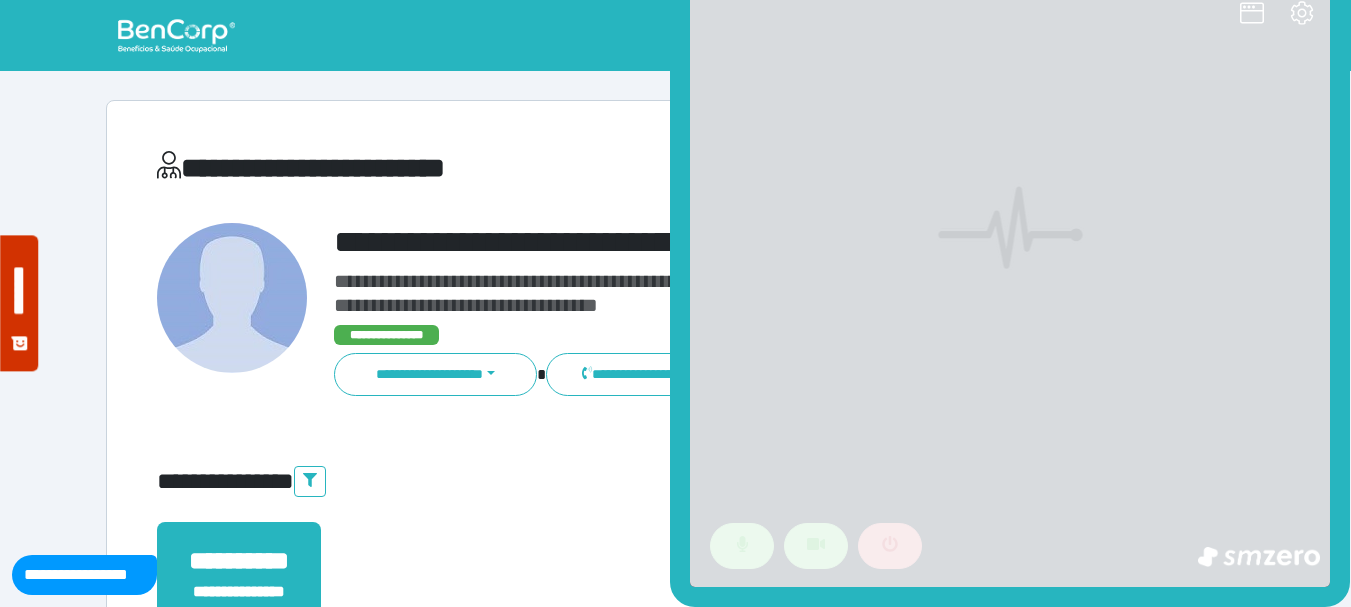 scroll, scrollTop: 0, scrollLeft: 0, axis: both 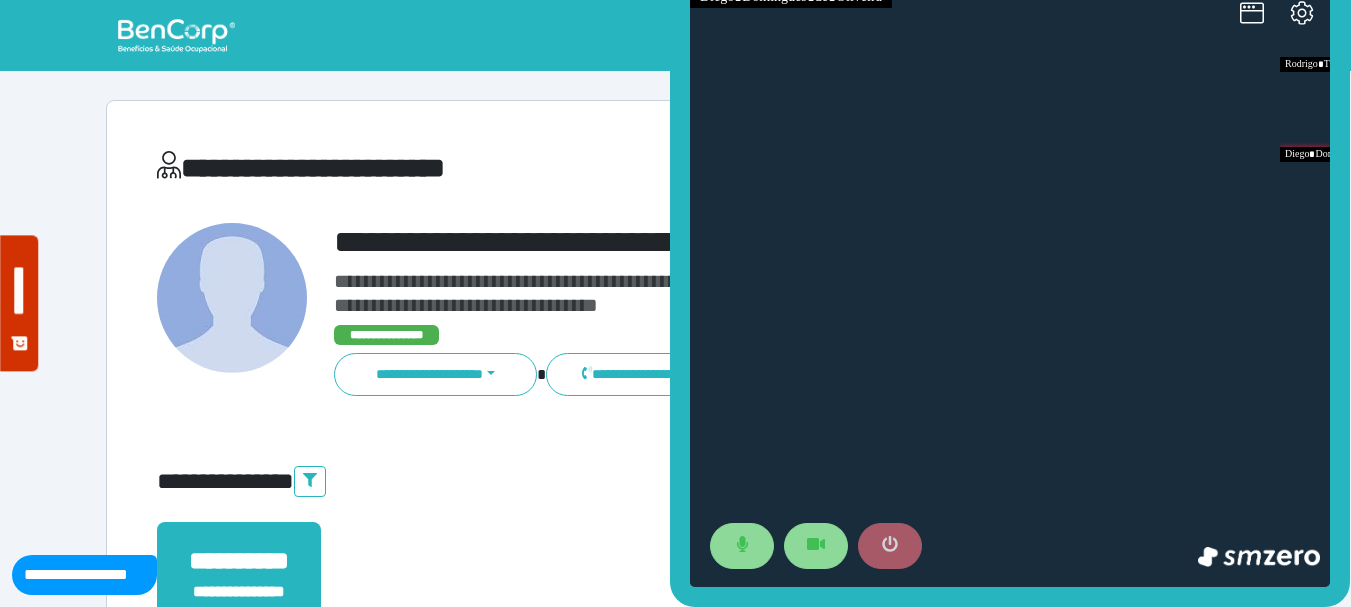 click at bounding box center (890, 546) 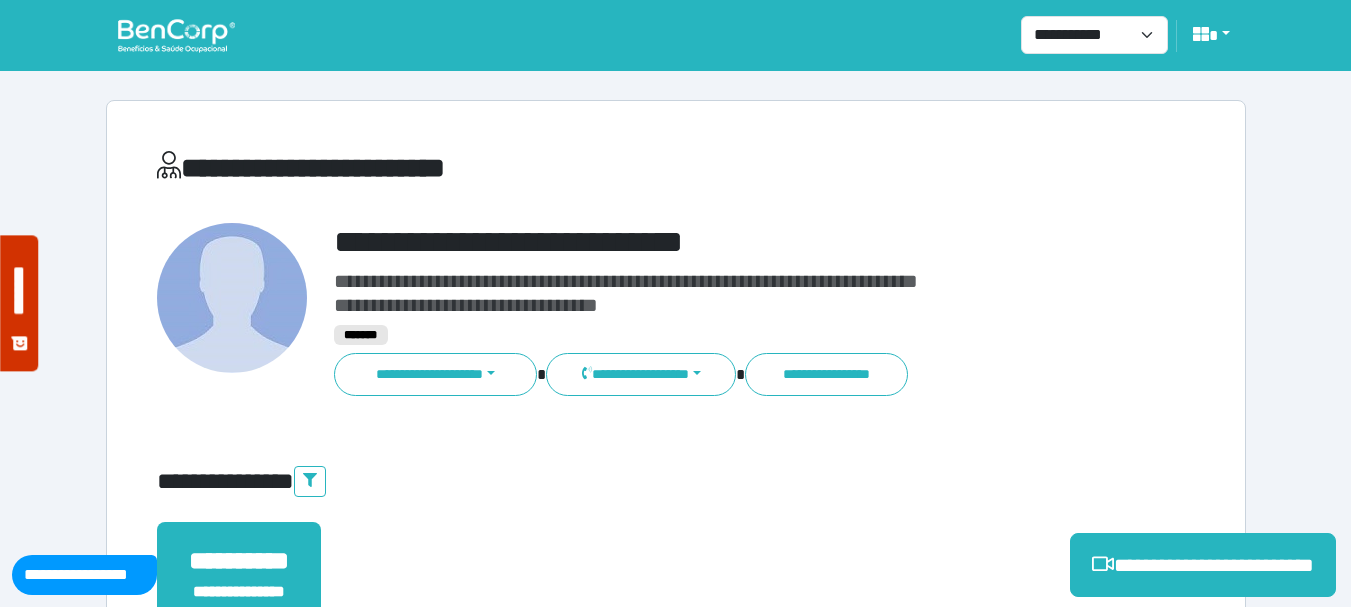 scroll, scrollTop: 529, scrollLeft: 0, axis: vertical 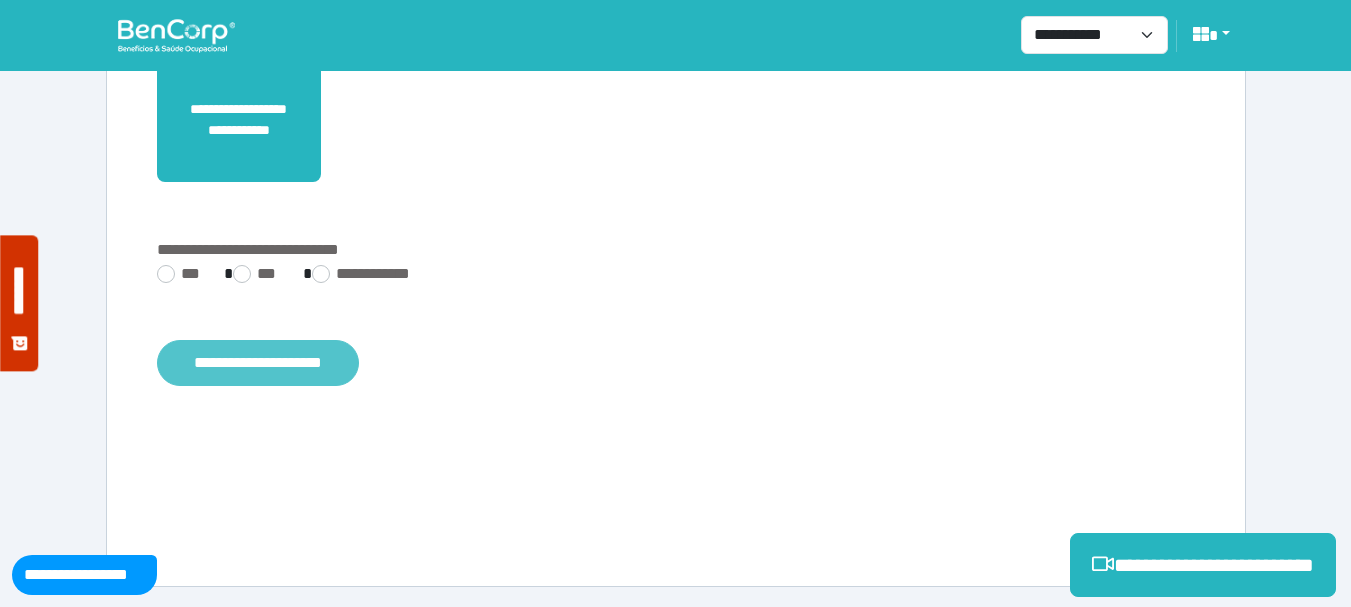 click on "**********" at bounding box center [258, 363] 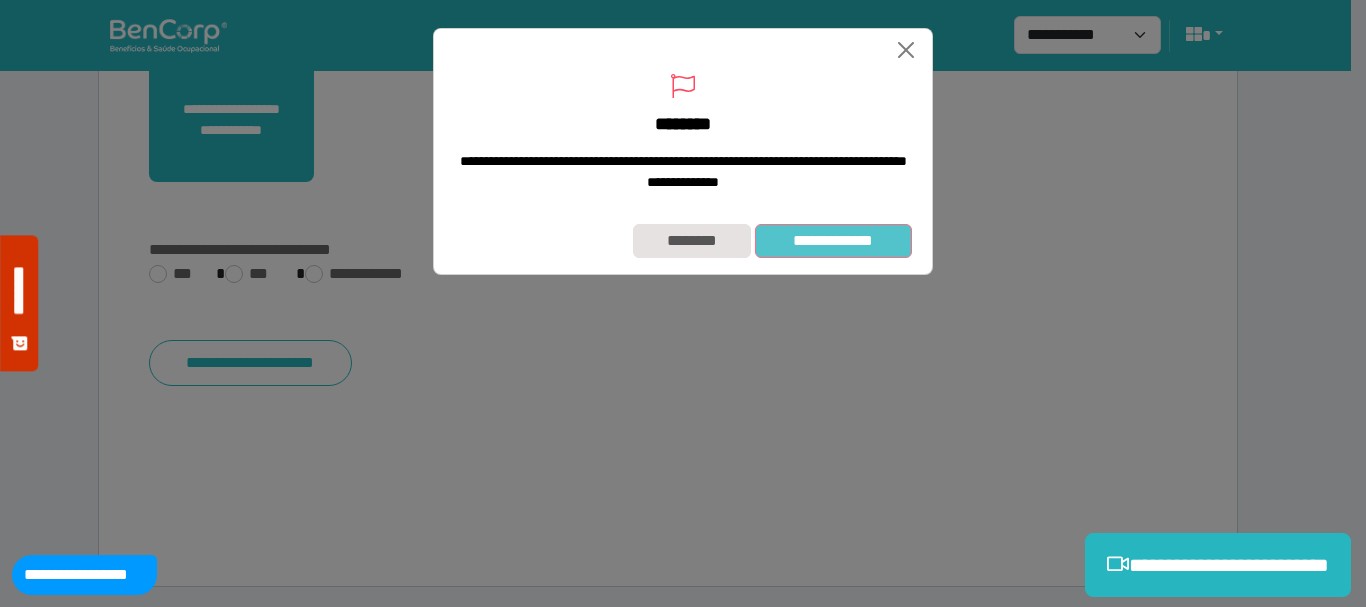 click on "**********" at bounding box center [833, 241] 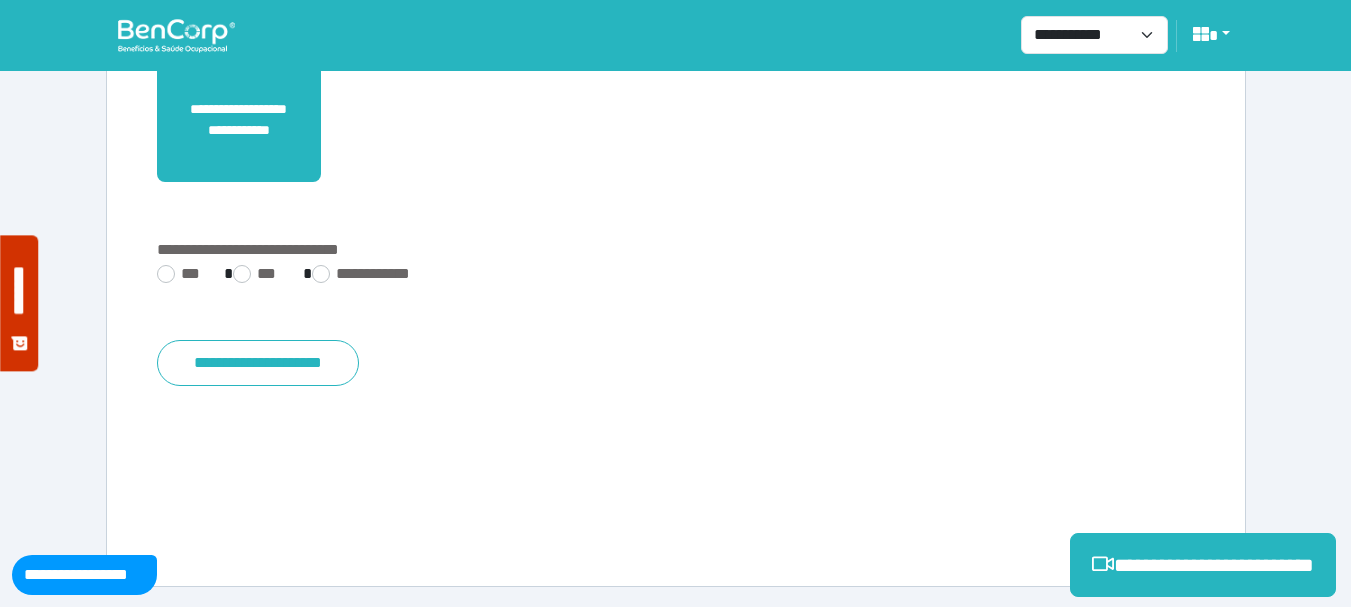 scroll, scrollTop: 129, scrollLeft: 0, axis: vertical 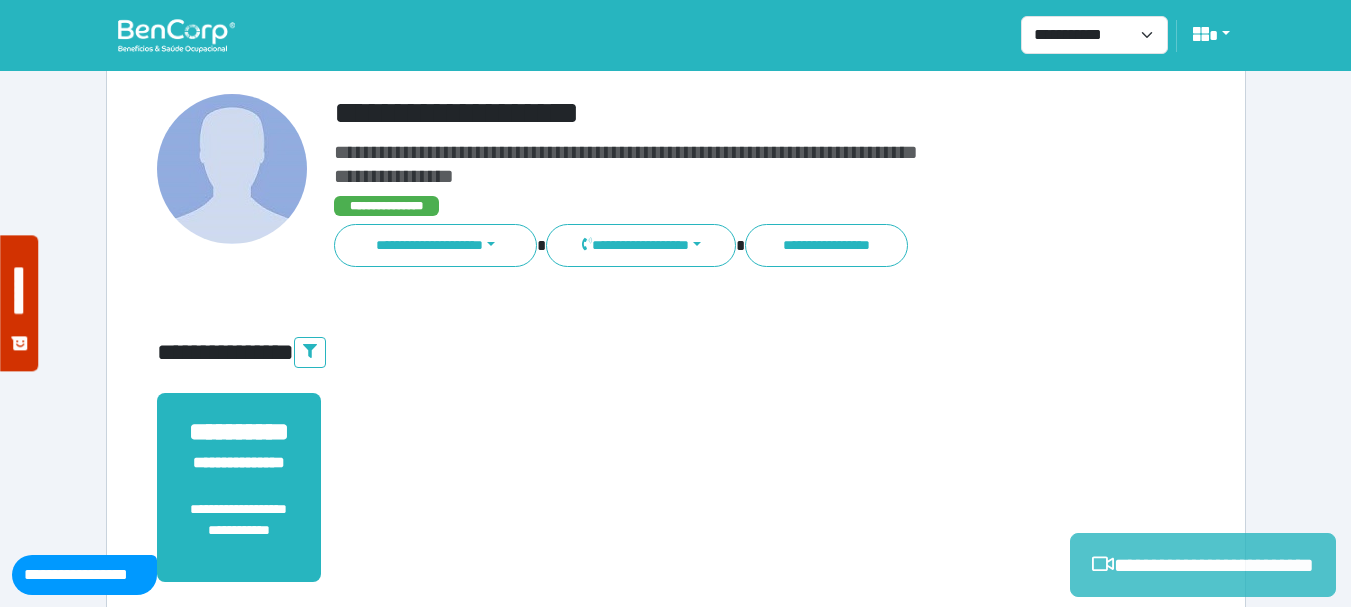 click on "**********" at bounding box center (1203, 565) 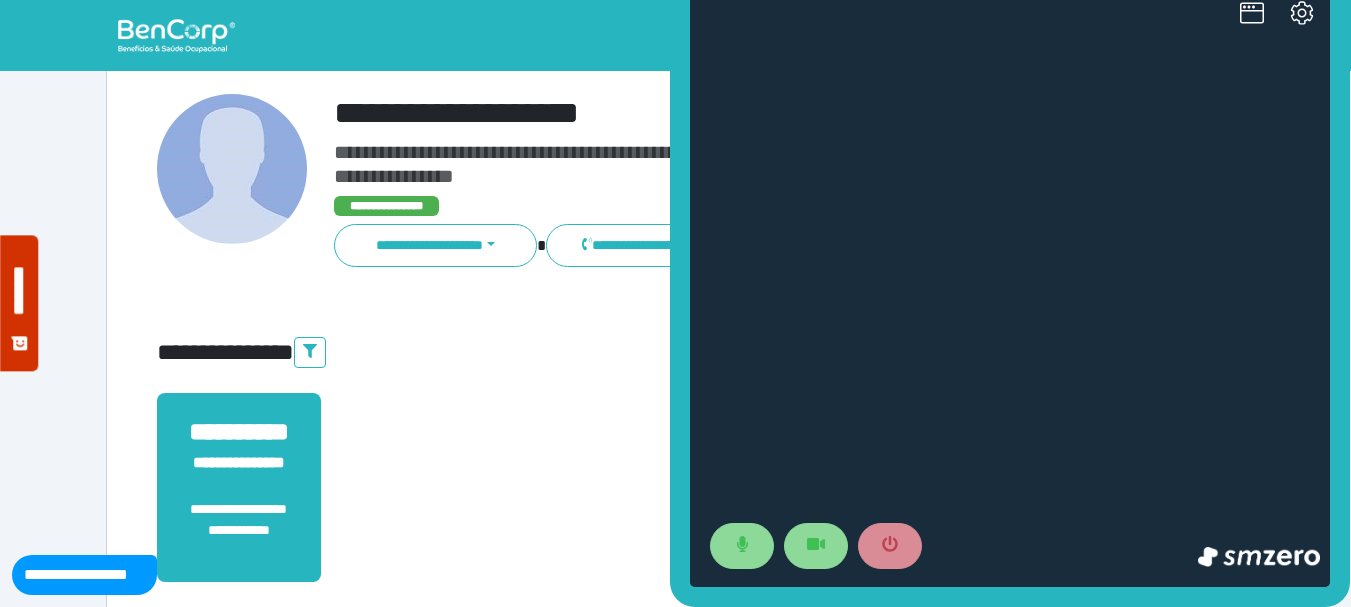 scroll, scrollTop: 0, scrollLeft: 0, axis: both 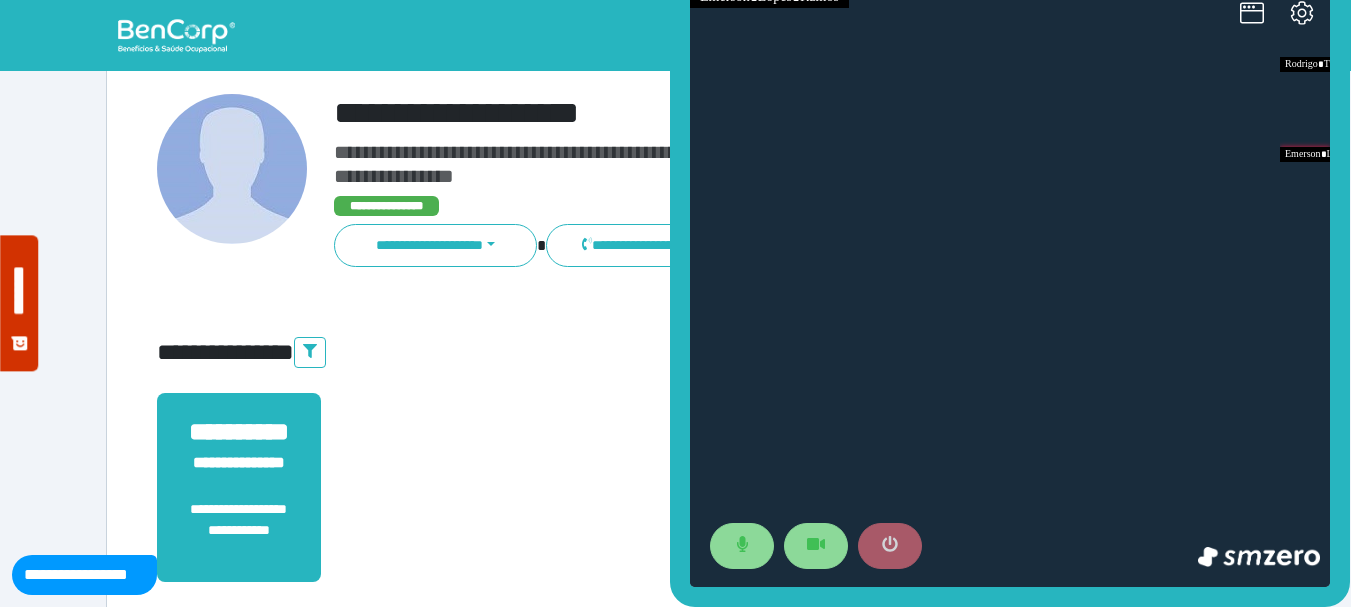 click at bounding box center [890, 546] 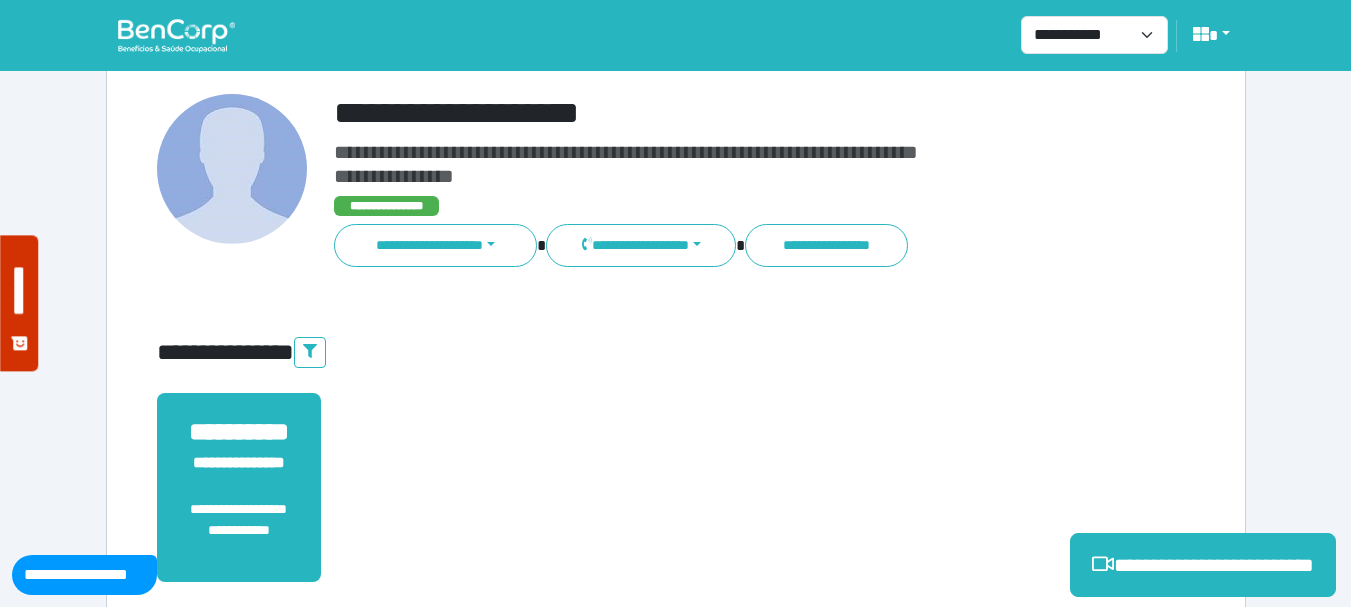 scroll, scrollTop: 529, scrollLeft: 0, axis: vertical 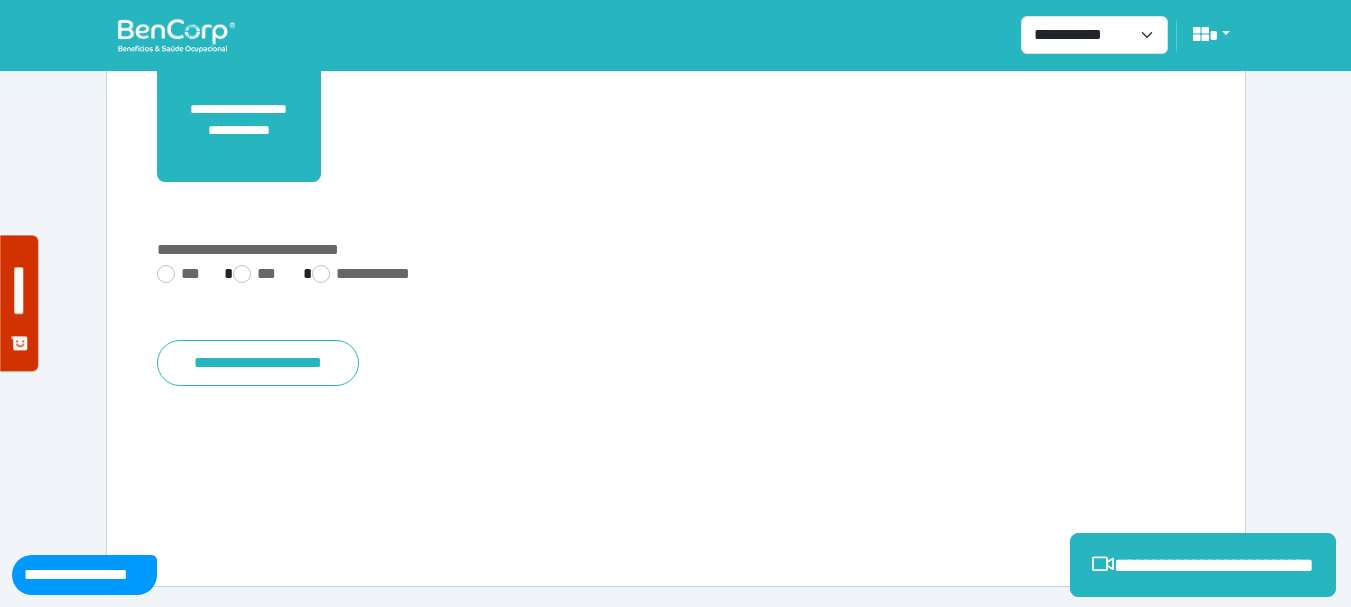click on "**********" at bounding box center [676, 264] 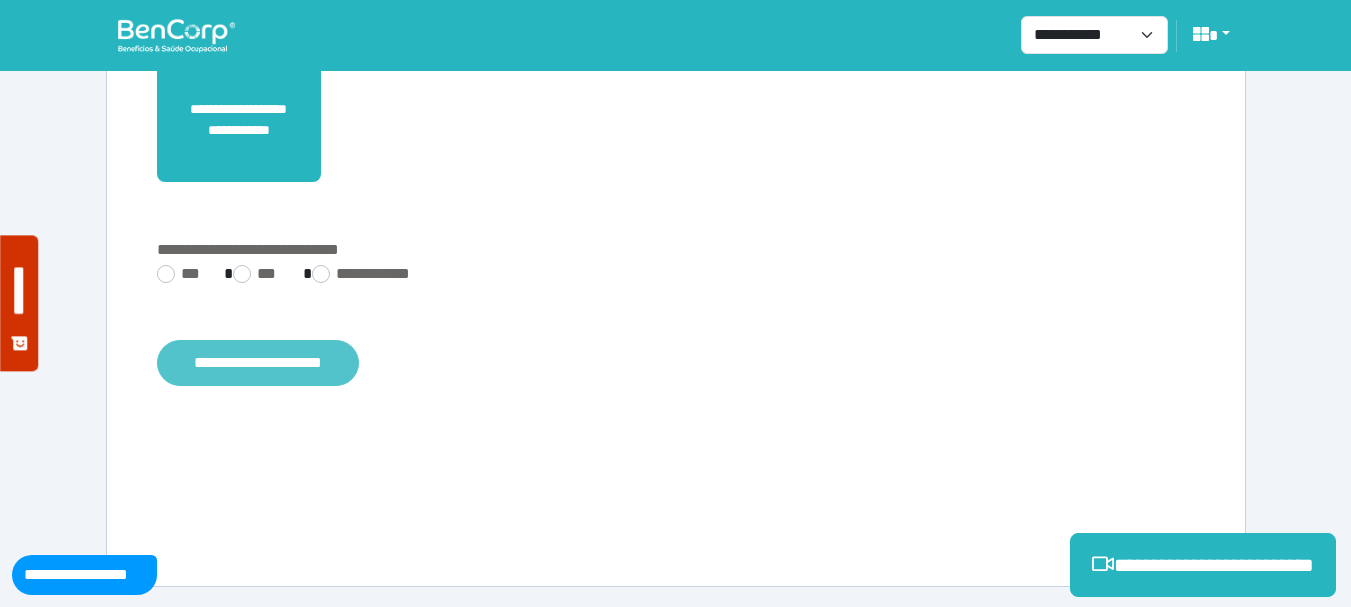 click on "**********" at bounding box center (258, 363) 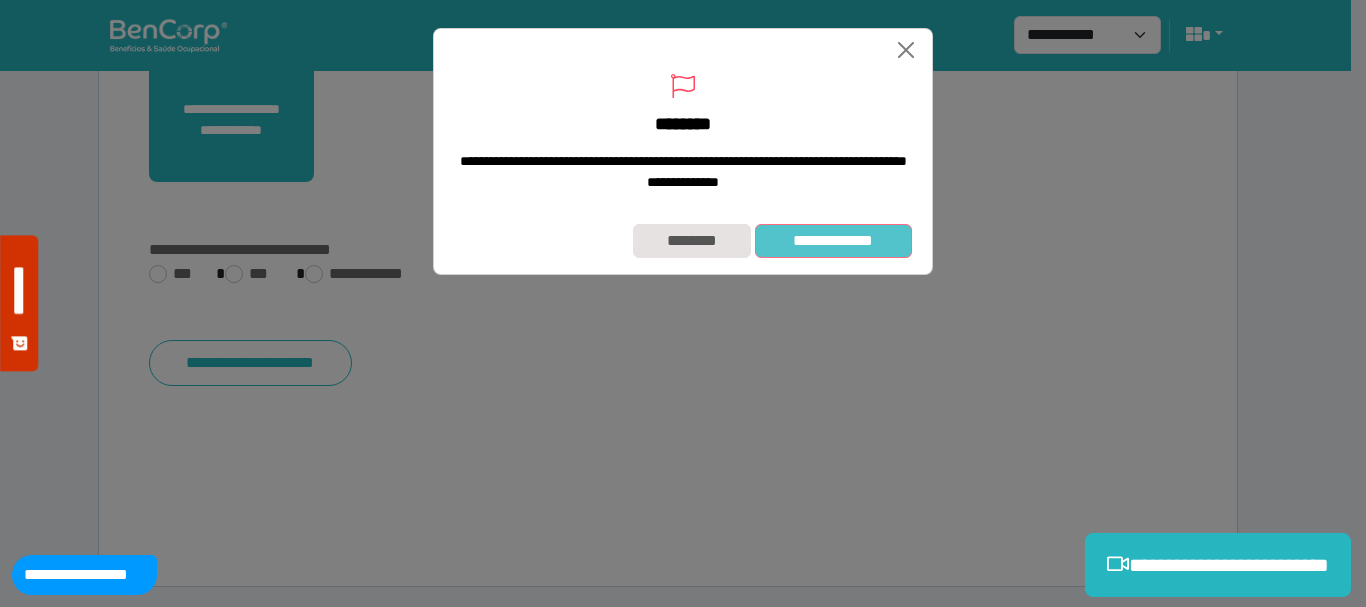 click on "**********" at bounding box center (833, 241) 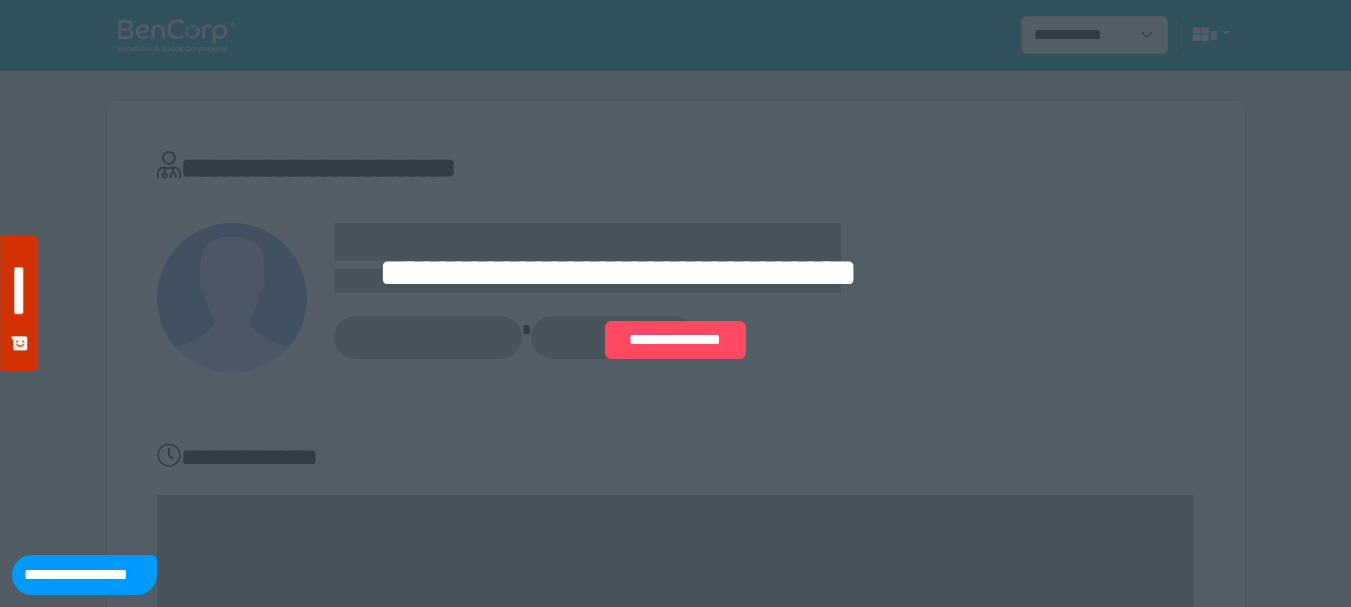 scroll, scrollTop: 0, scrollLeft: 0, axis: both 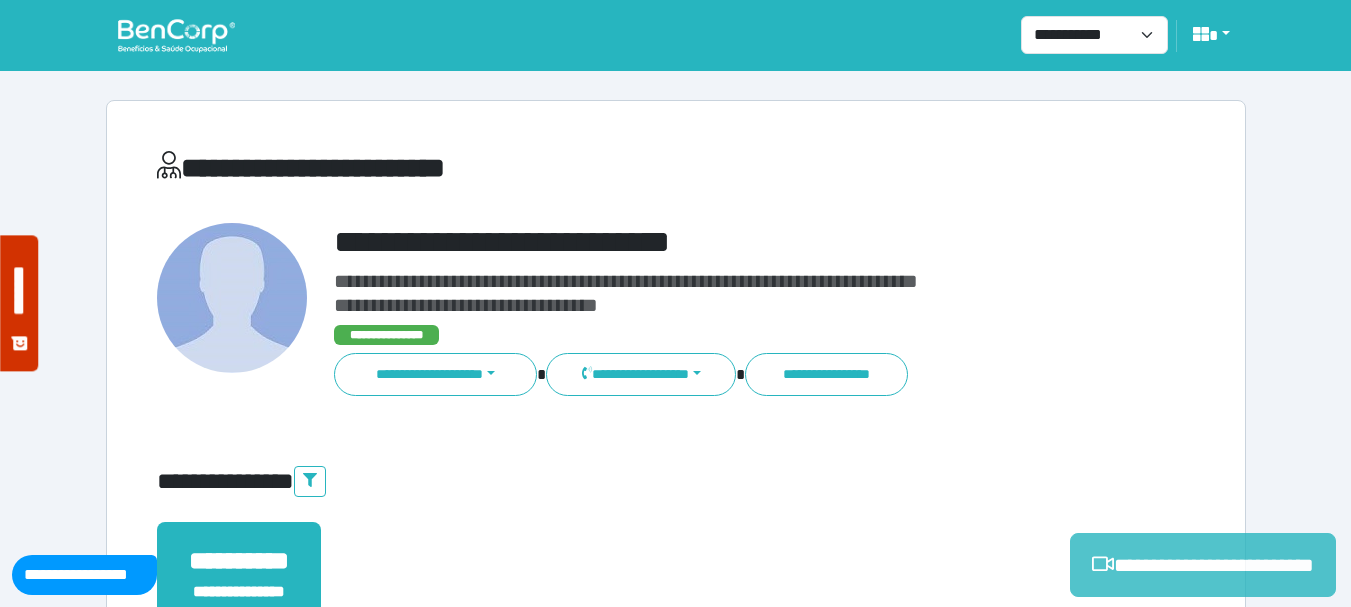 click on "**********" at bounding box center (1203, 565) 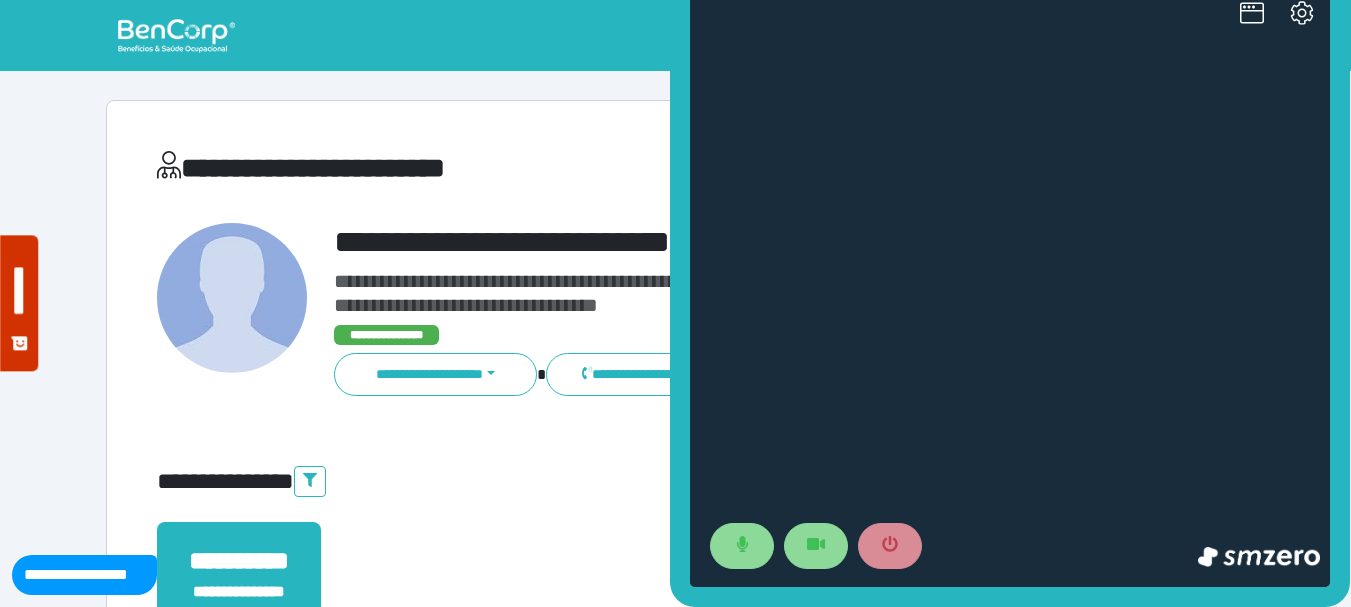 scroll, scrollTop: 0, scrollLeft: 0, axis: both 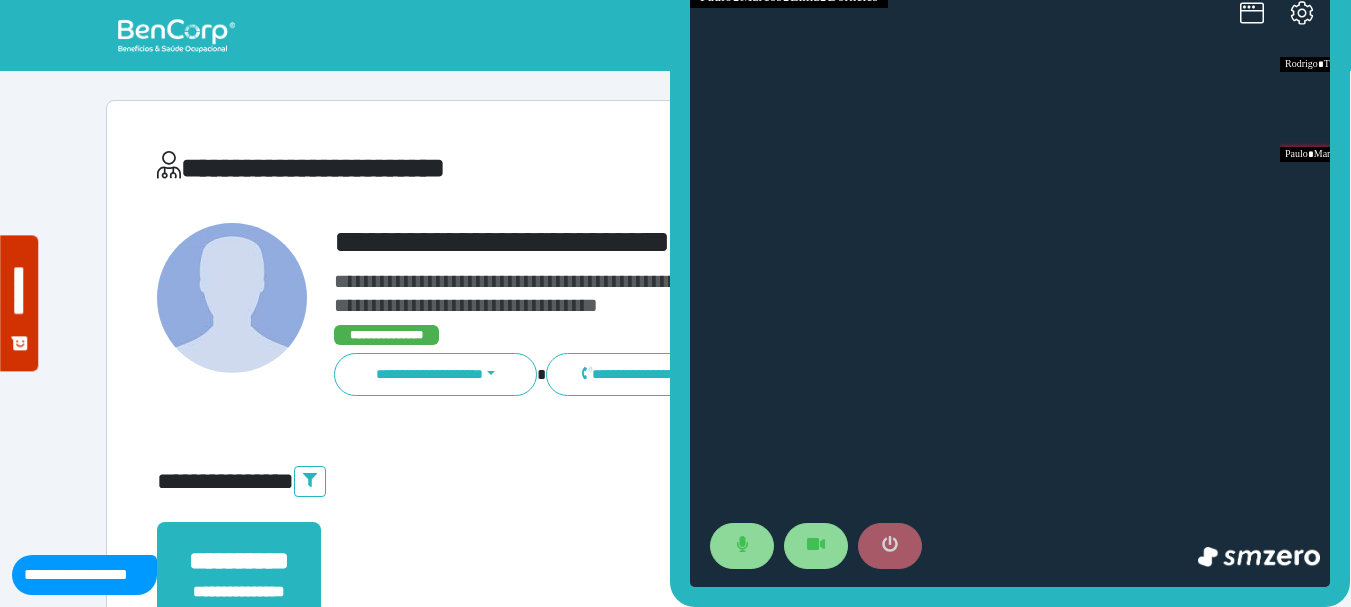 click at bounding box center (890, 546) 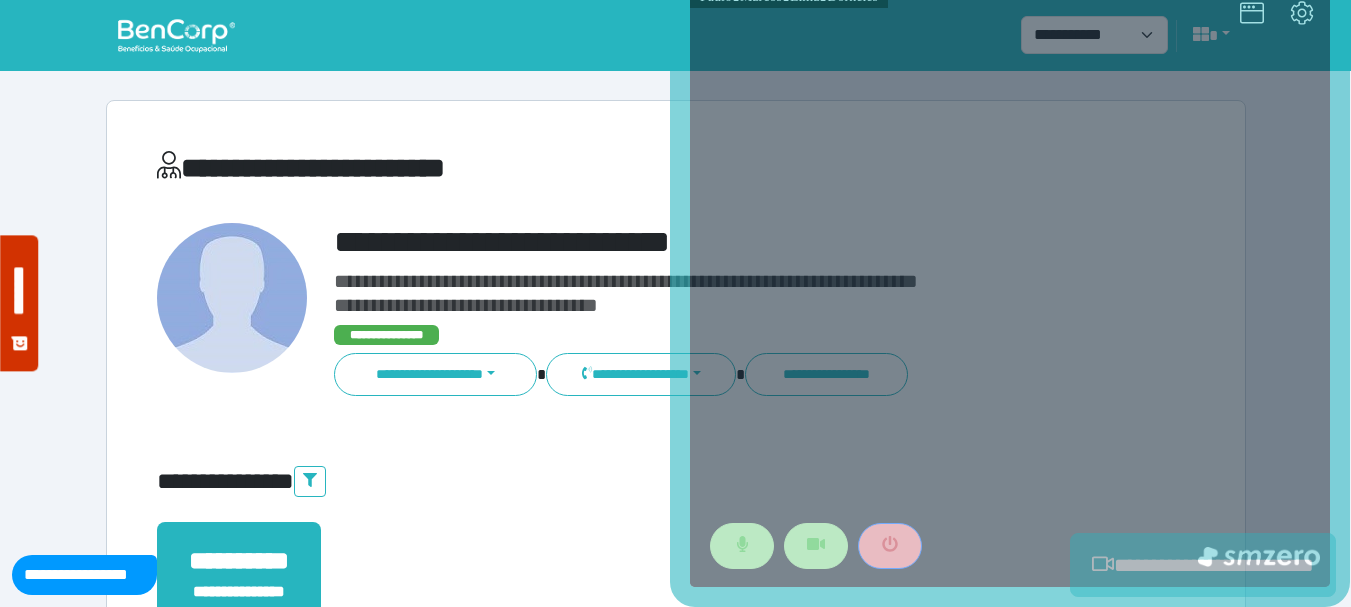 scroll, scrollTop: 529, scrollLeft: 0, axis: vertical 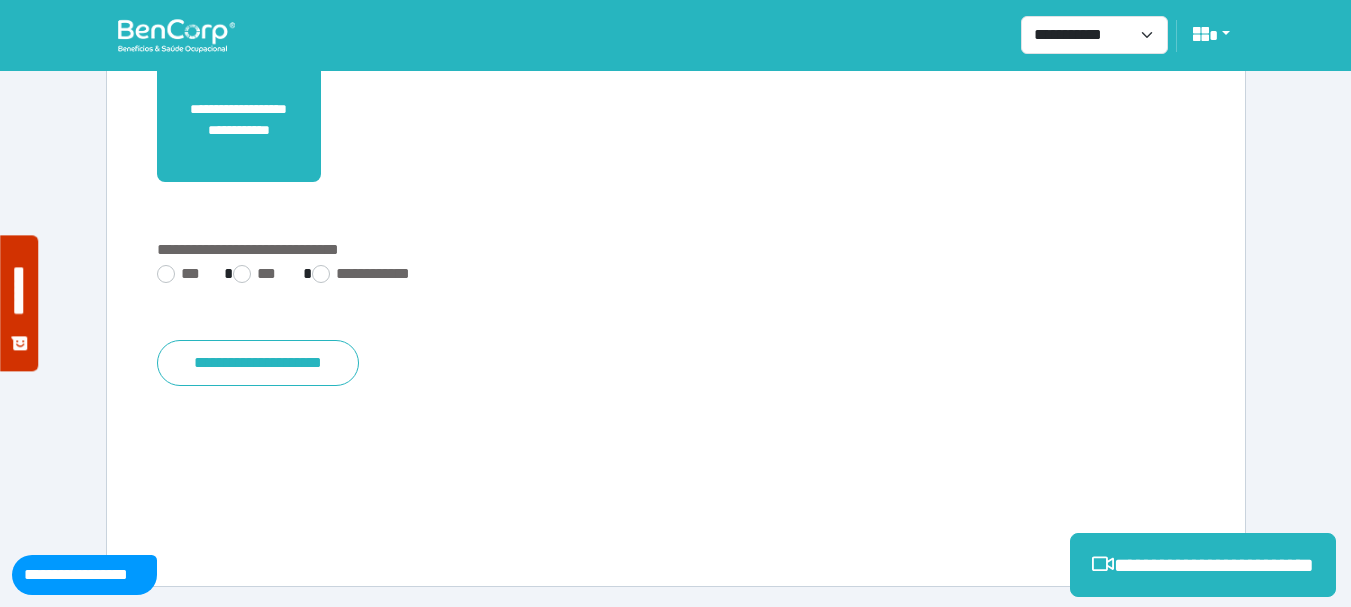click on "**********" at bounding box center [676, 276] 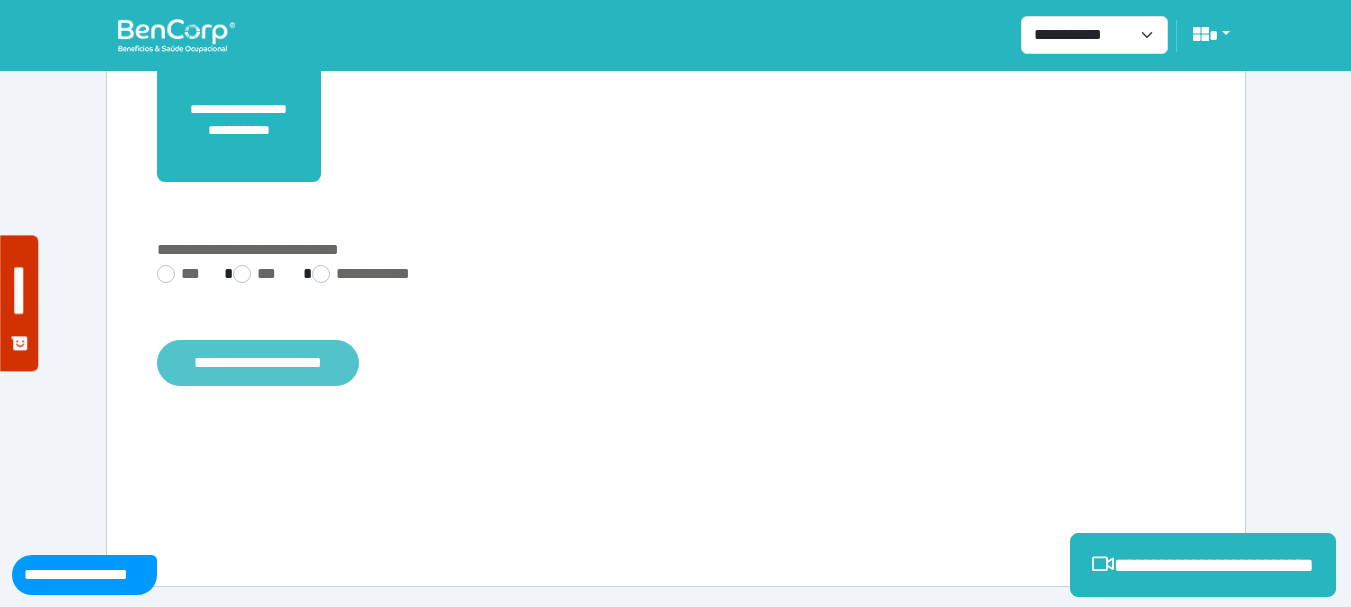 click on "**********" at bounding box center [258, 363] 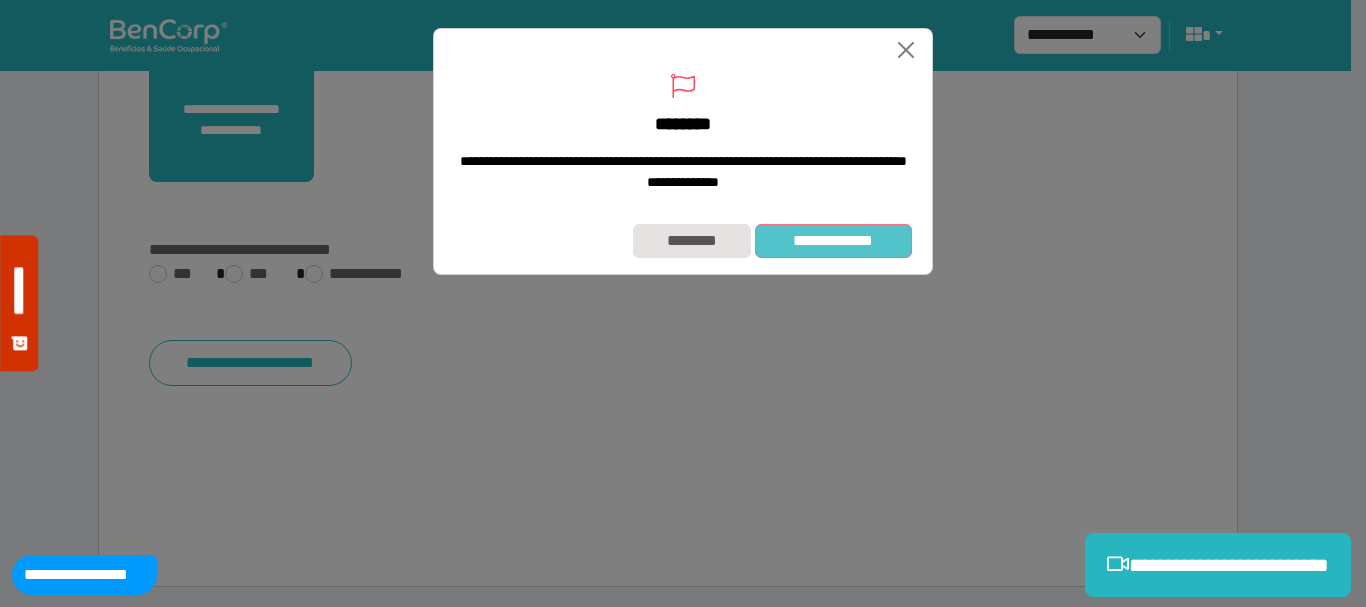 click on "**********" at bounding box center (833, 241) 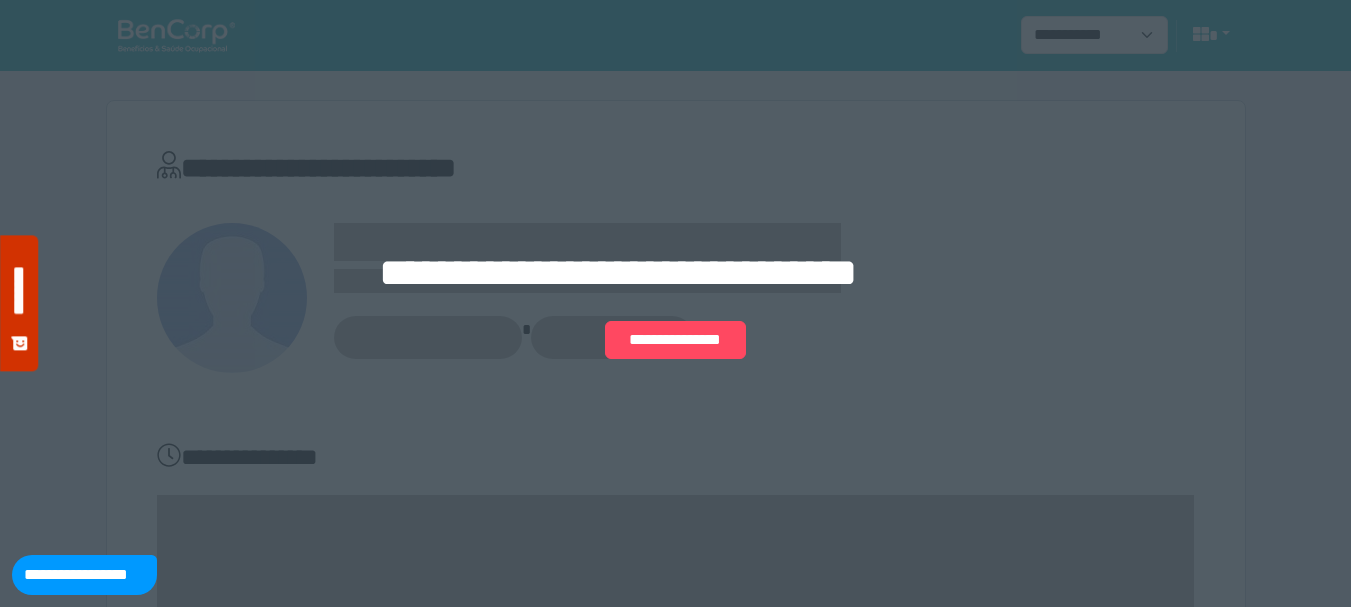 scroll, scrollTop: 0, scrollLeft: 0, axis: both 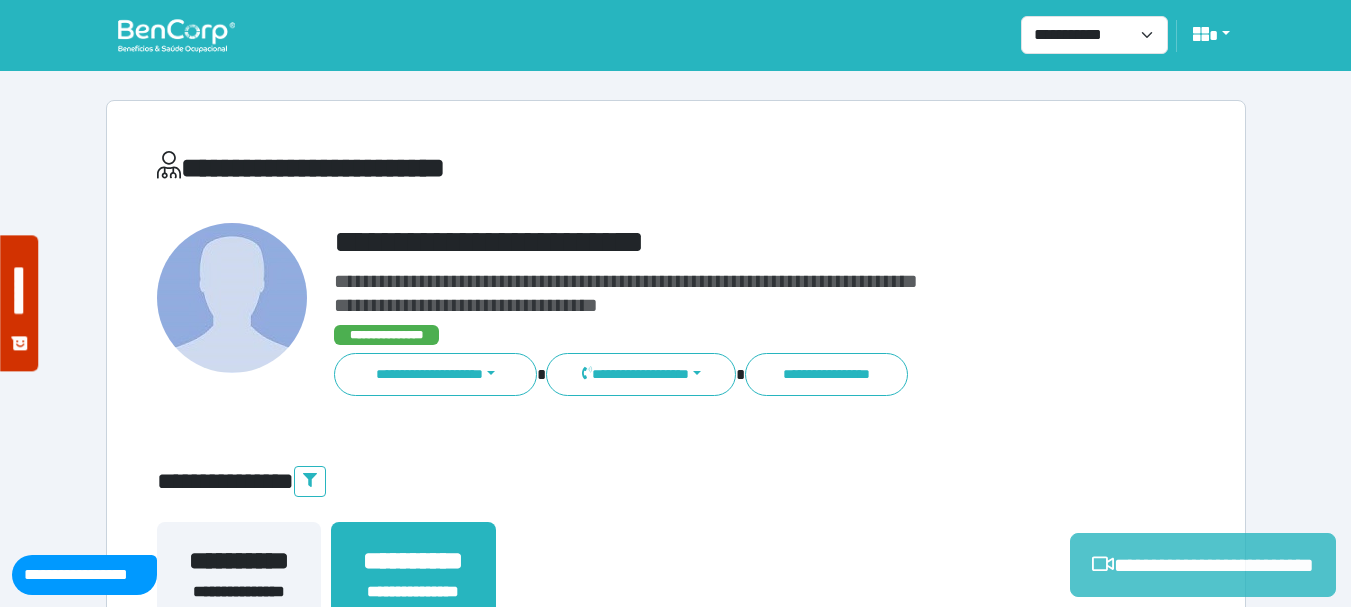 click on "**********" at bounding box center [1203, 565] 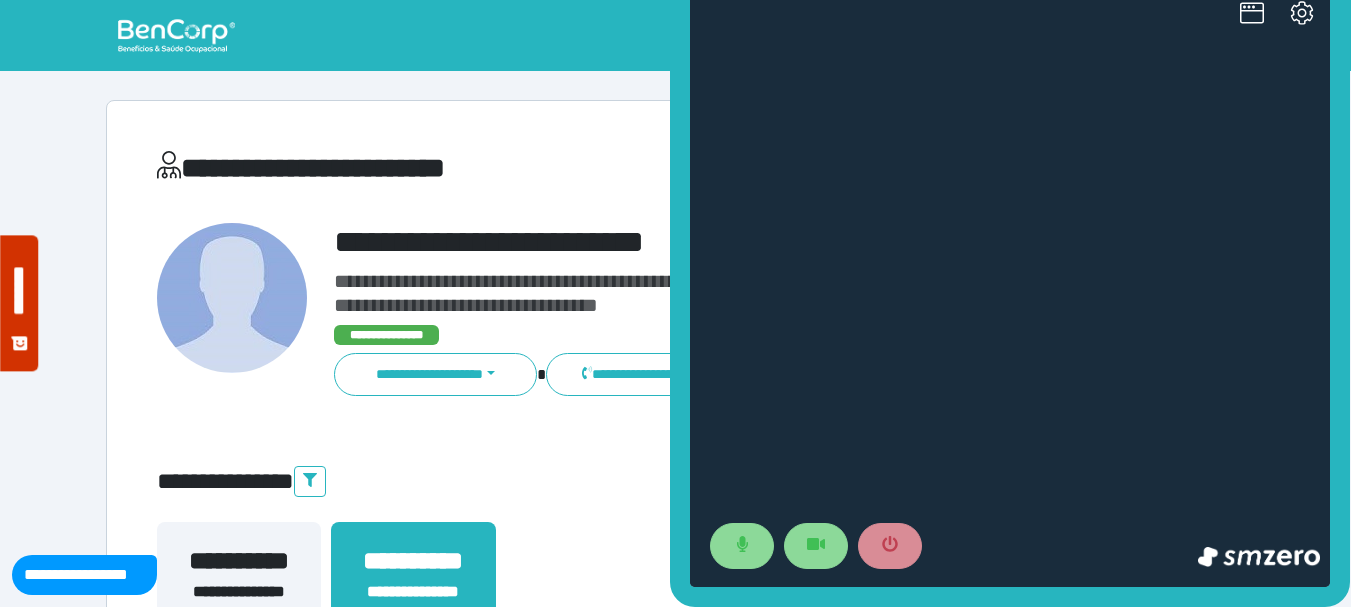 scroll, scrollTop: 0, scrollLeft: 0, axis: both 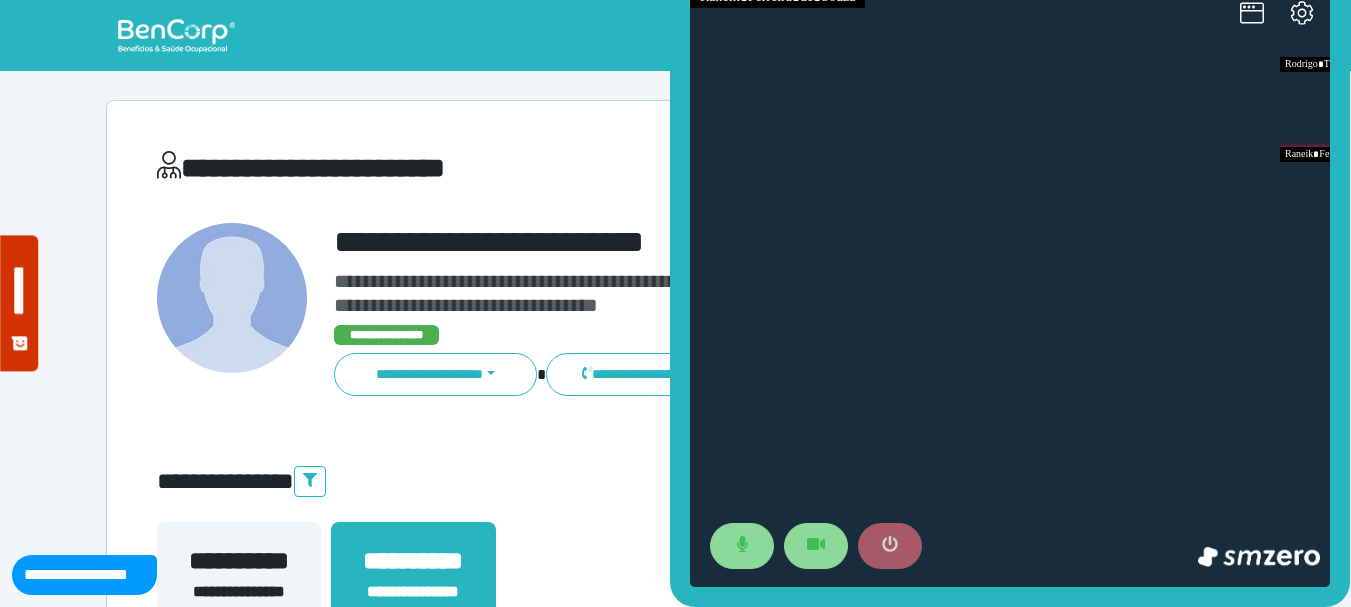 click at bounding box center [890, 546] 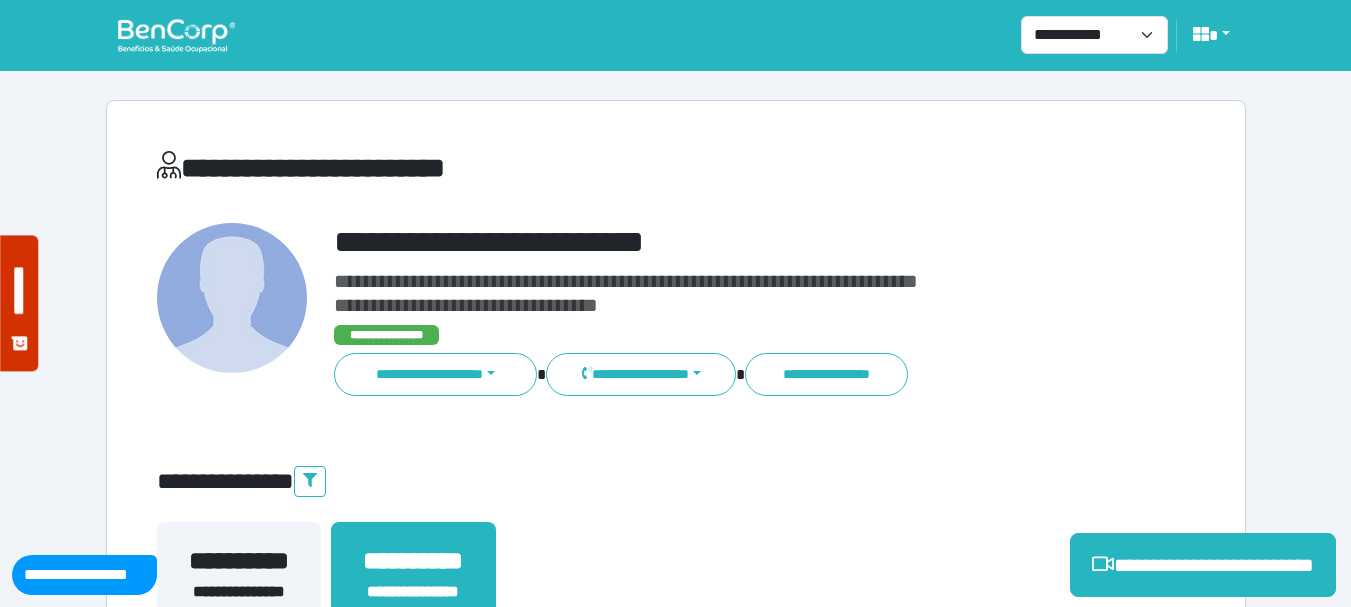 scroll, scrollTop: 529, scrollLeft: 0, axis: vertical 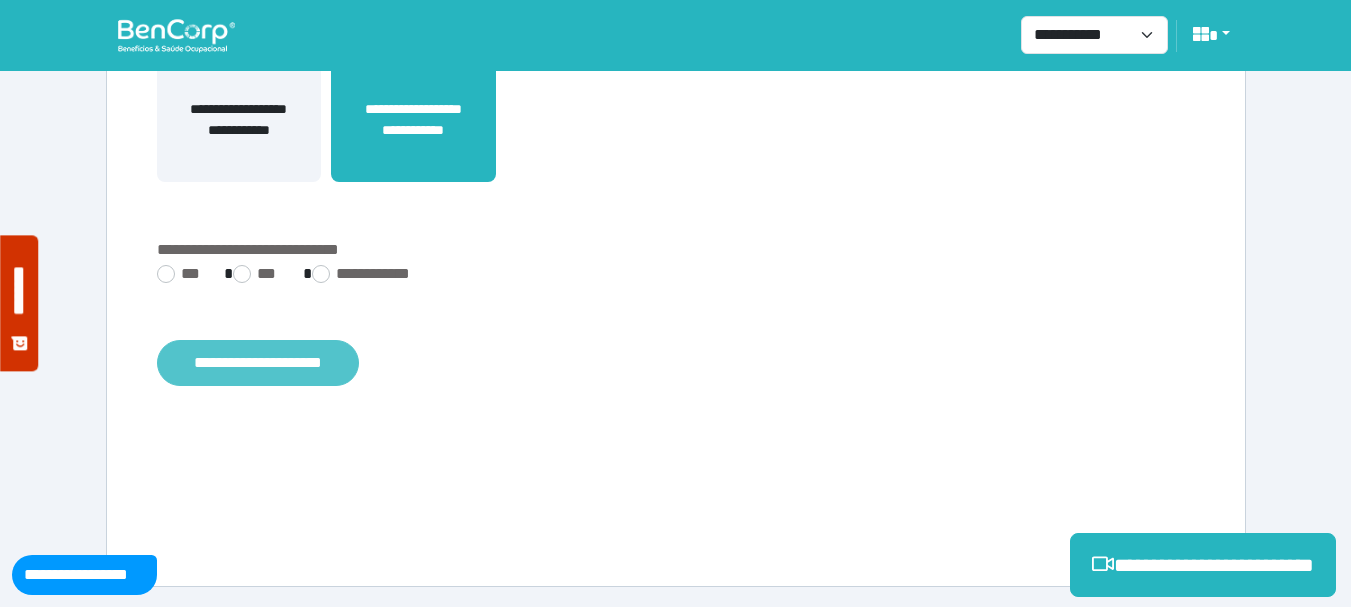 click on "**********" at bounding box center [258, 363] 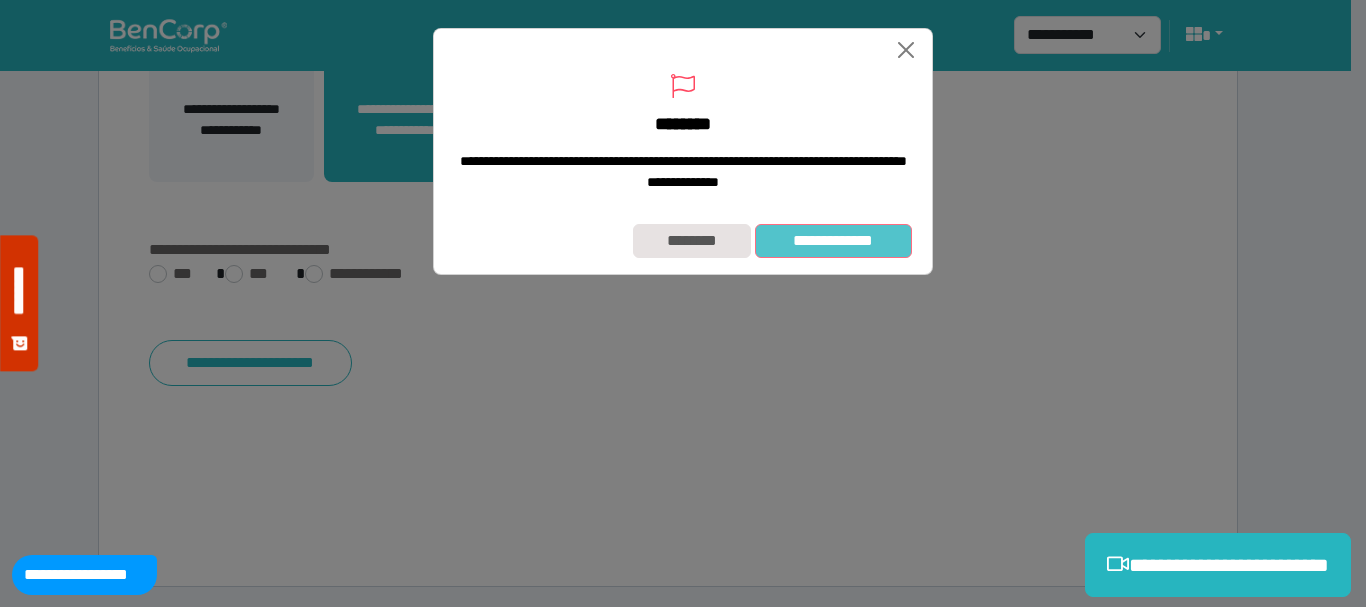 click on "**********" at bounding box center (833, 241) 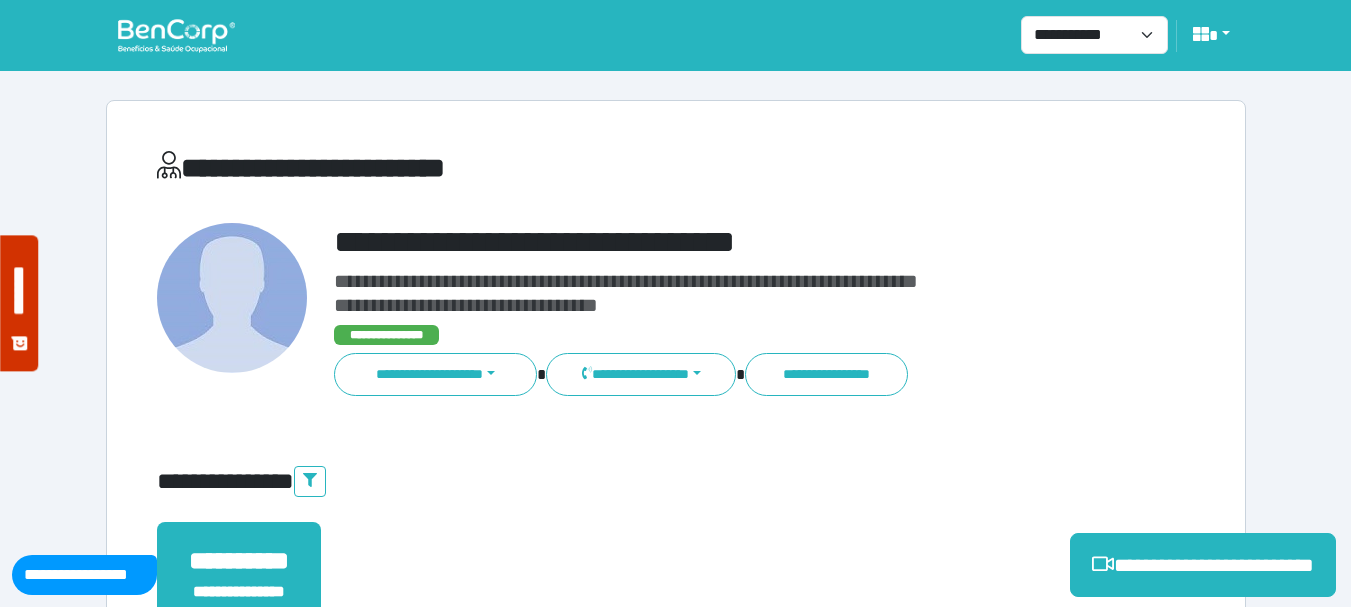scroll, scrollTop: 0, scrollLeft: 0, axis: both 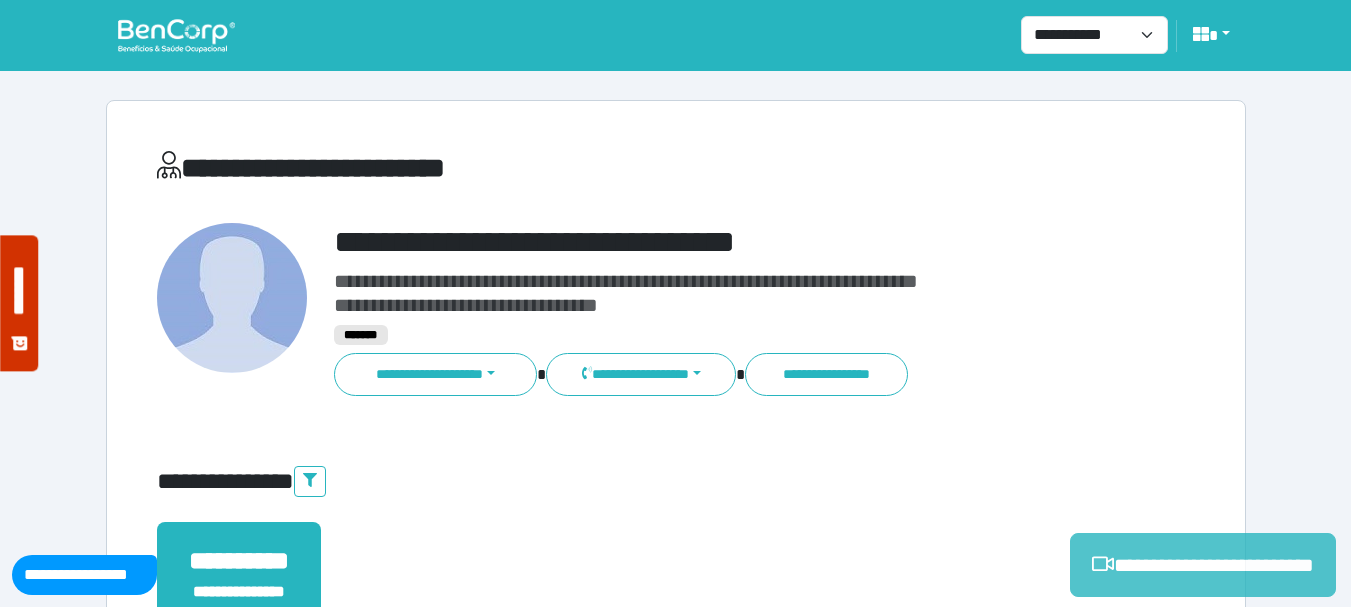 click 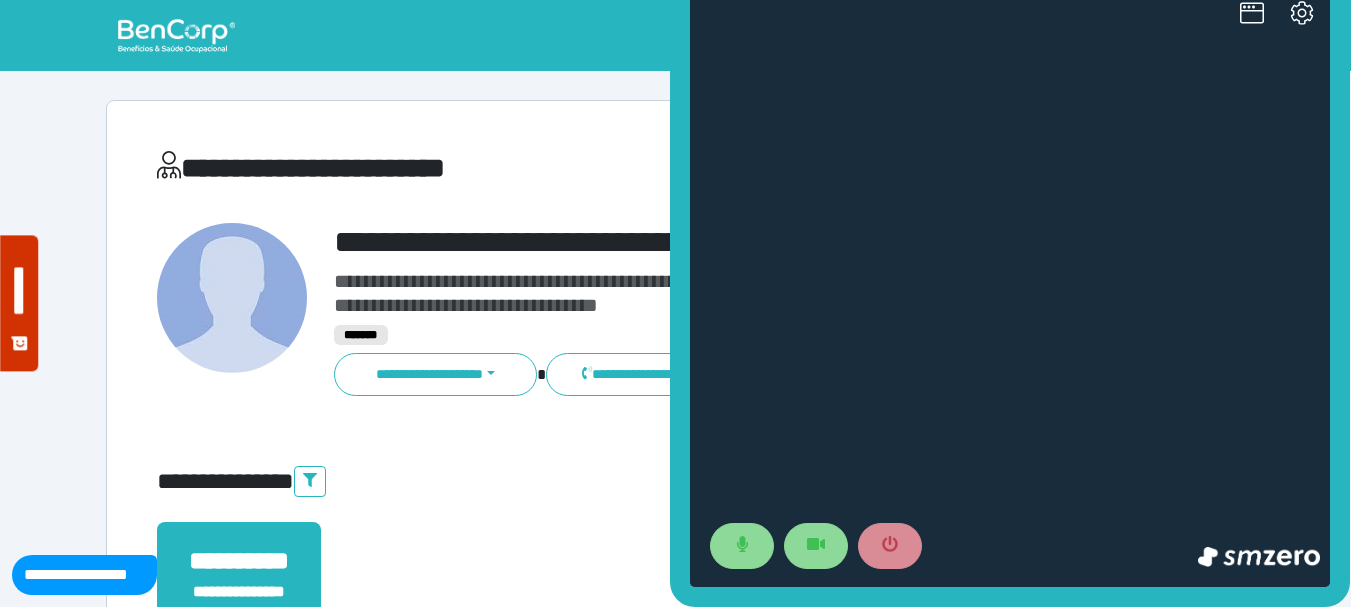 scroll, scrollTop: 0, scrollLeft: 0, axis: both 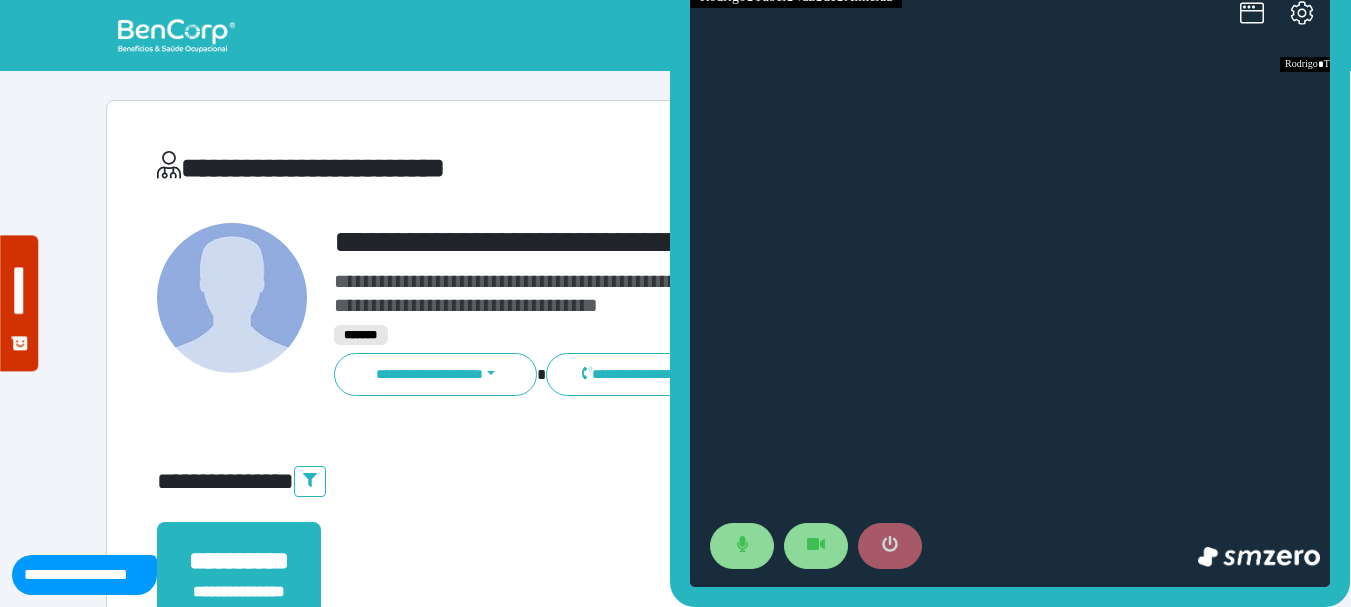 click 